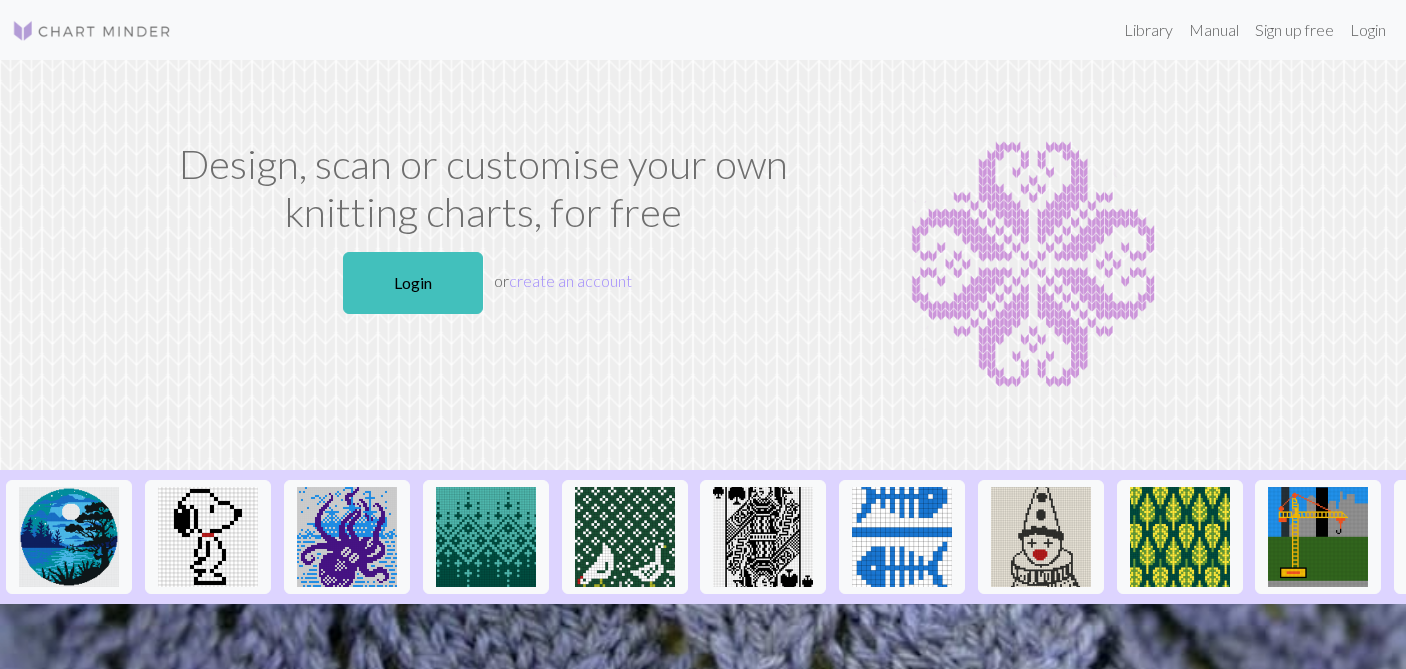 scroll, scrollTop: 0, scrollLeft: 0, axis: both 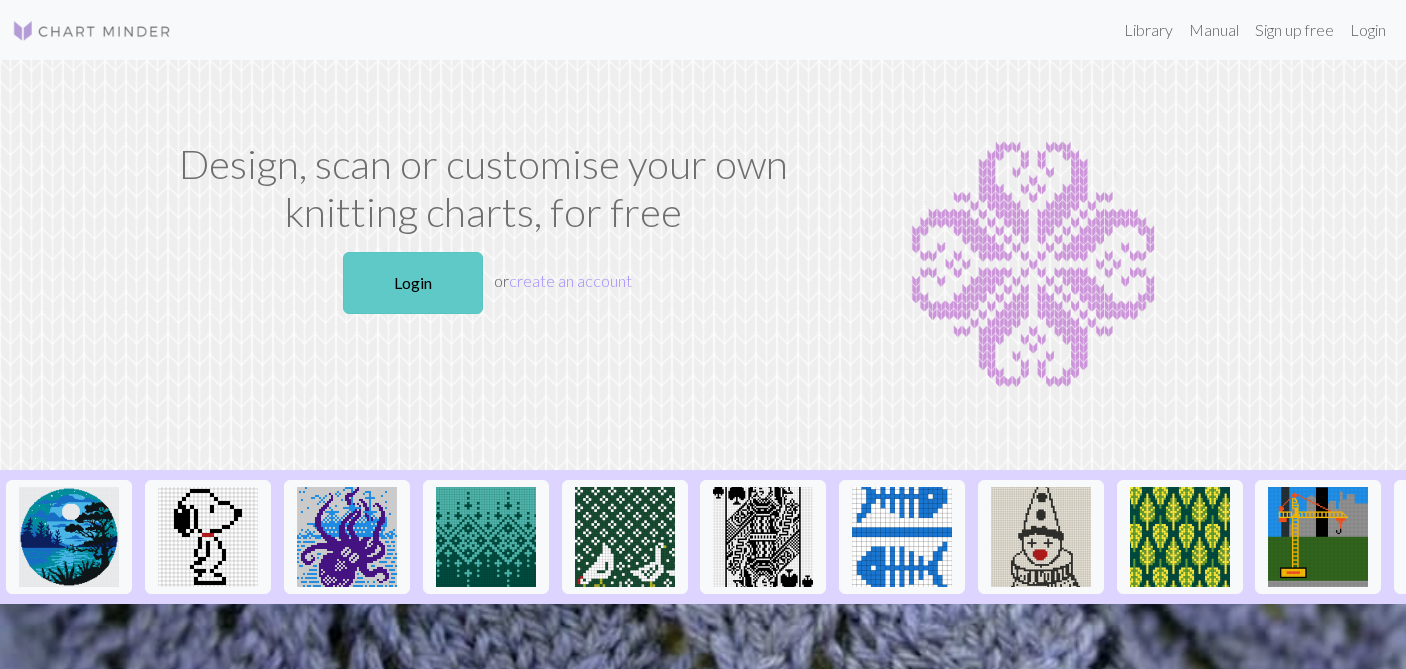 click on "Login" at bounding box center (413, 283) 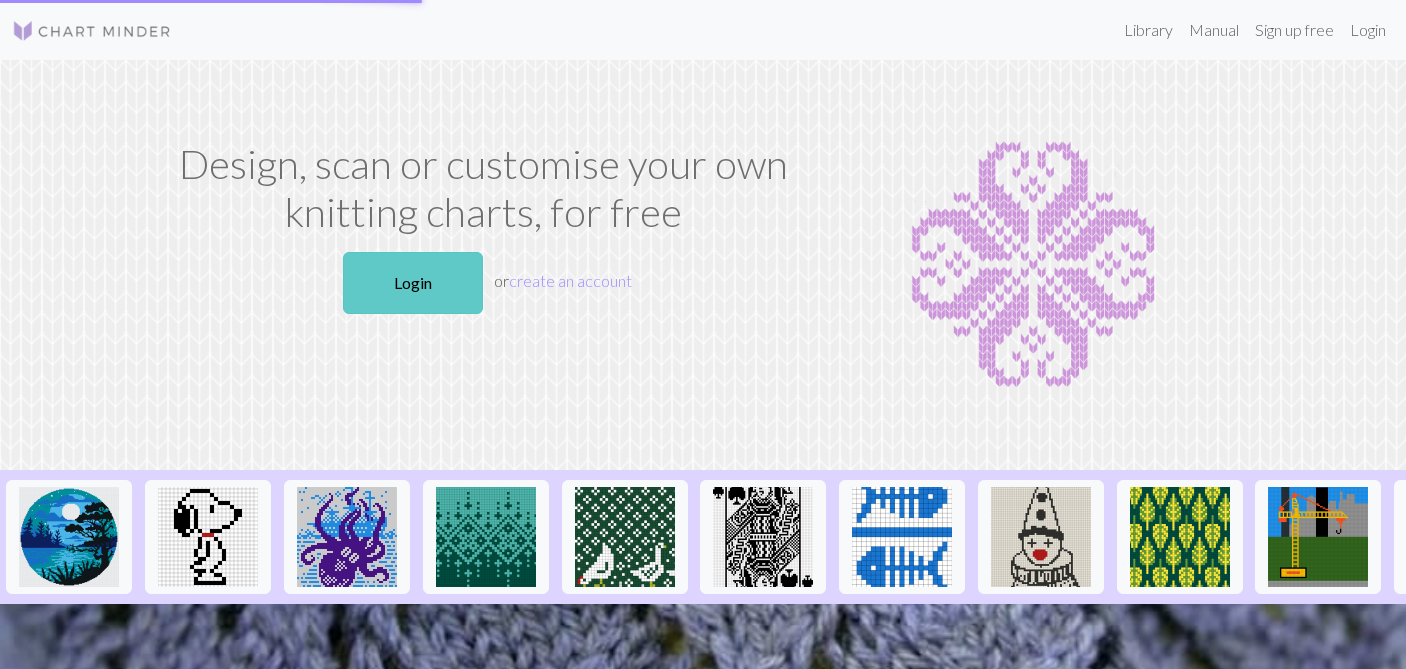 scroll, scrollTop: 0, scrollLeft: 0, axis: both 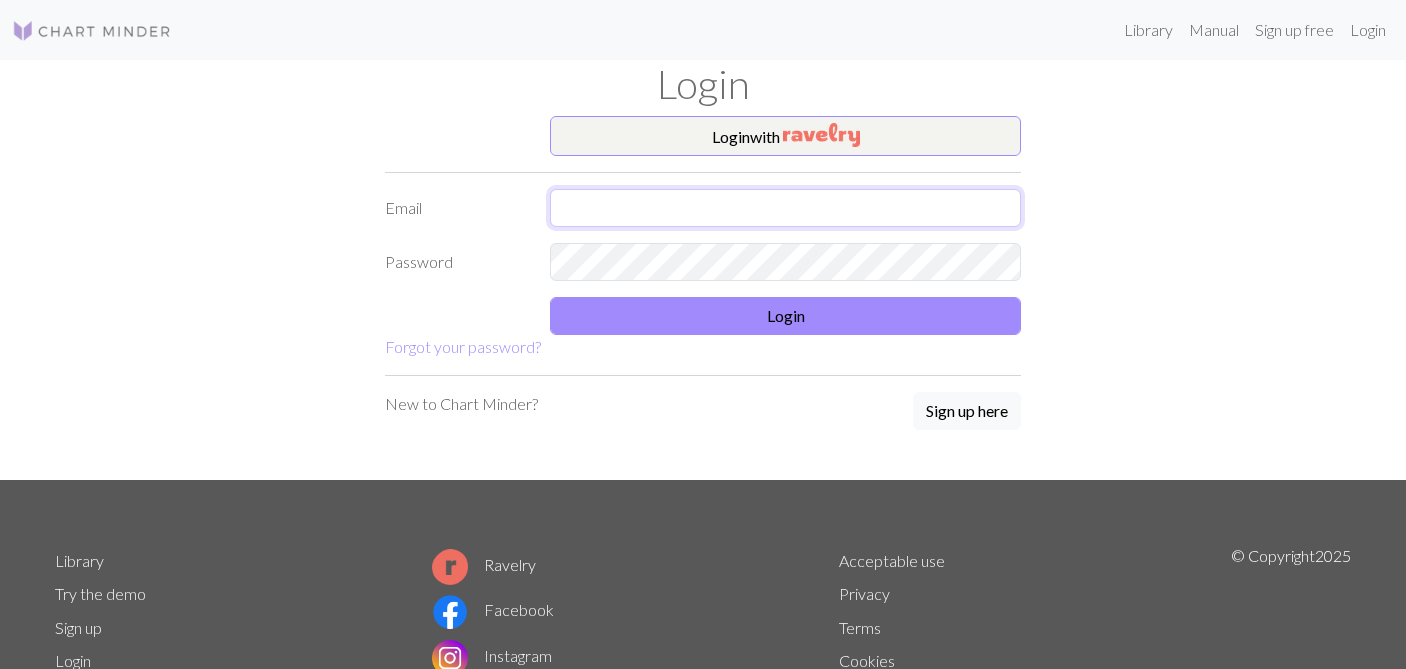 type on "[EMAIL]" 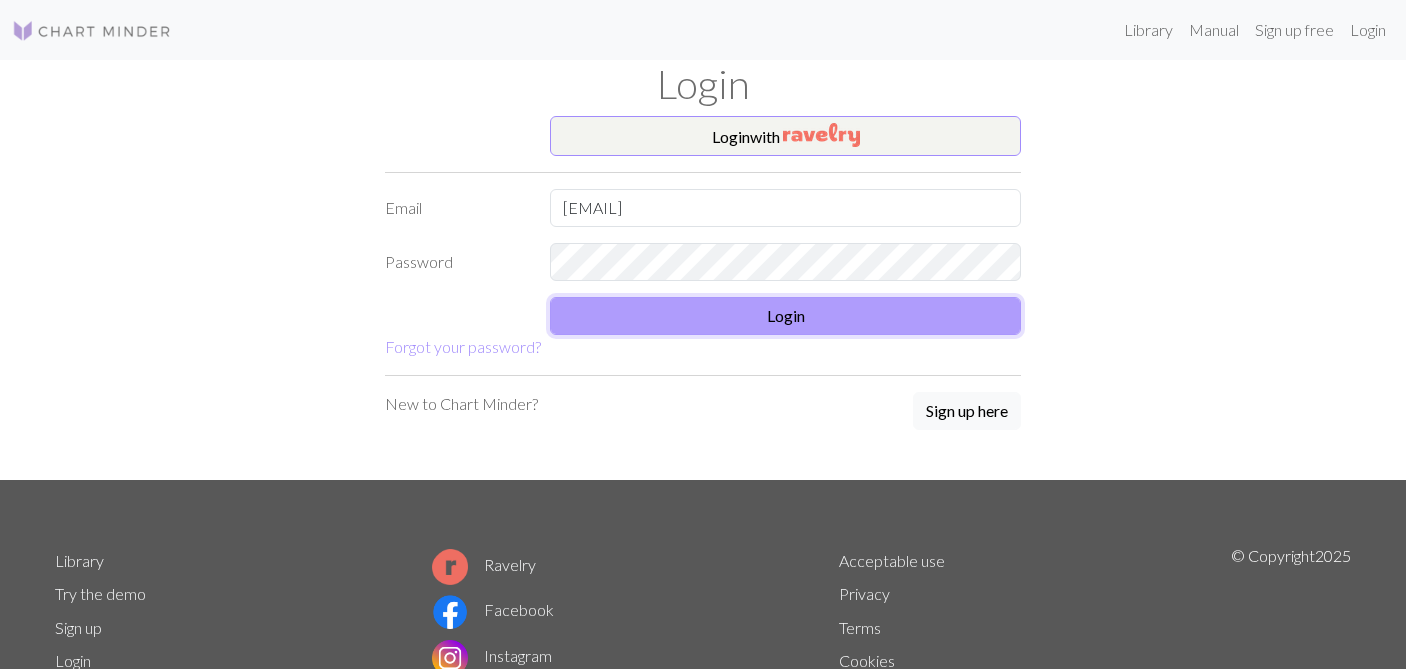 click on "Login" at bounding box center [785, 316] 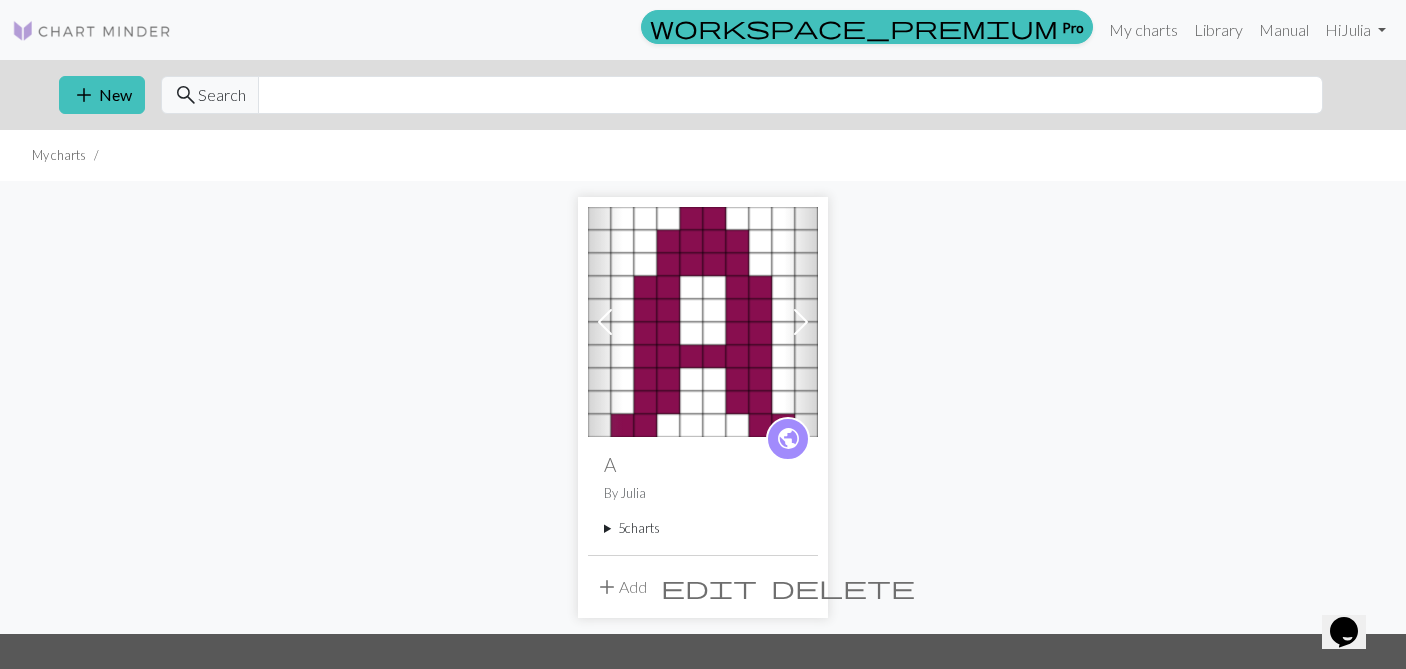 click at bounding box center (801, 322) 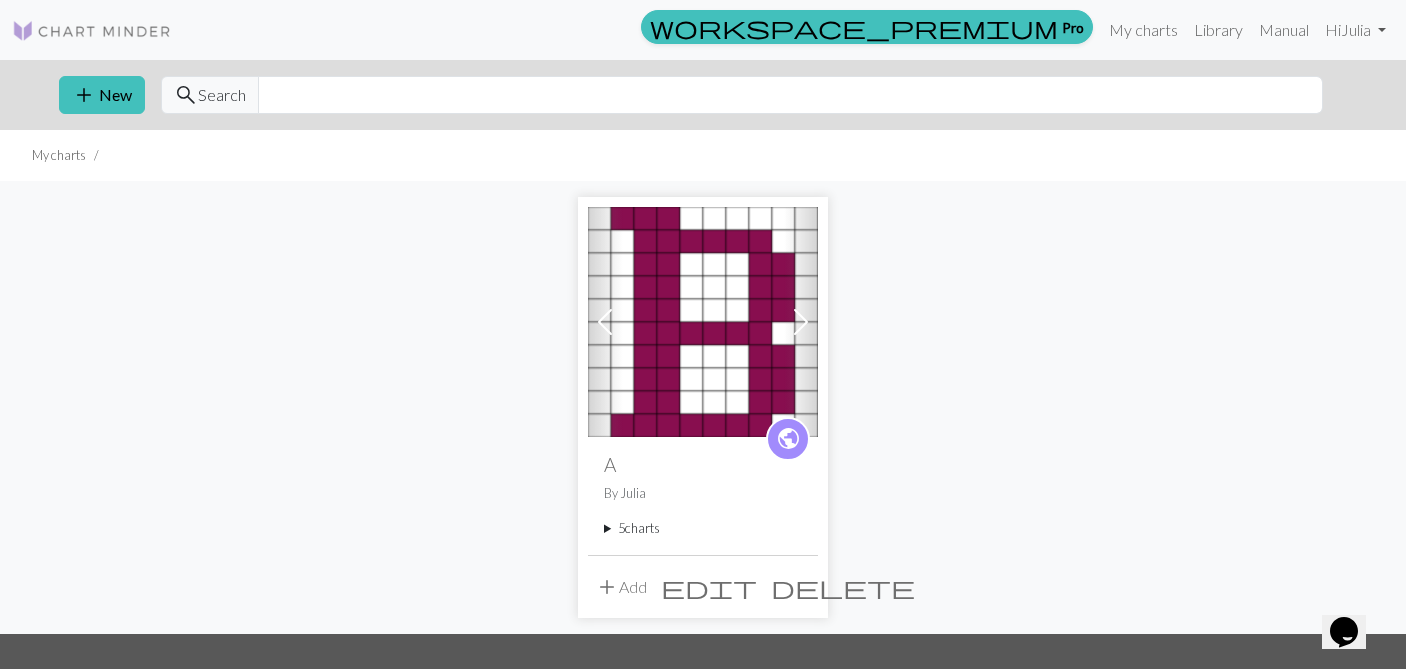 click at bounding box center (801, 322) 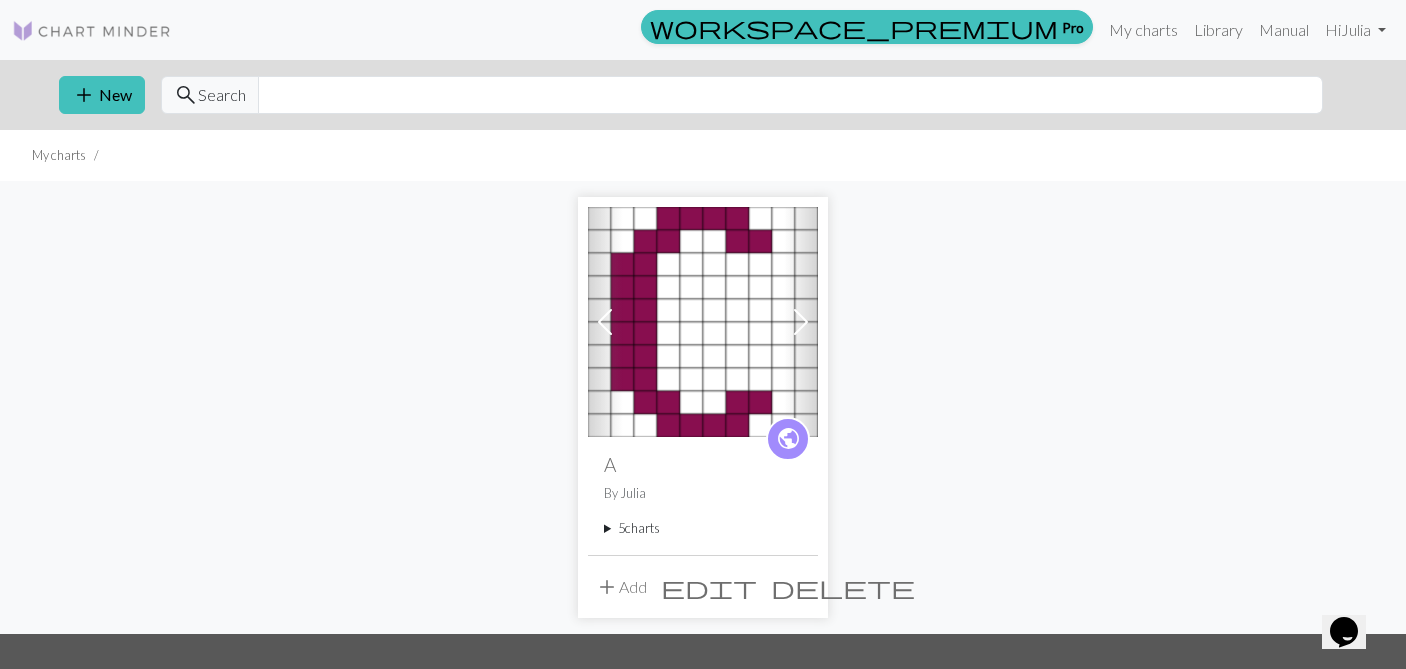 click at bounding box center (801, 322) 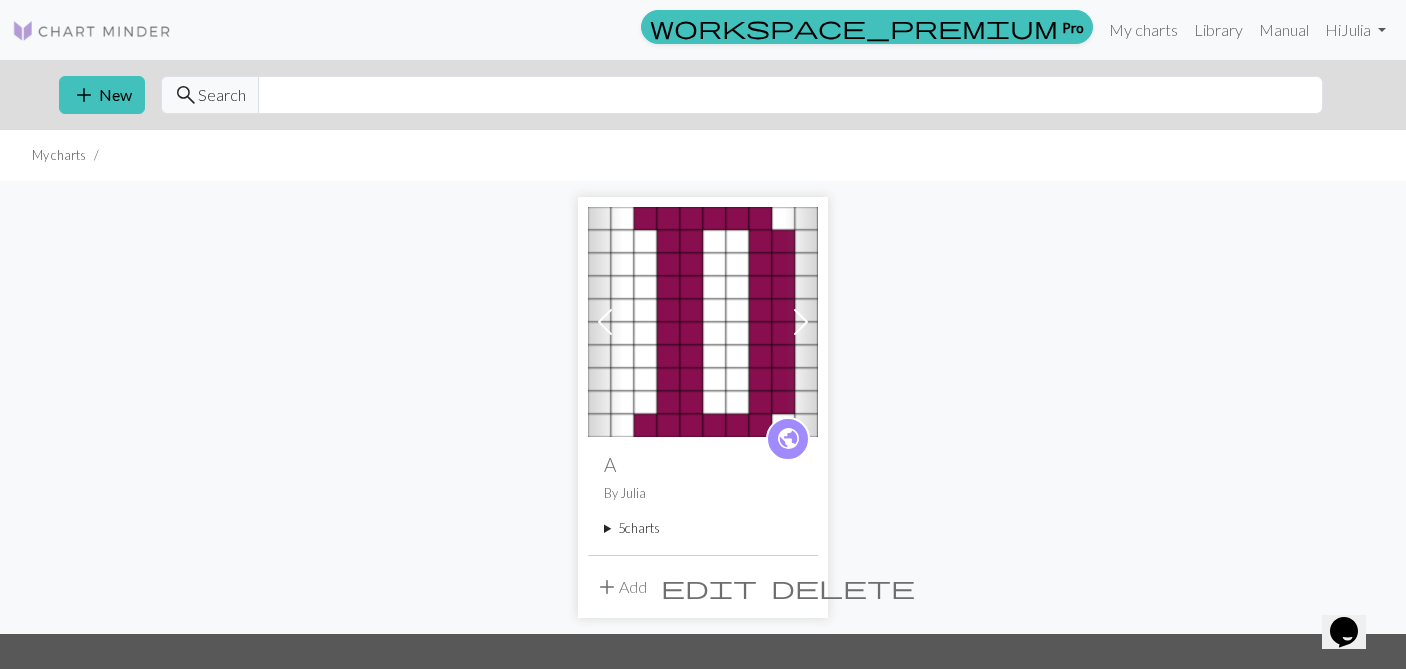 click at bounding box center [801, 322] 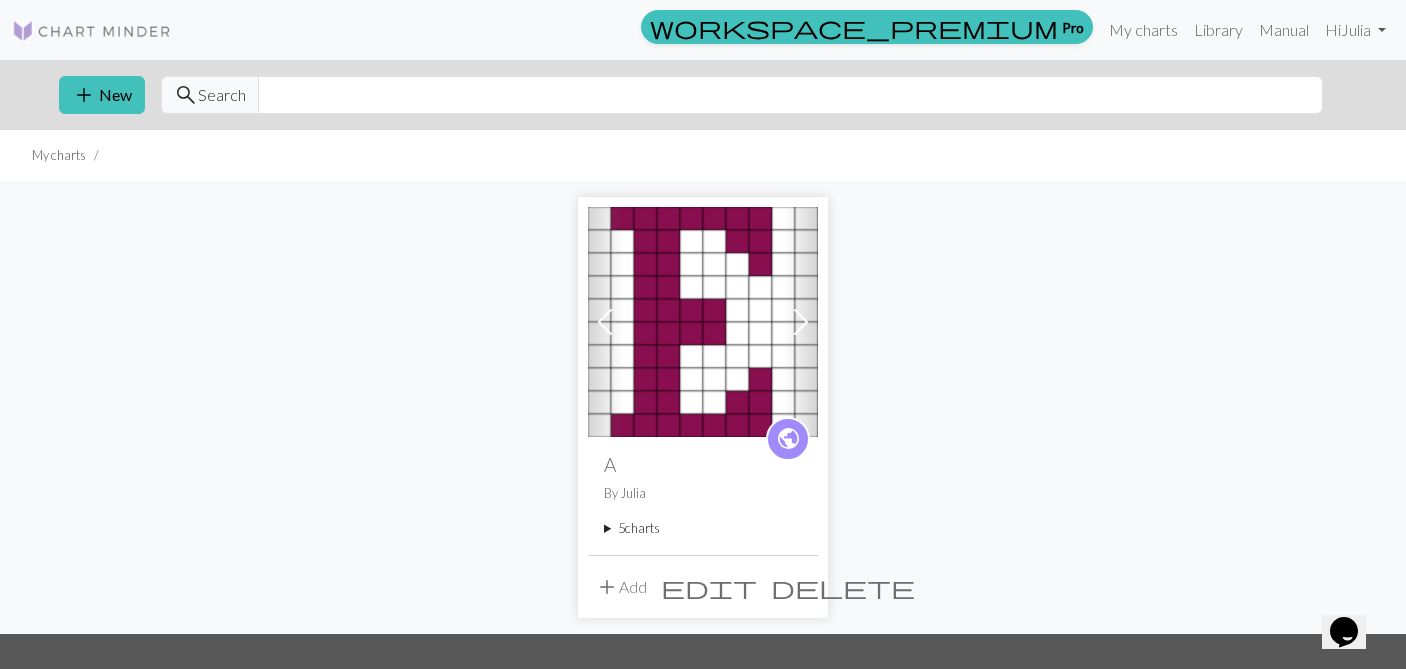 click at bounding box center (801, 322) 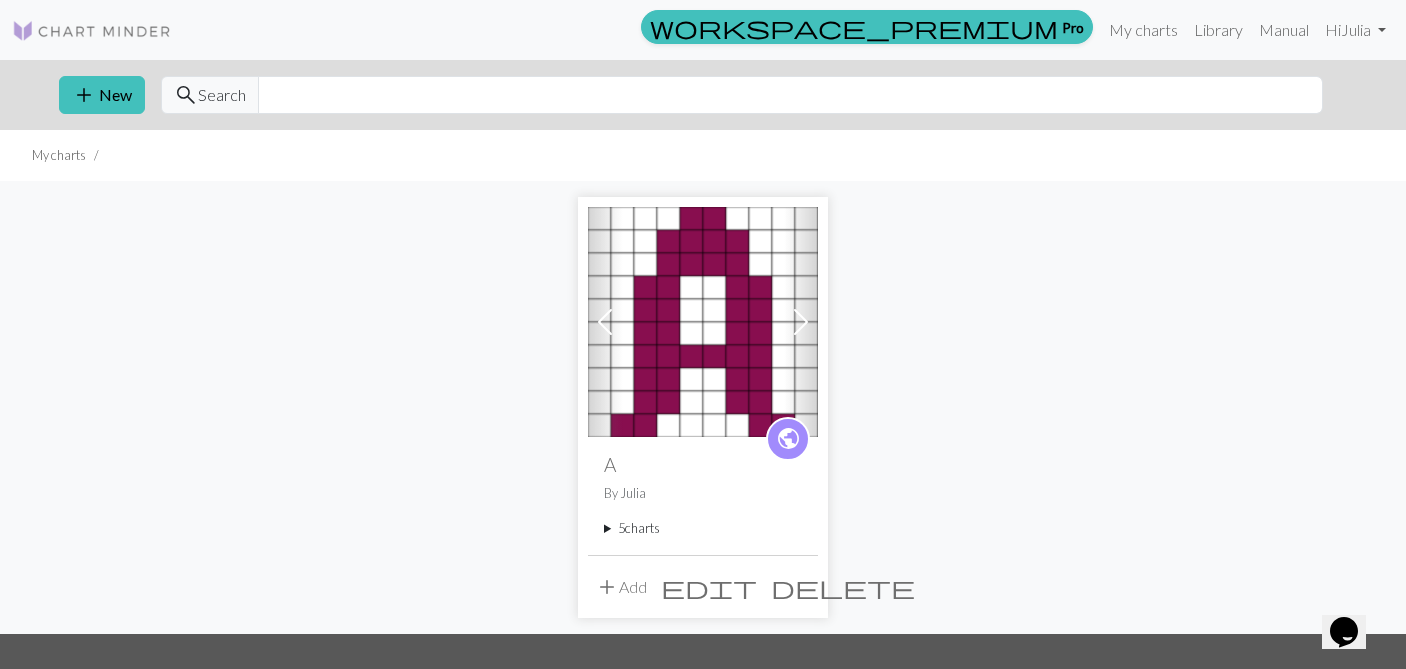 click on "add  Add" at bounding box center (621, 587) 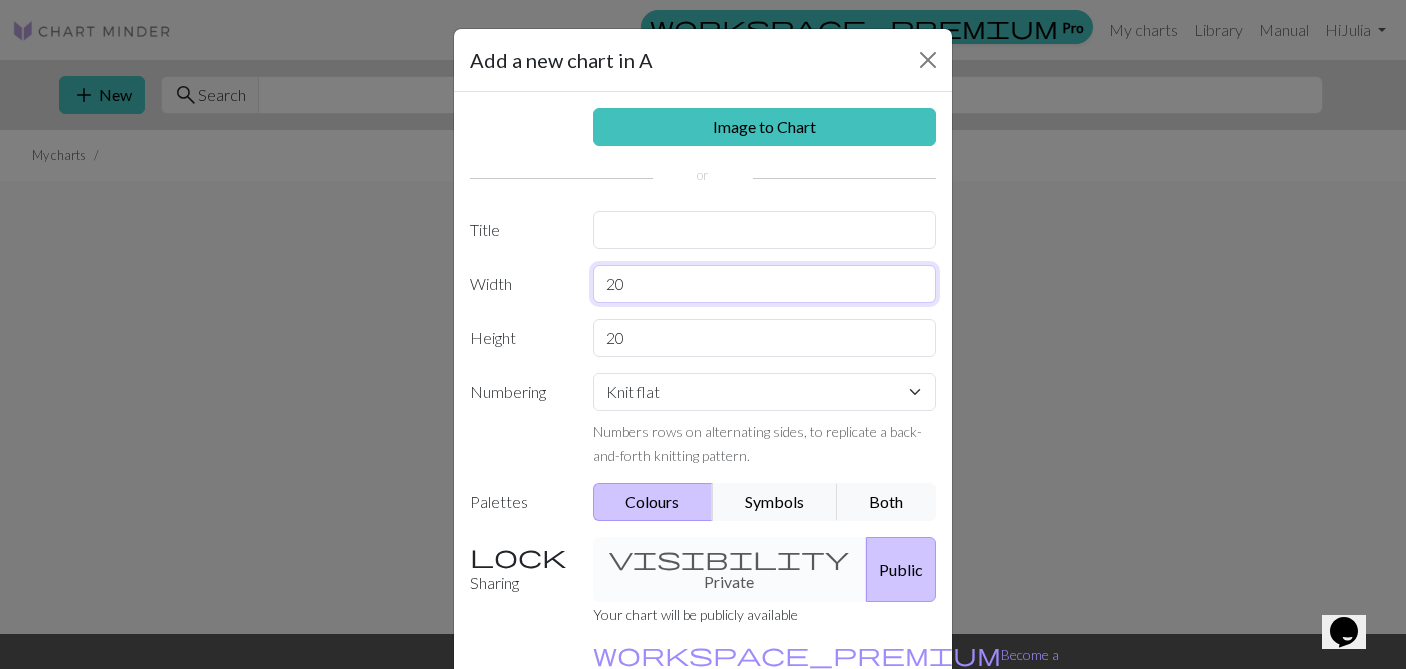 drag, startPoint x: 651, startPoint y: 292, endPoint x: 585, endPoint y: 291, distance: 66.007576 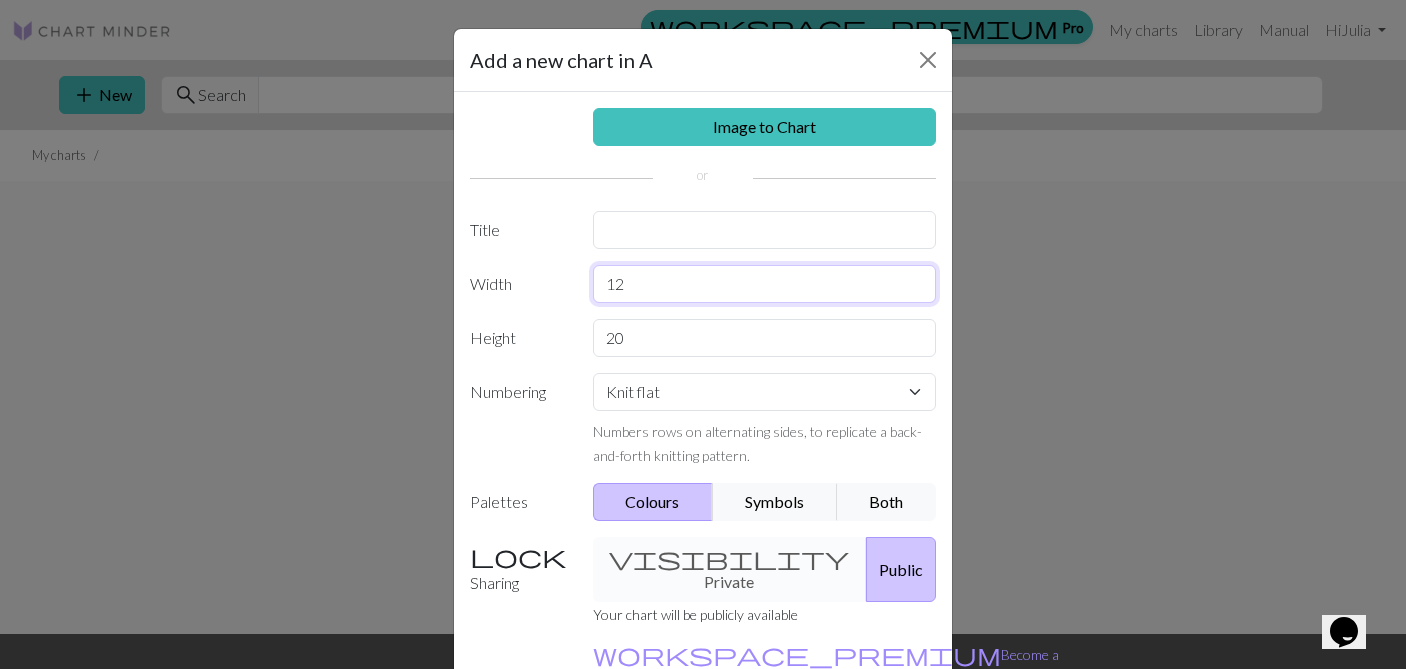 type on "12" 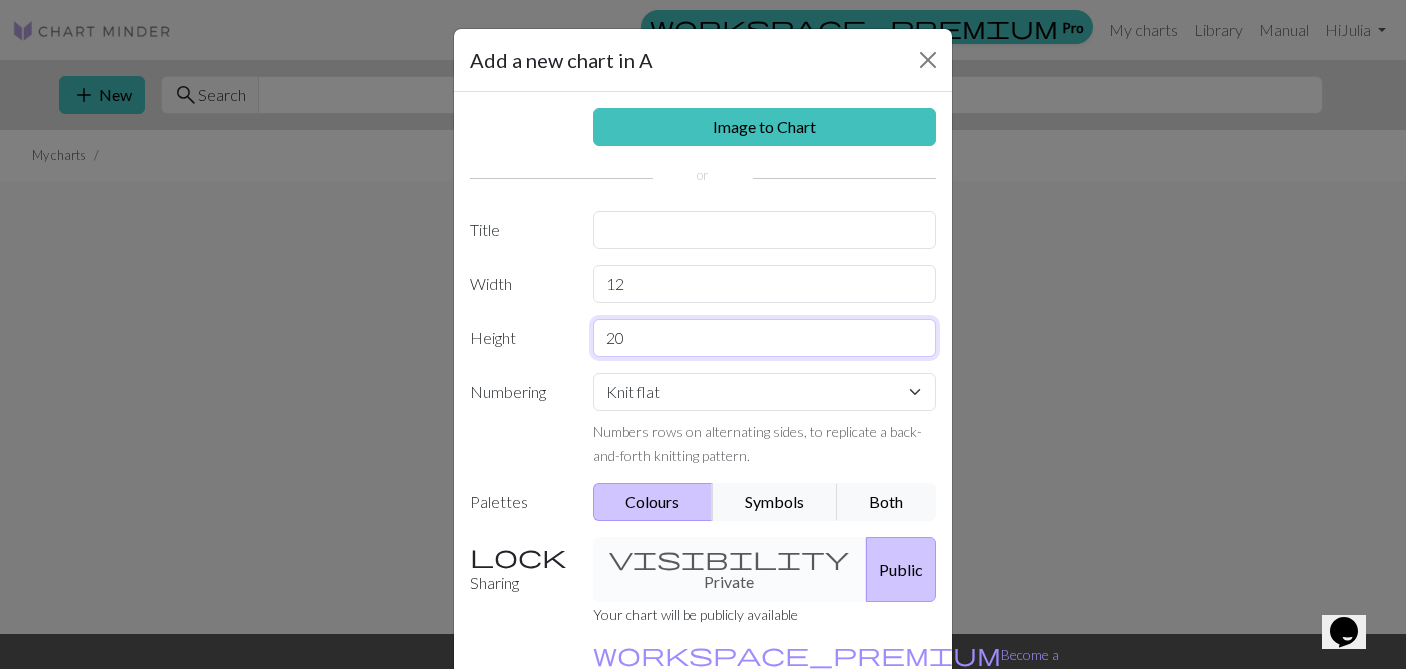 drag, startPoint x: 635, startPoint y: 340, endPoint x: 588, endPoint y: 337, distance: 47.095646 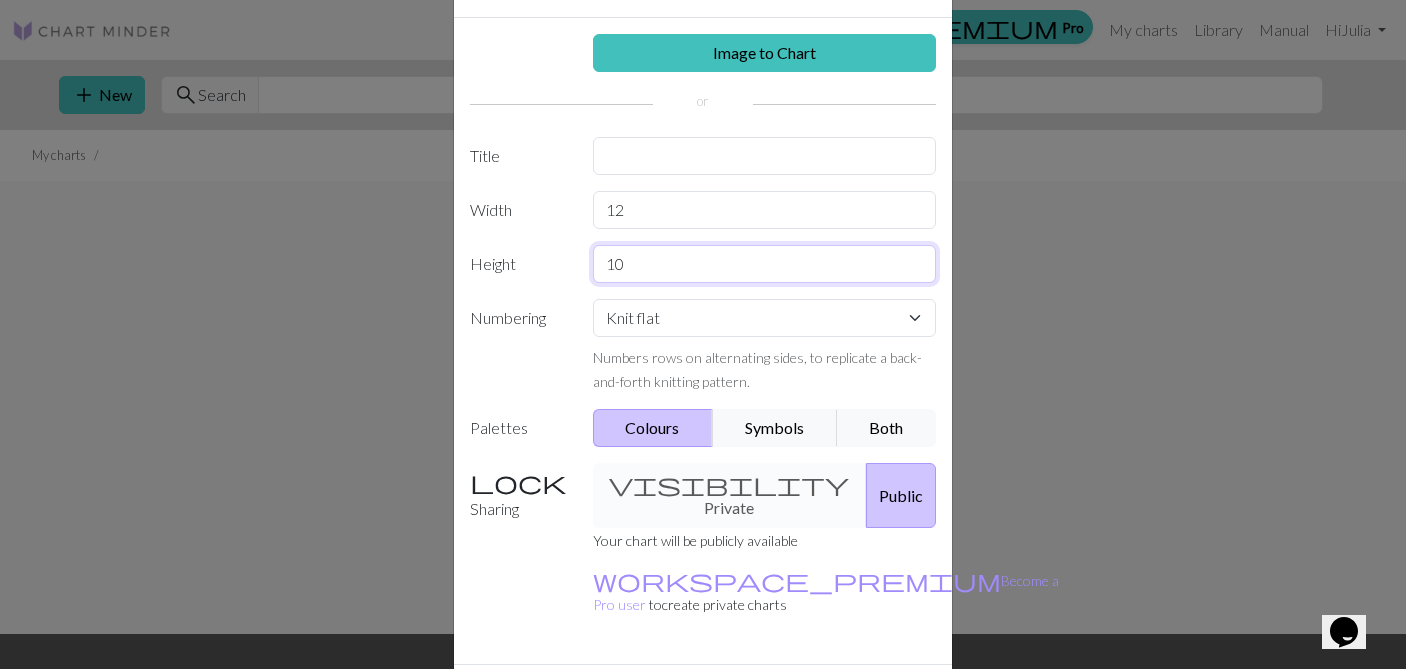 scroll, scrollTop: 120, scrollLeft: 0, axis: vertical 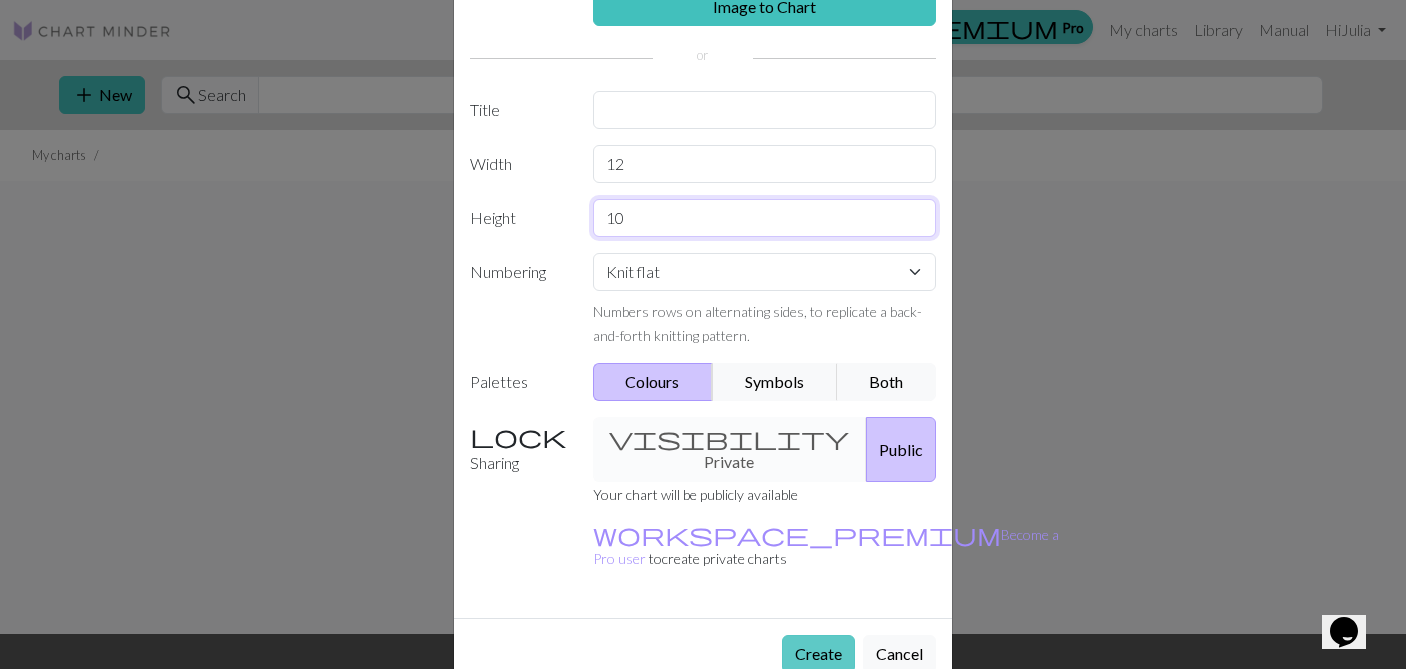 type on "10" 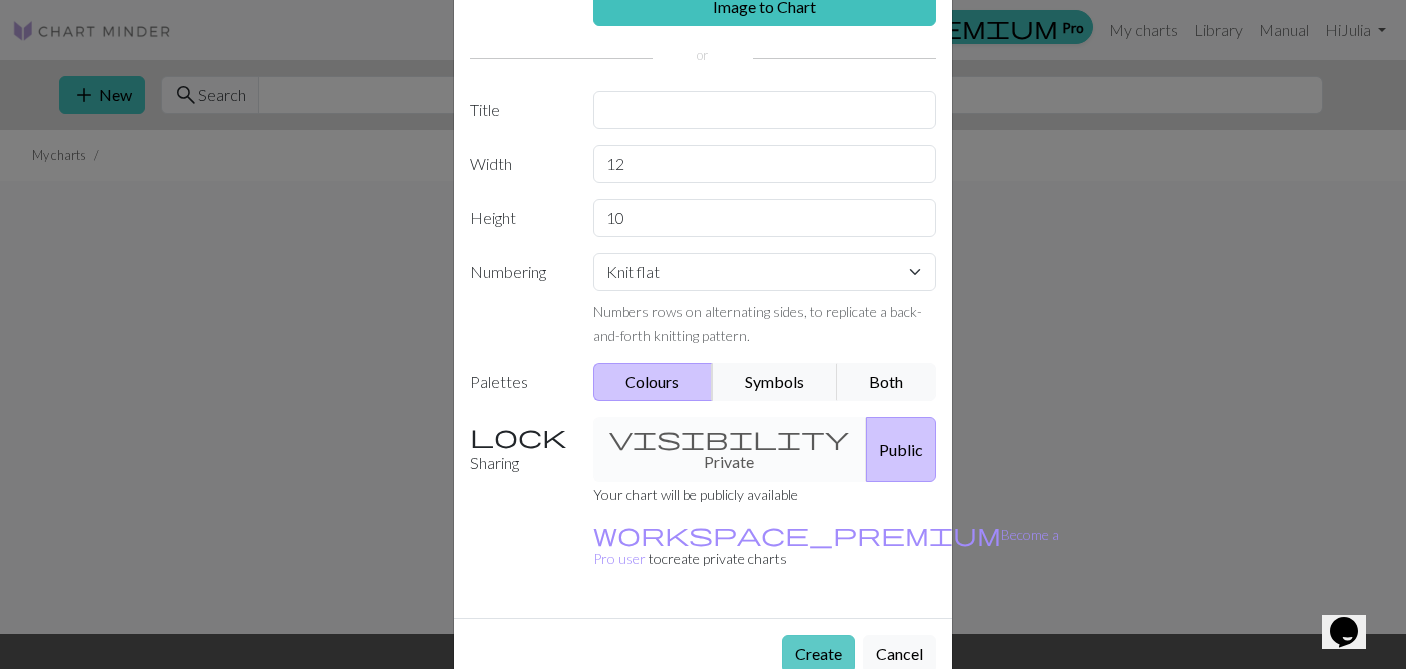 click on "Create" at bounding box center [818, 654] 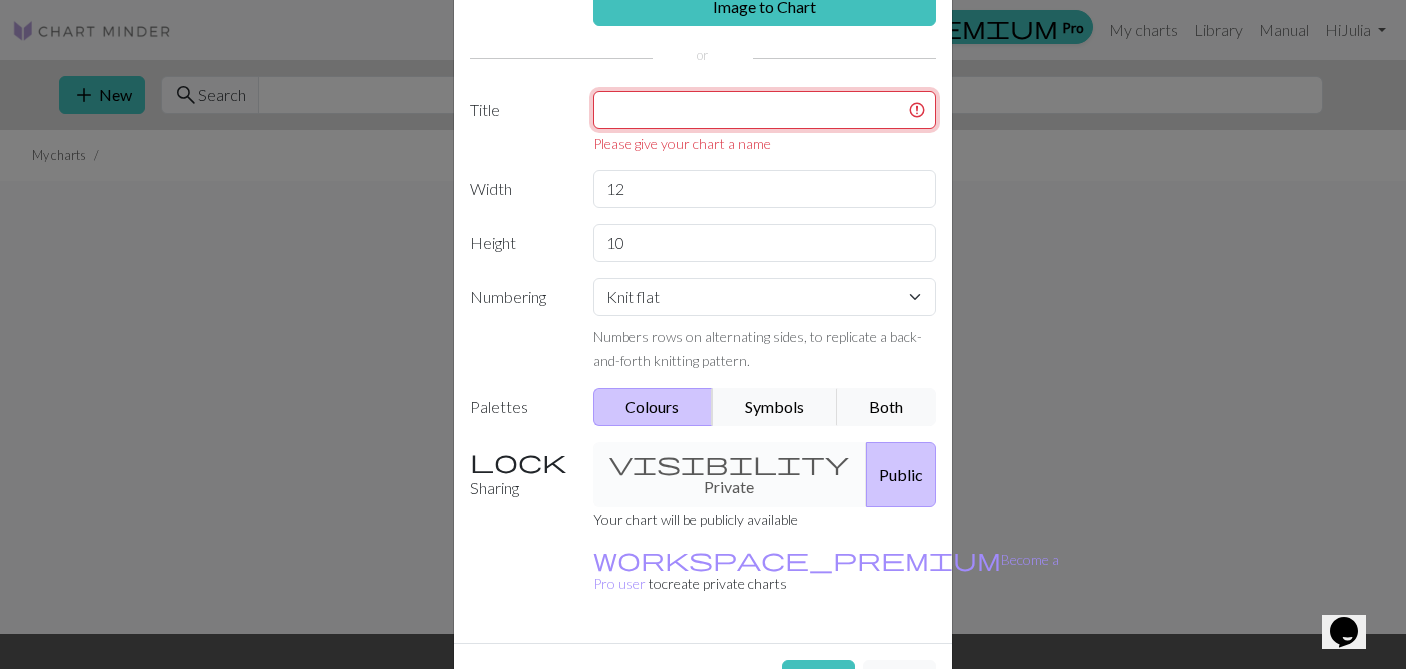 click at bounding box center [765, 110] 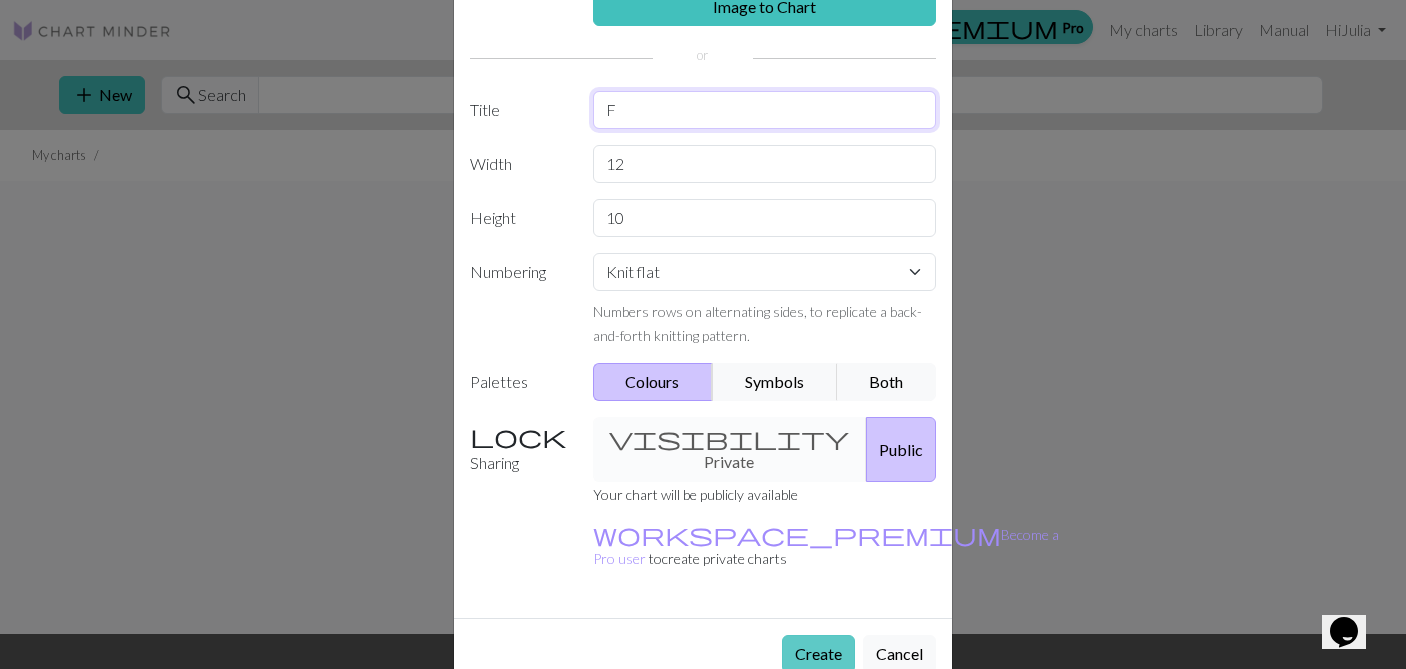 type on "F" 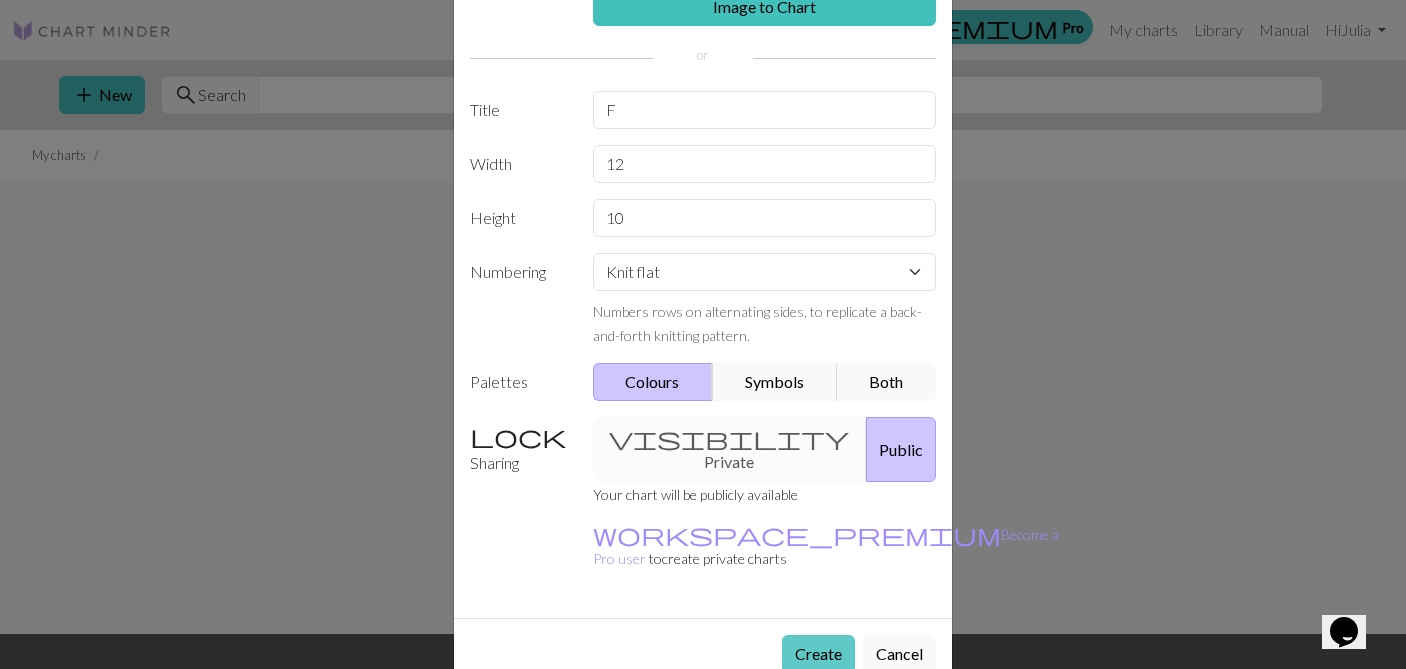 click on "Create" at bounding box center [818, 654] 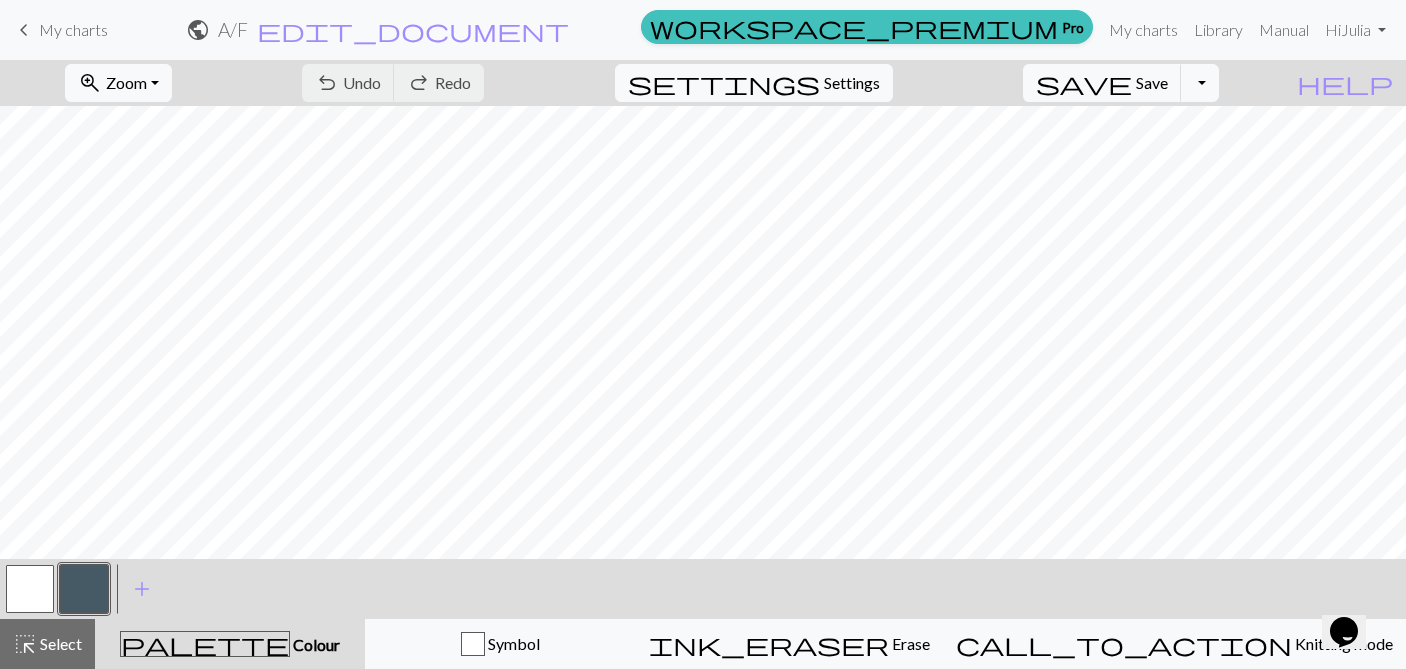 click at bounding box center [84, 589] 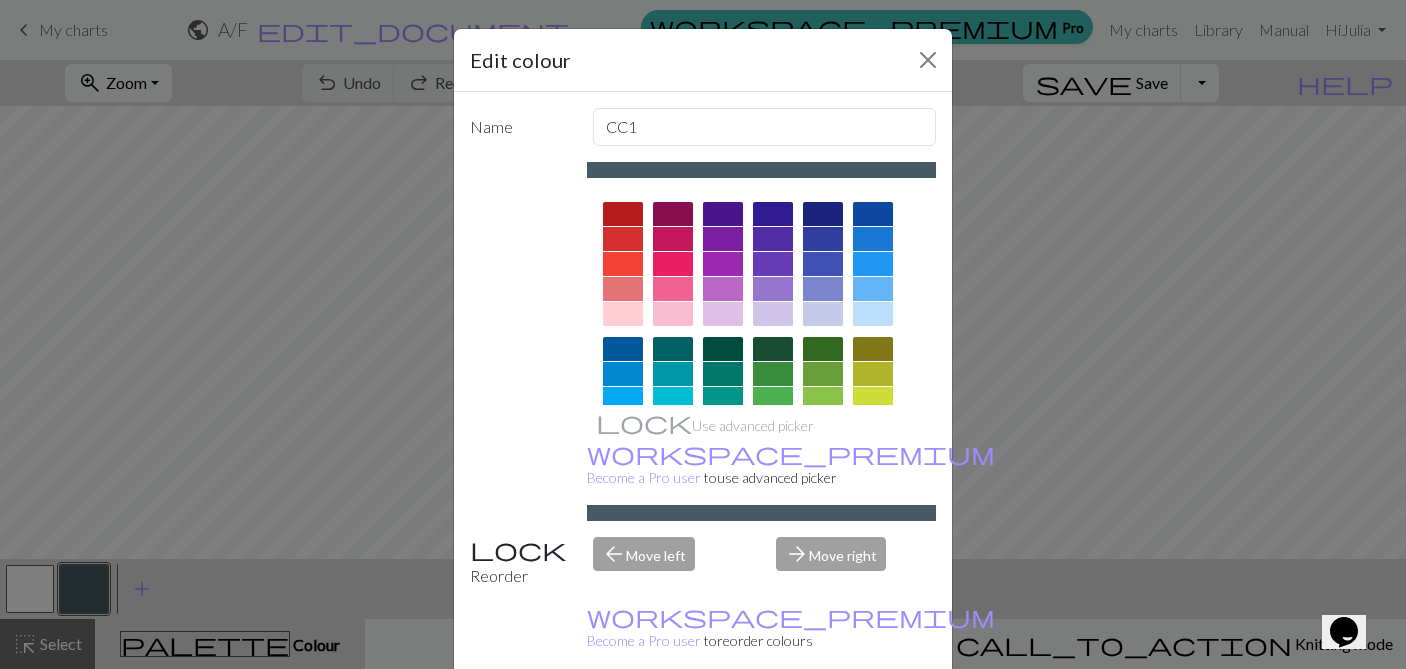 click at bounding box center [673, 214] 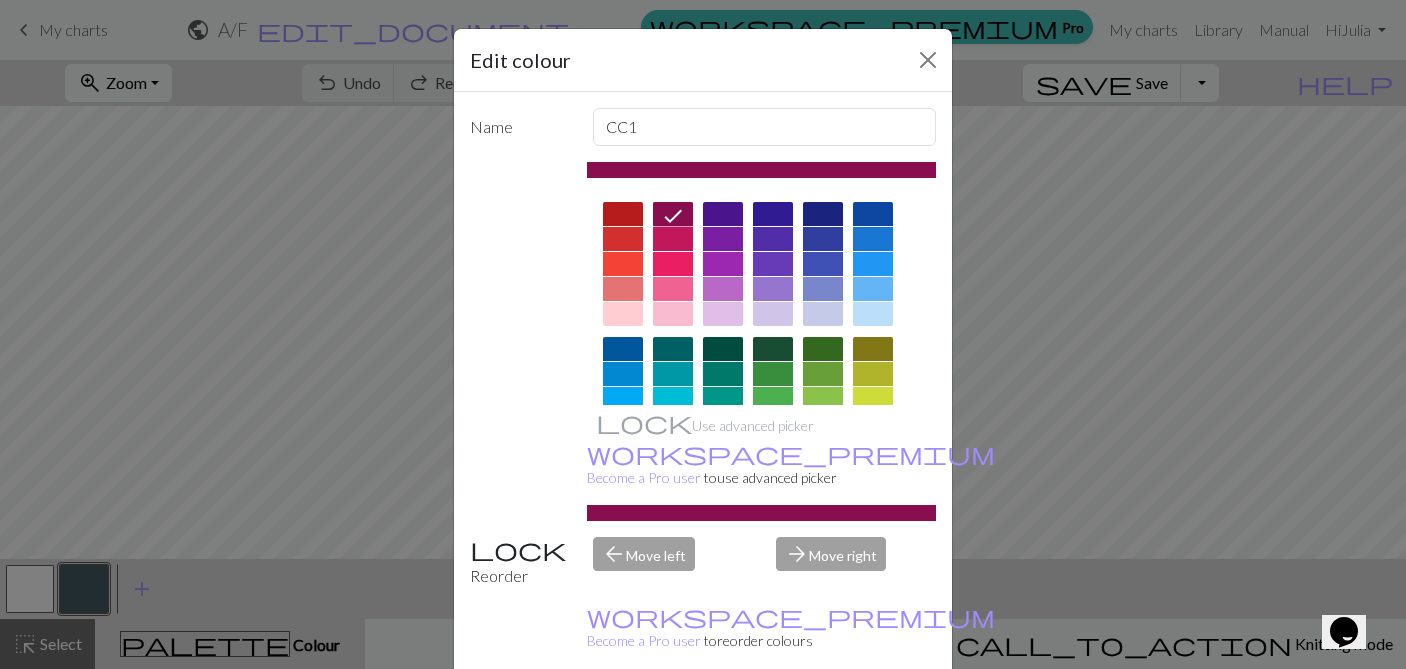 click on "Done" at bounding box center (823, 720) 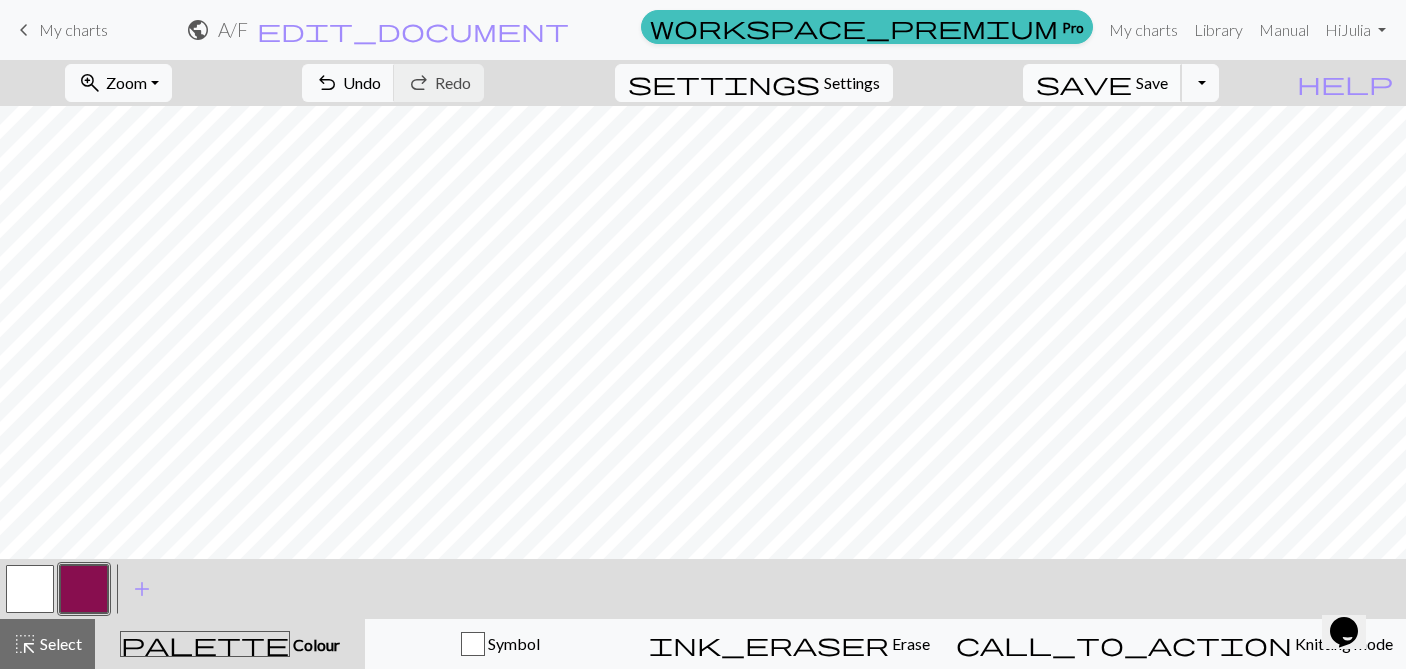 click on "Save" at bounding box center [1152, 82] 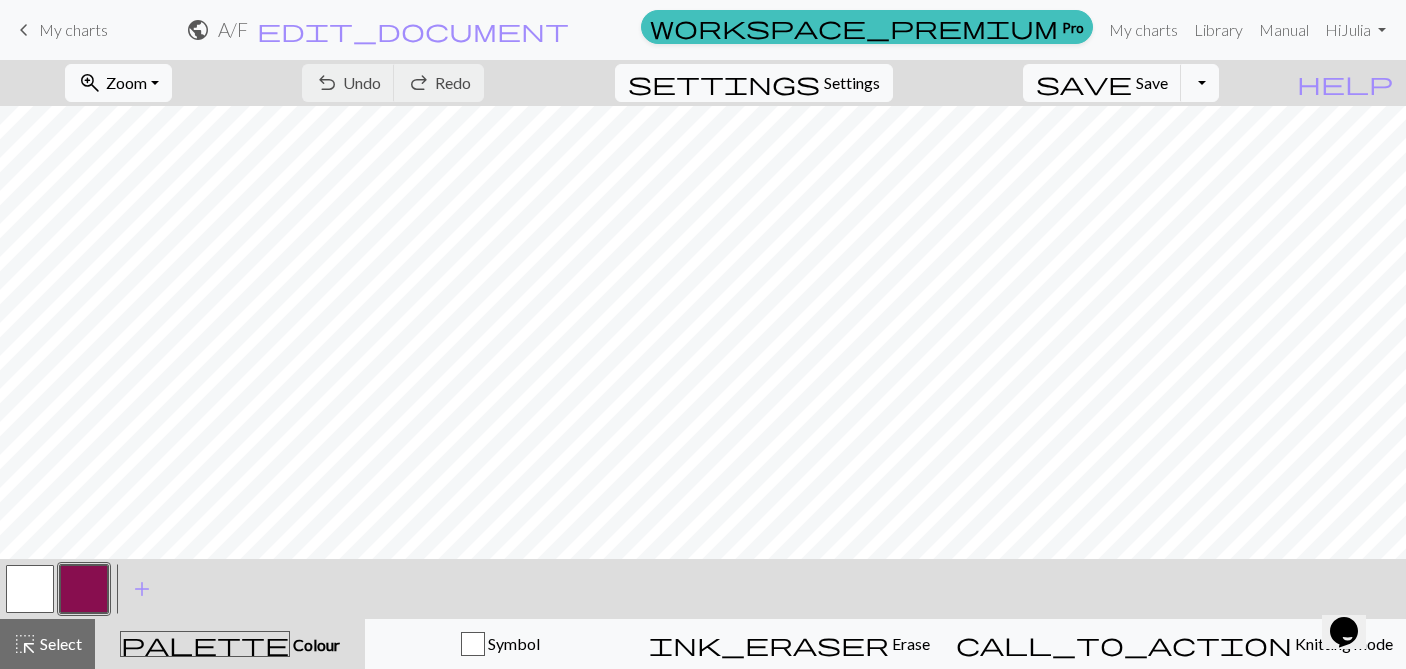 click on "My charts" at bounding box center (73, 29) 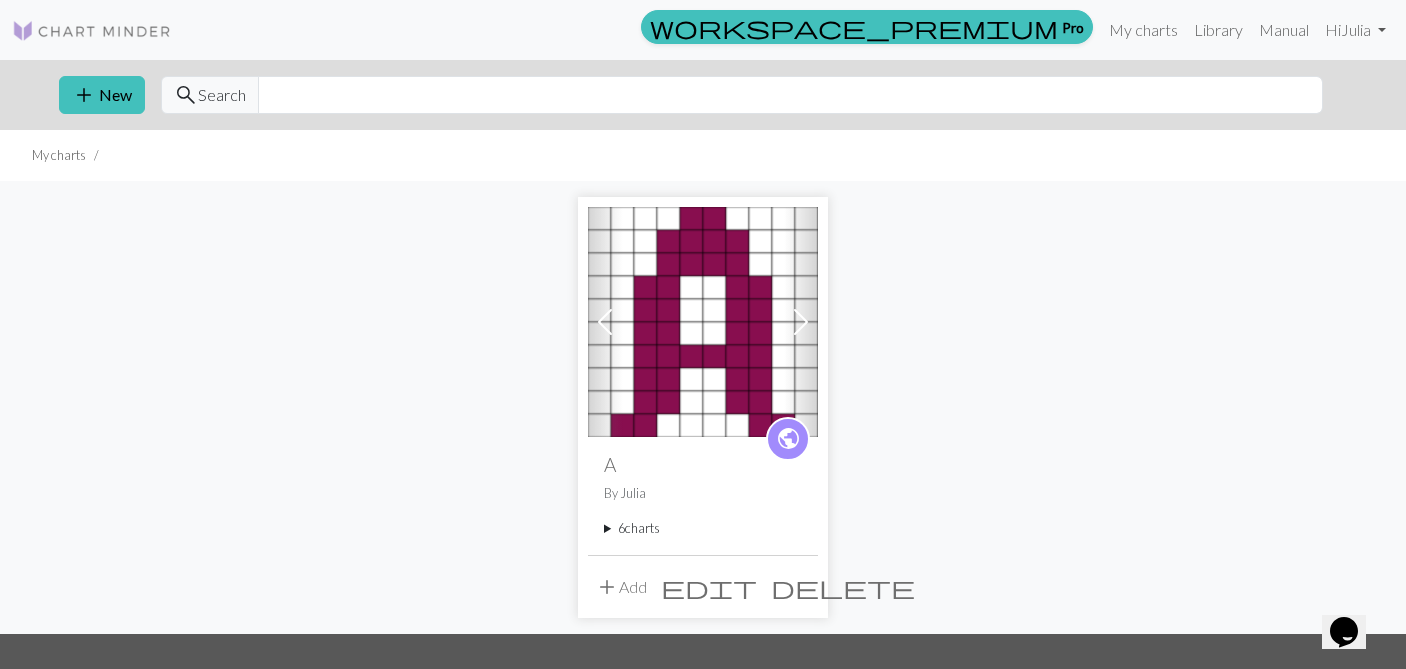 click on "add  Add" at bounding box center [621, 587] 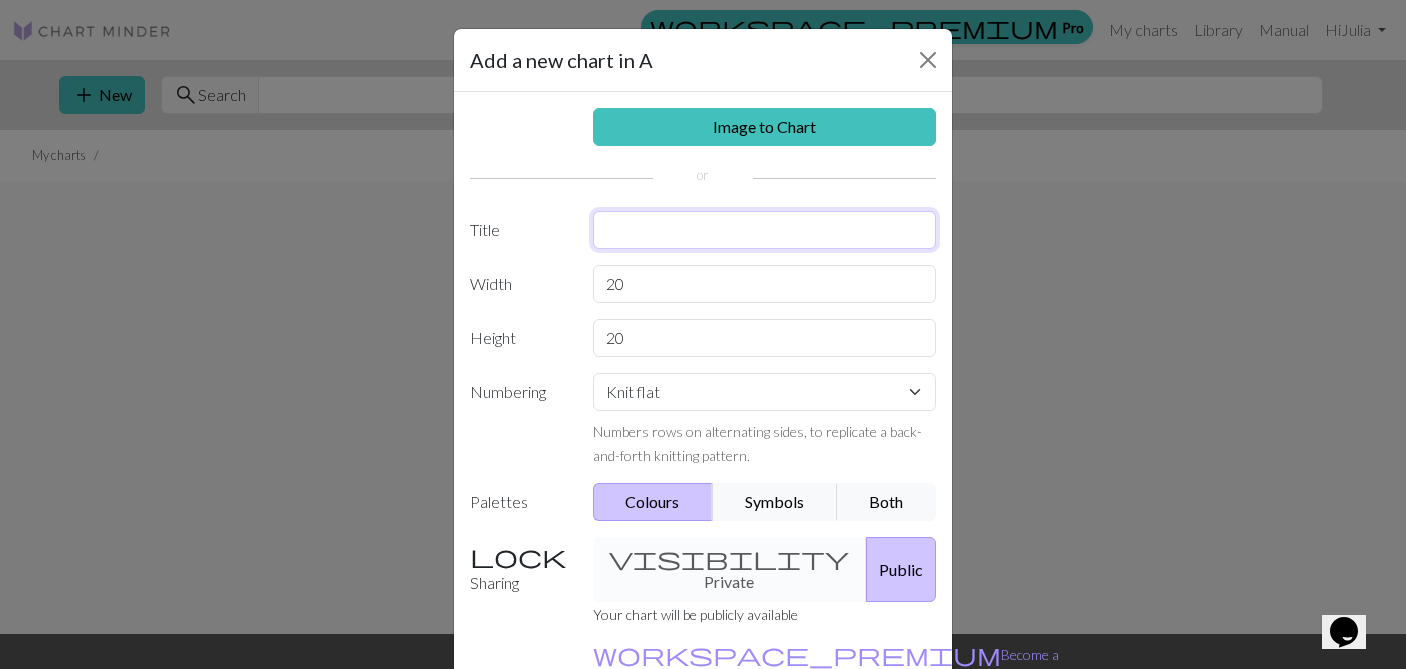 click at bounding box center [765, 230] 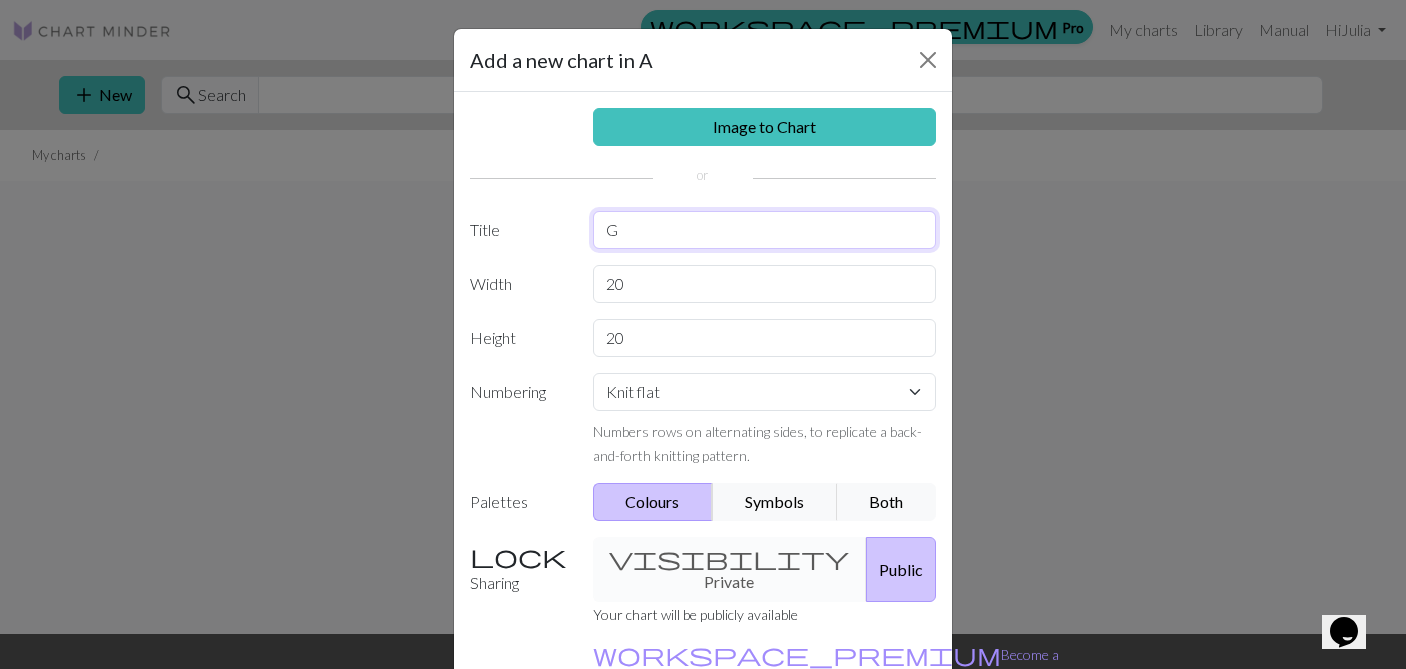 type on "G" 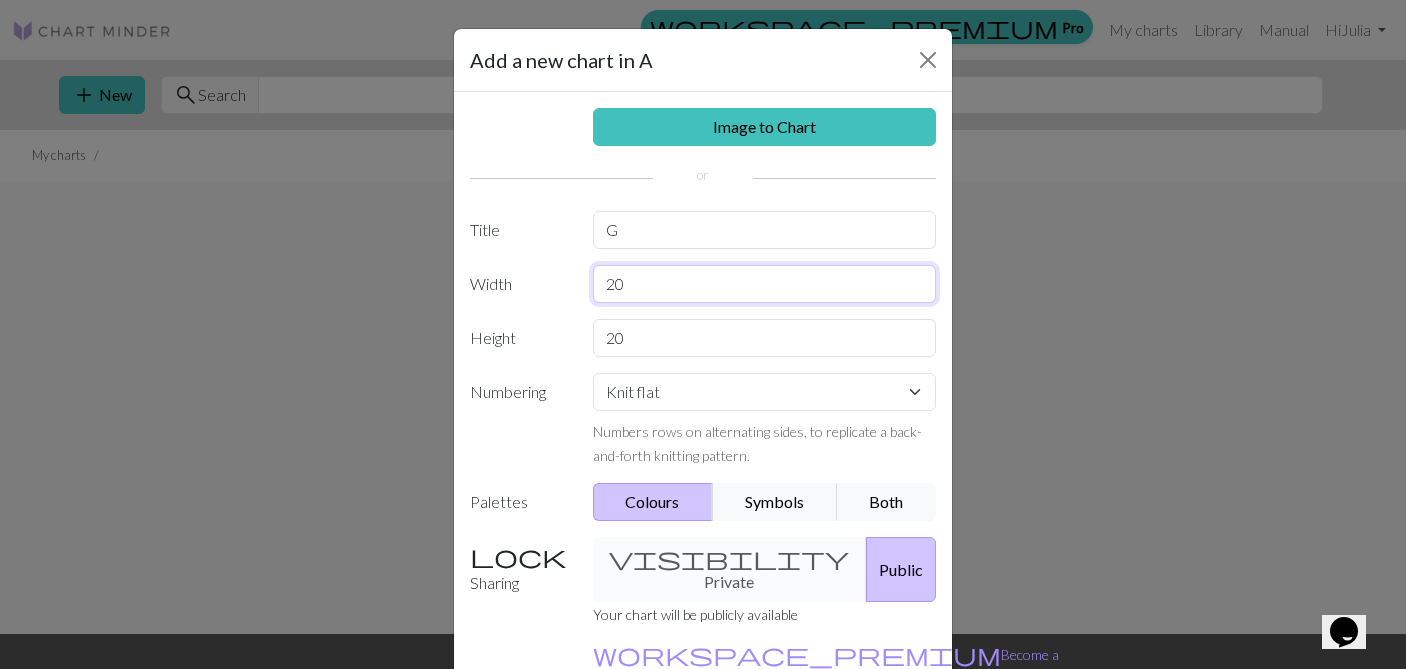 drag, startPoint x: 645, startPoint y: 293, endPoint x: 575, endPoint y: 284, distance: 70.5762 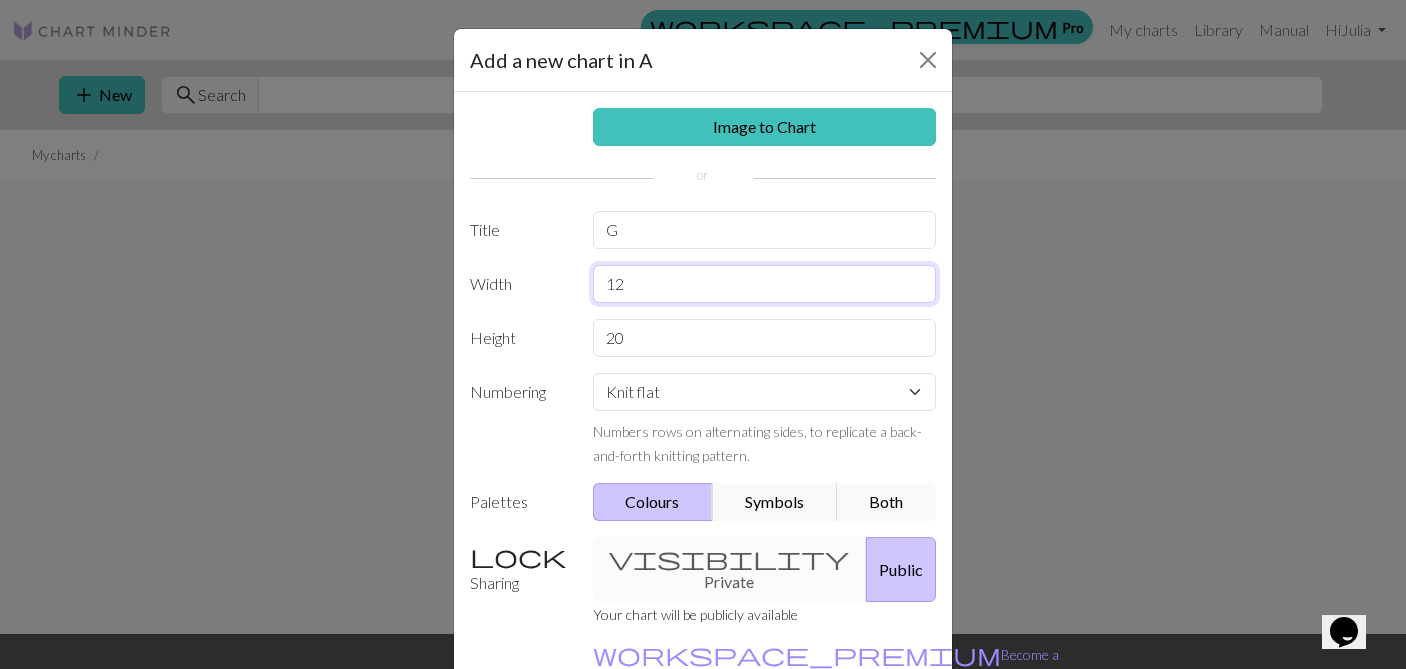 type on "12" 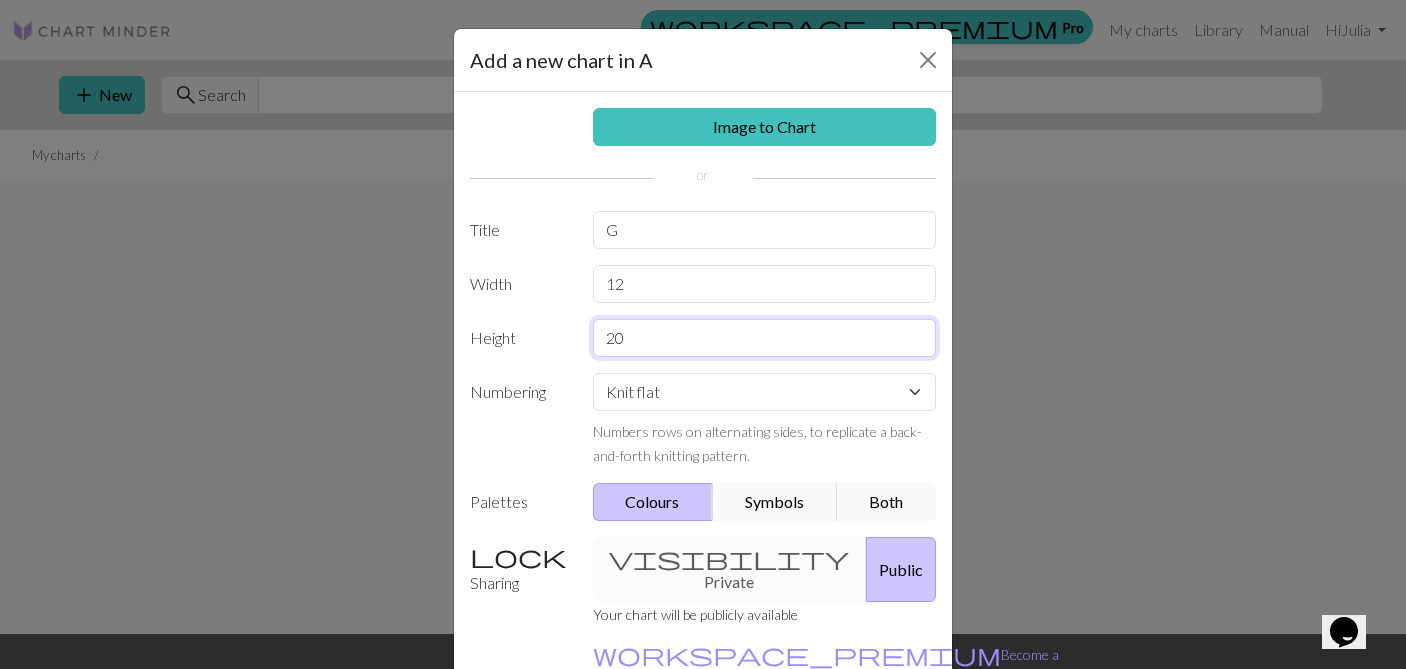 drag, startPoint x: 630, startPoint y: 338, endPoint x: 568, endPoint y: 334, distance: 62.1289 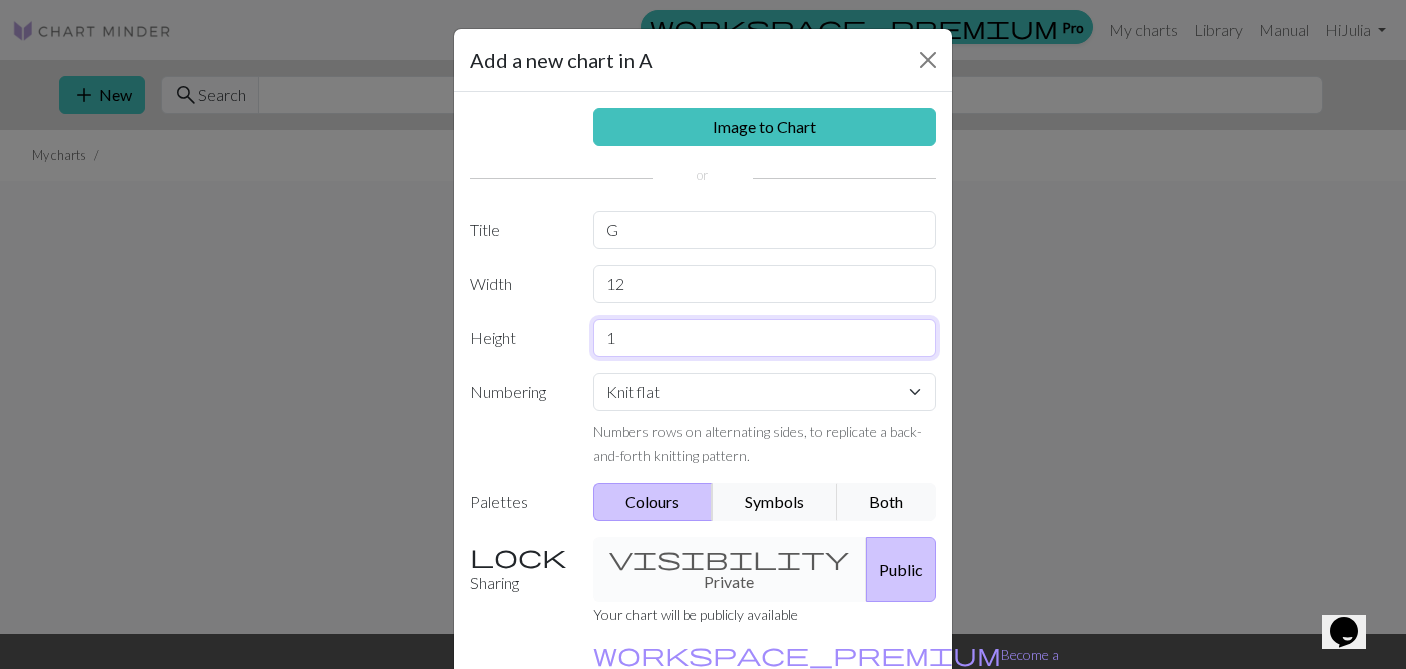 type on "10" 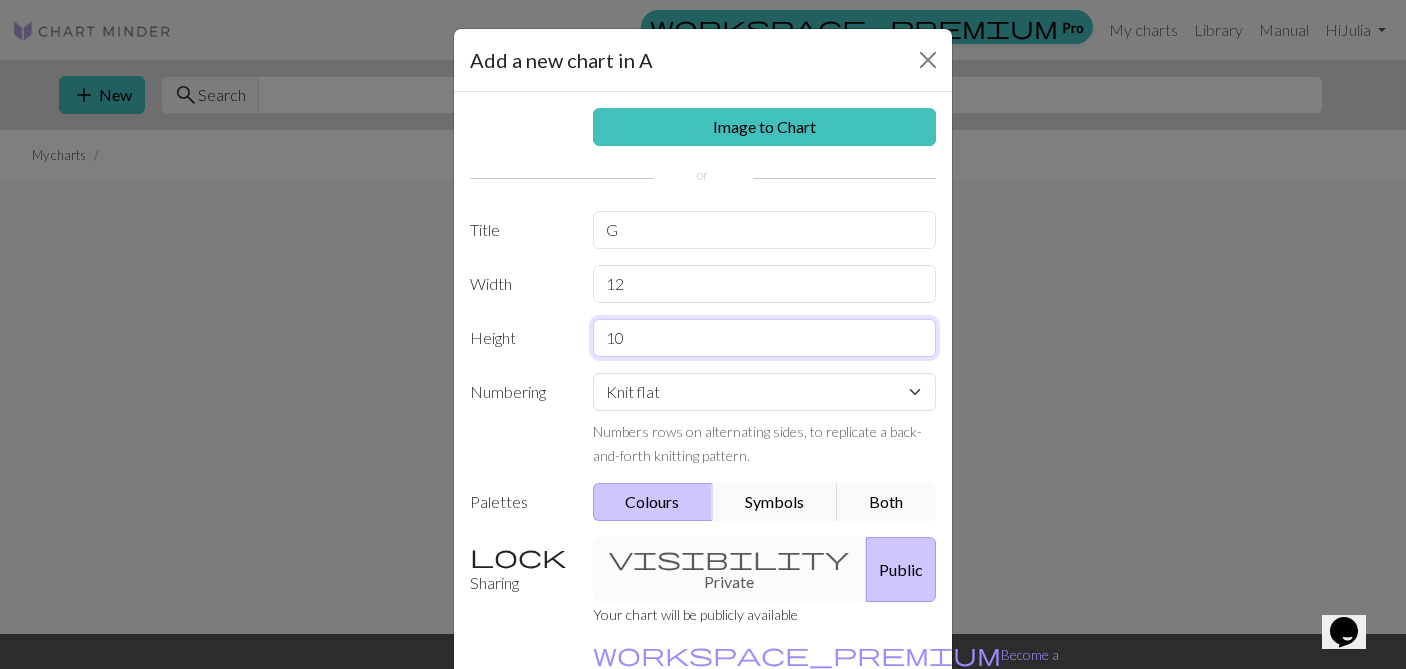 scroll, scrollTop: 120, scrollLeft: 0, axis: vertical 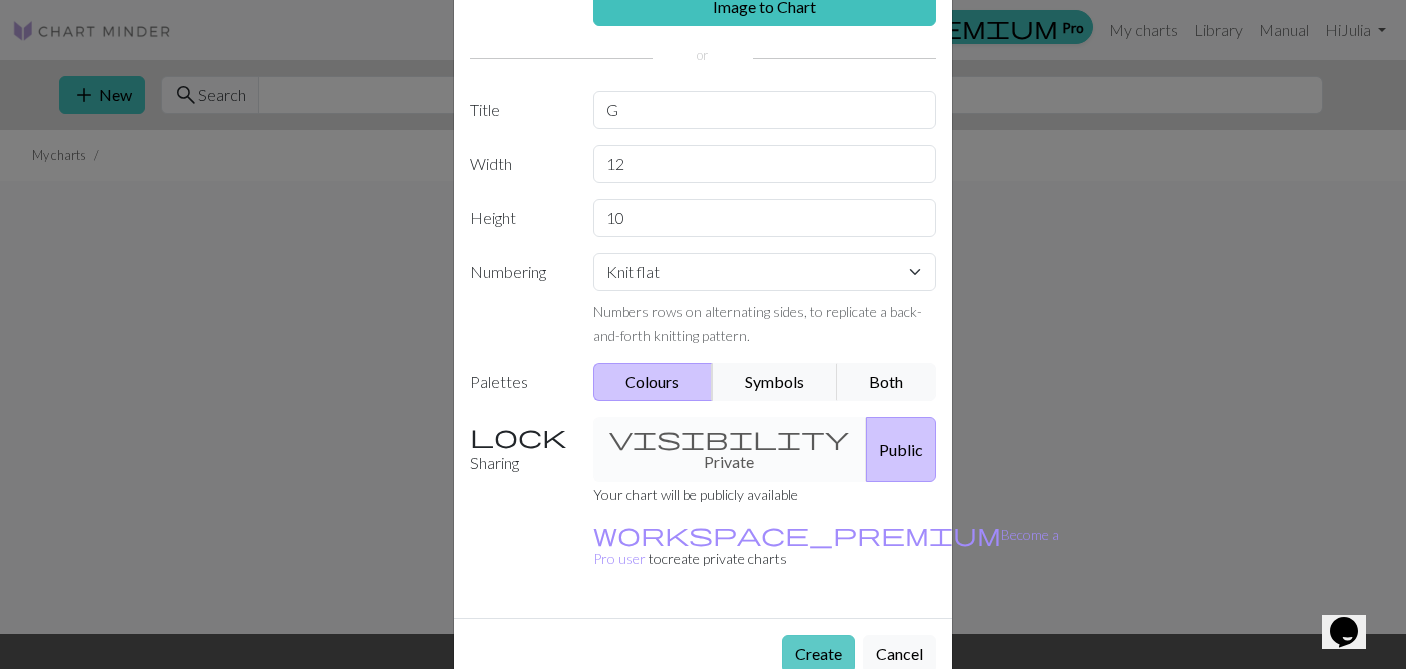 click on "Create" at bounding box center [818, 654] 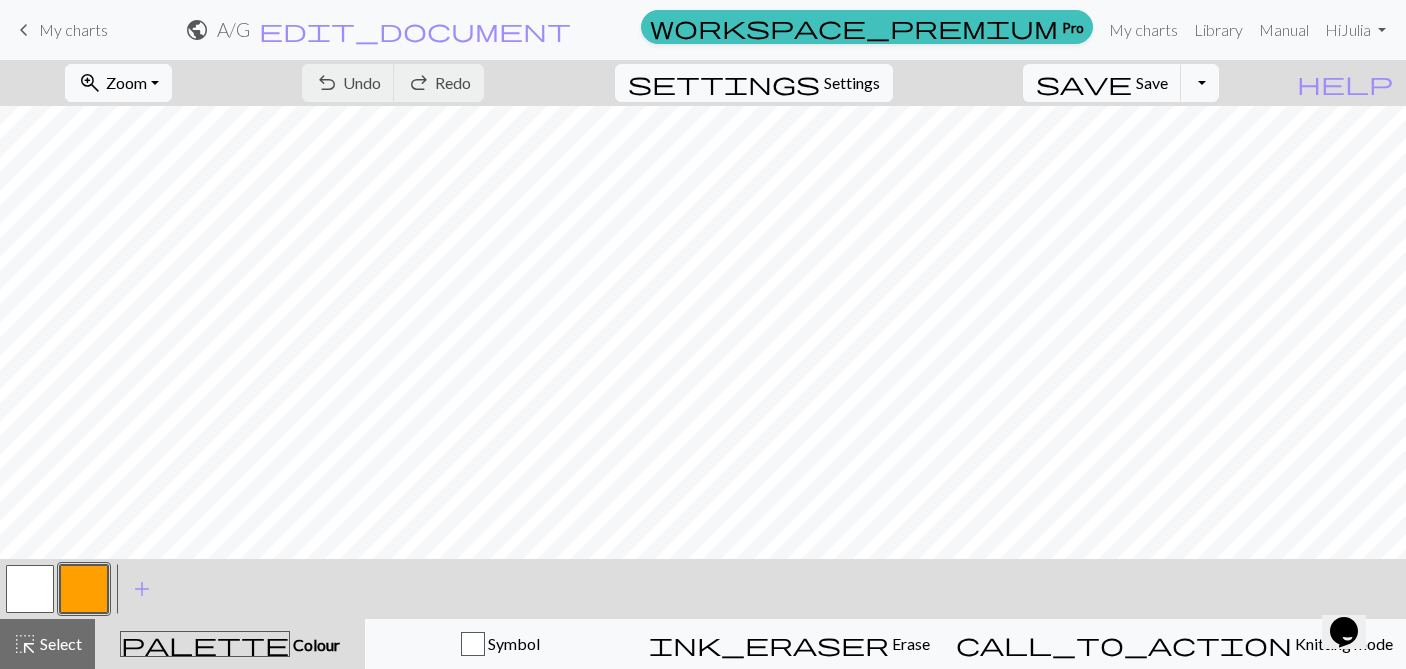 click at bounding box center (84, 589) 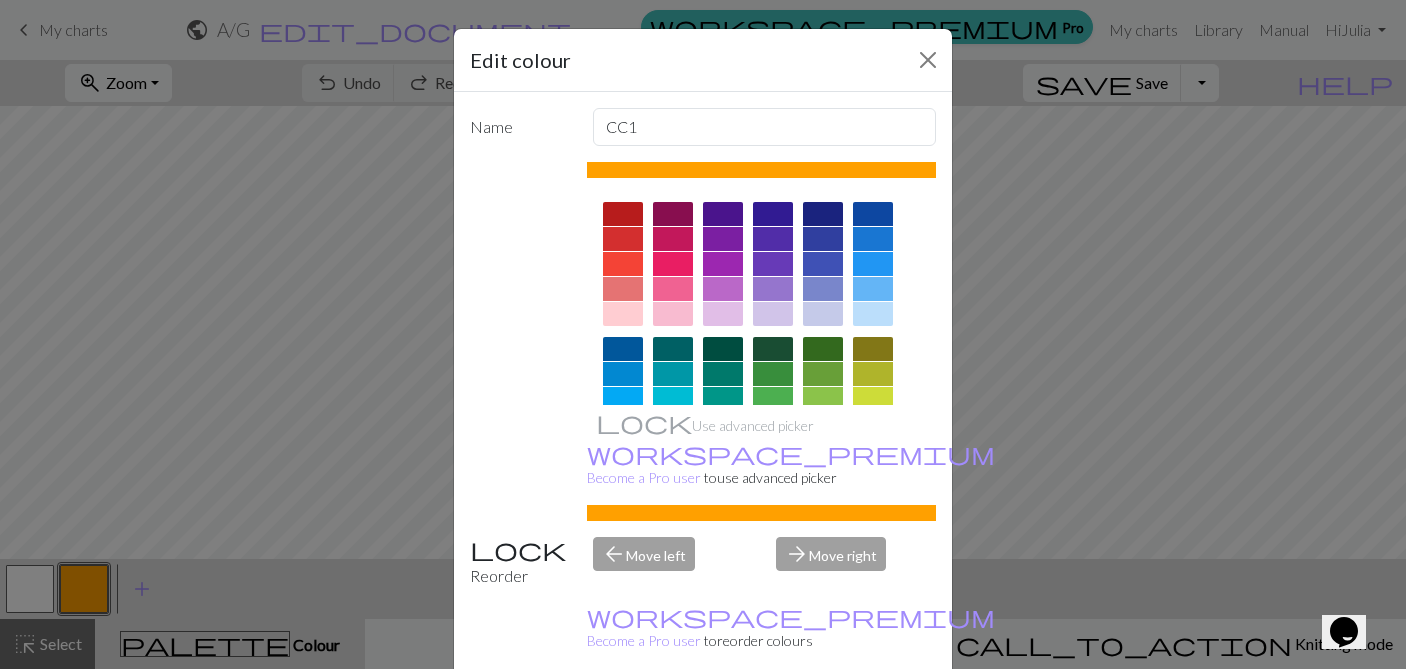 click at bounding box center (673, 214) 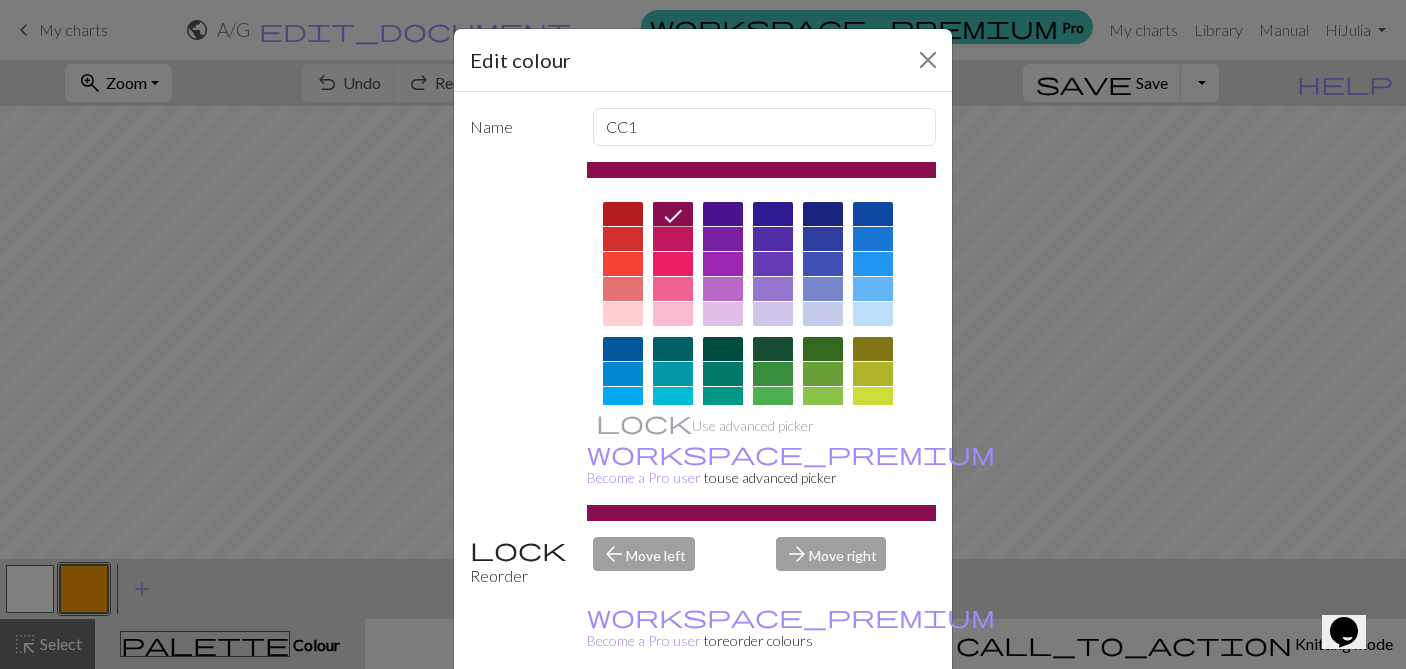 click on "Done" at bounding box center (823, 720) 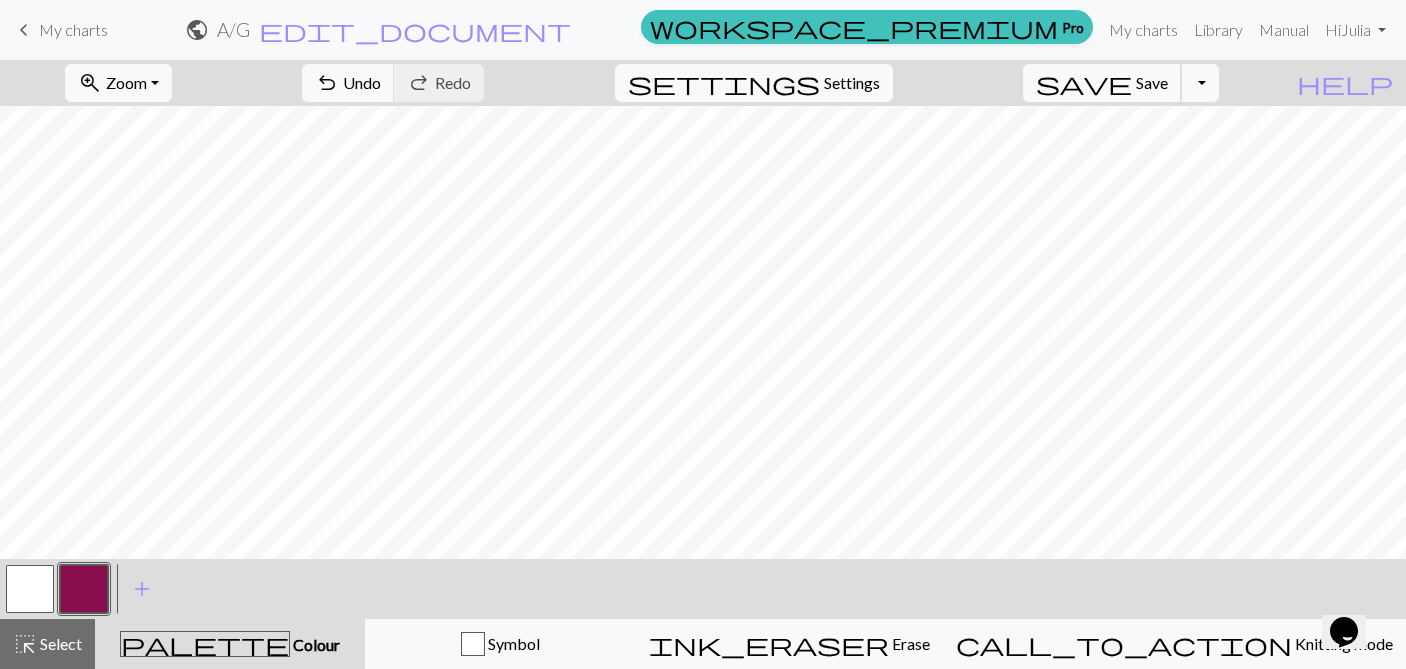 click on "Save" at bounding box center (1152, 82) 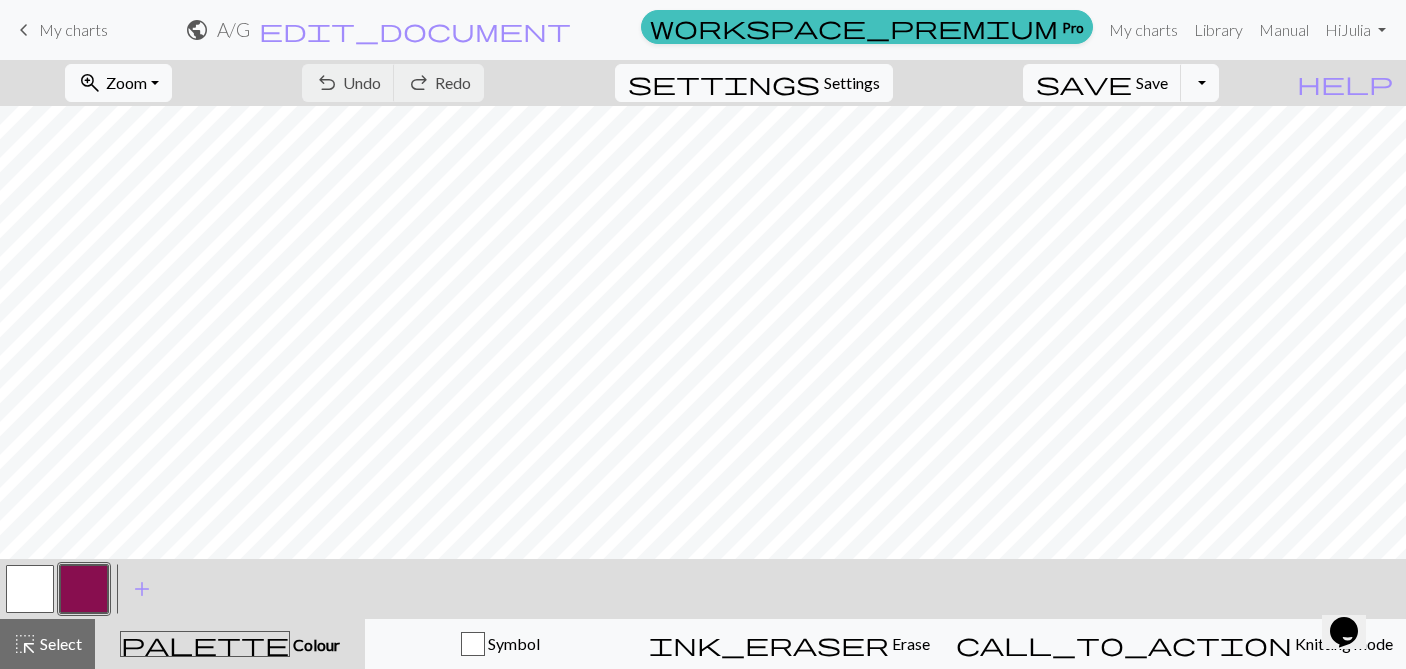 click on "My charts" at bounding box center [73, 29] 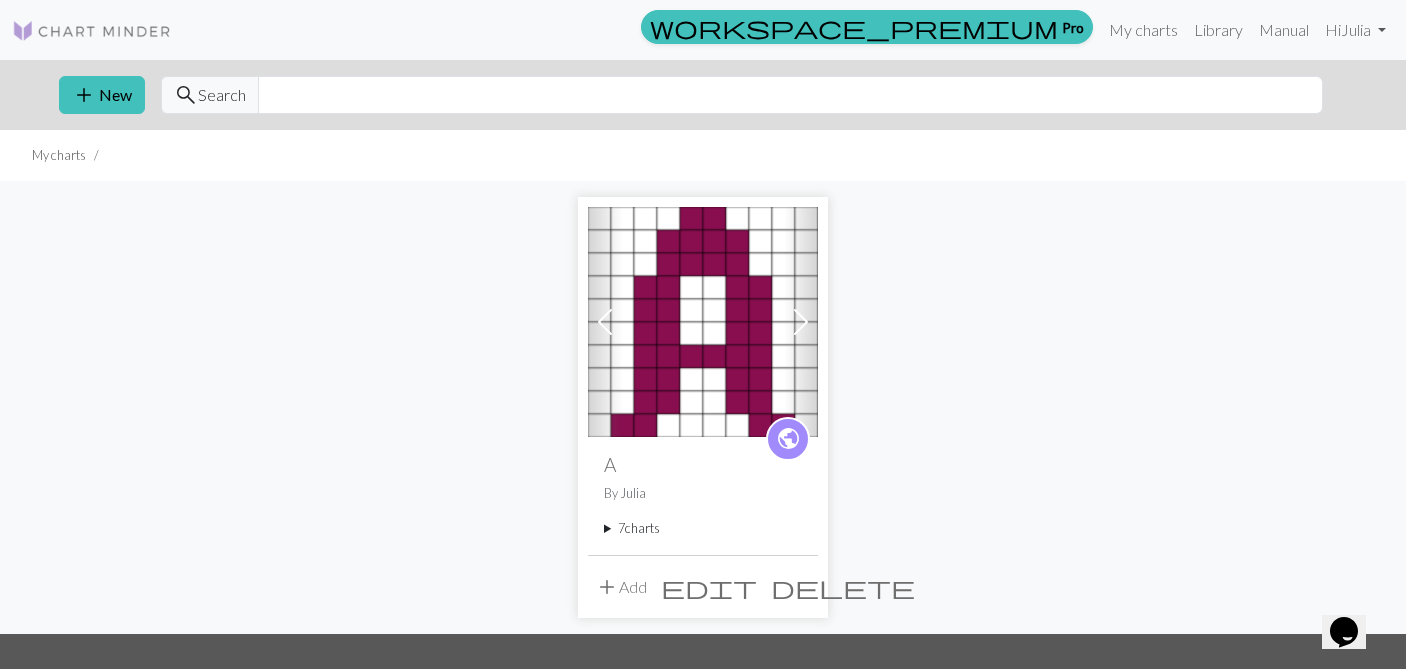 click on "add  Add" at bounding box center (621, 587) 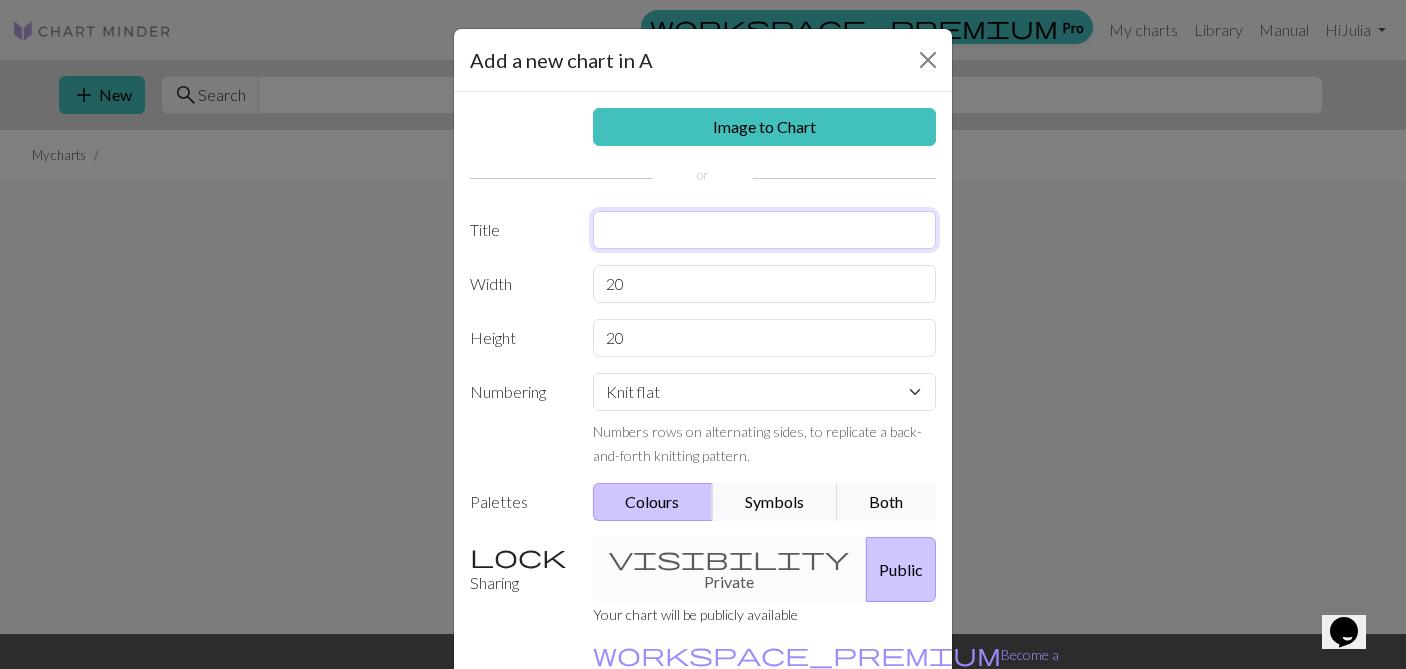 click at bounding box center [765, 230] 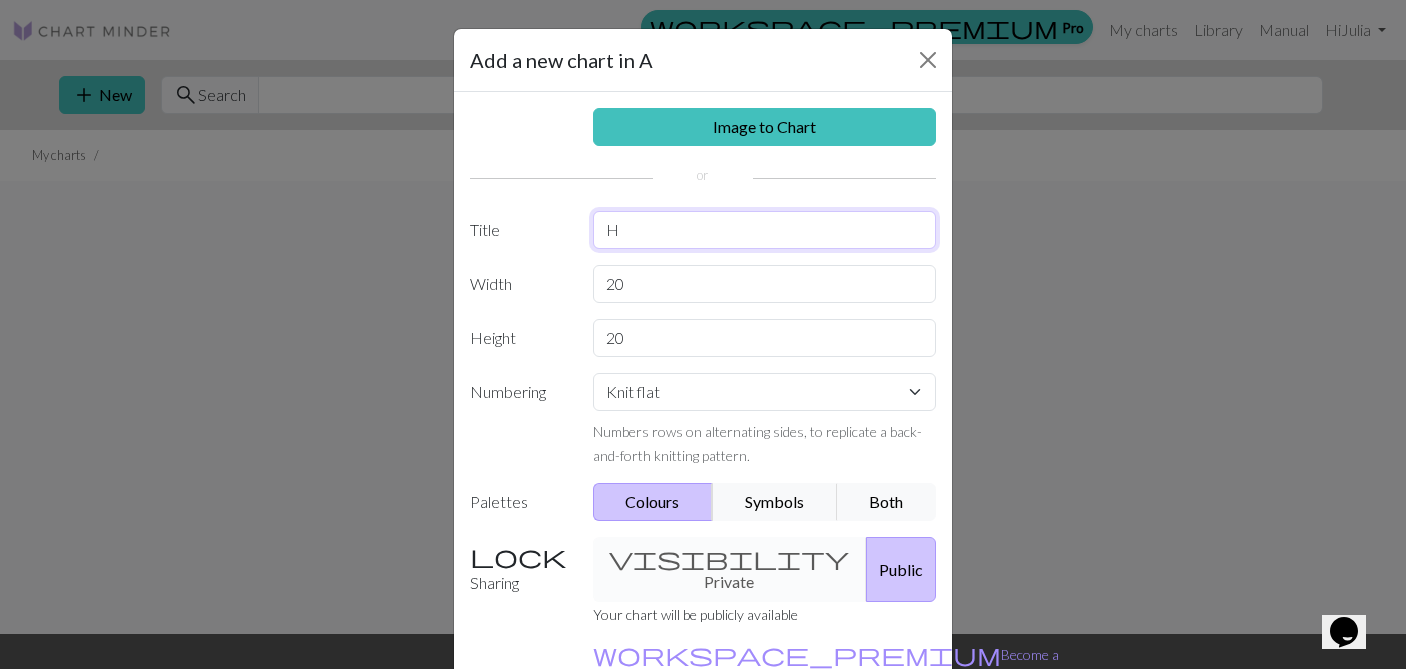 type on "H" 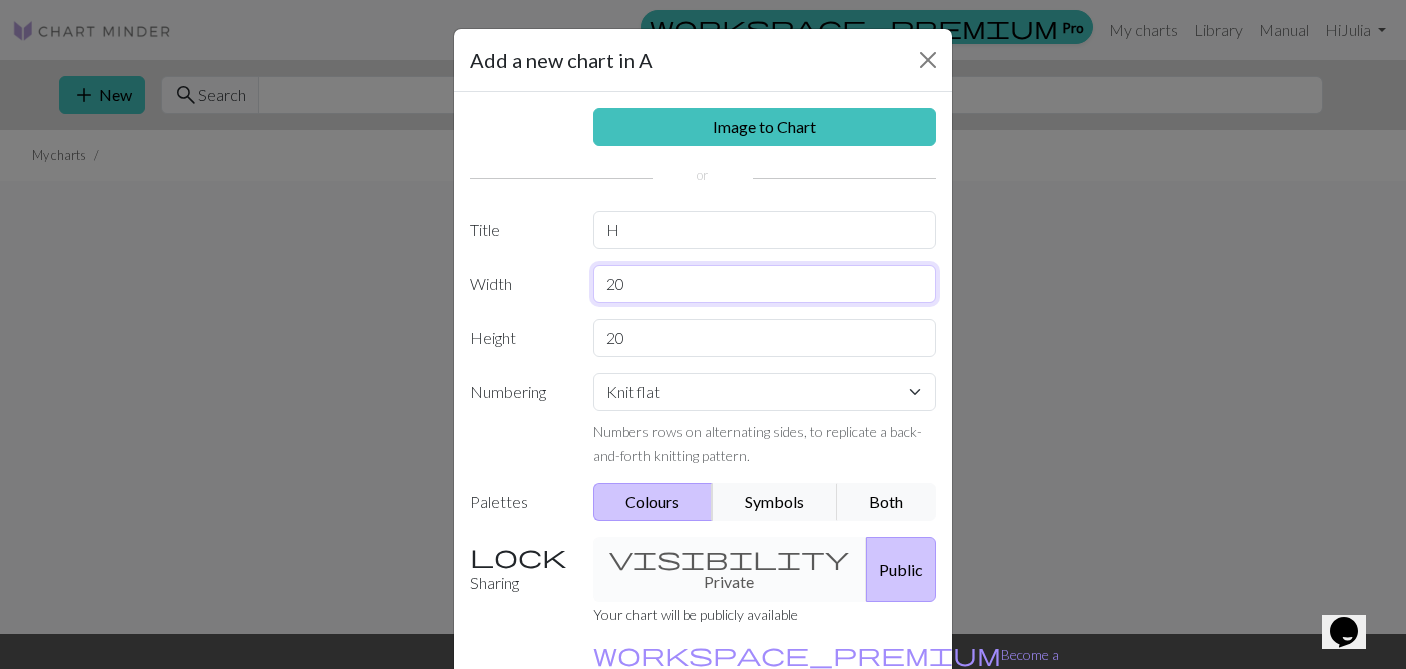 click on "20" at bounding box center [765, 284] 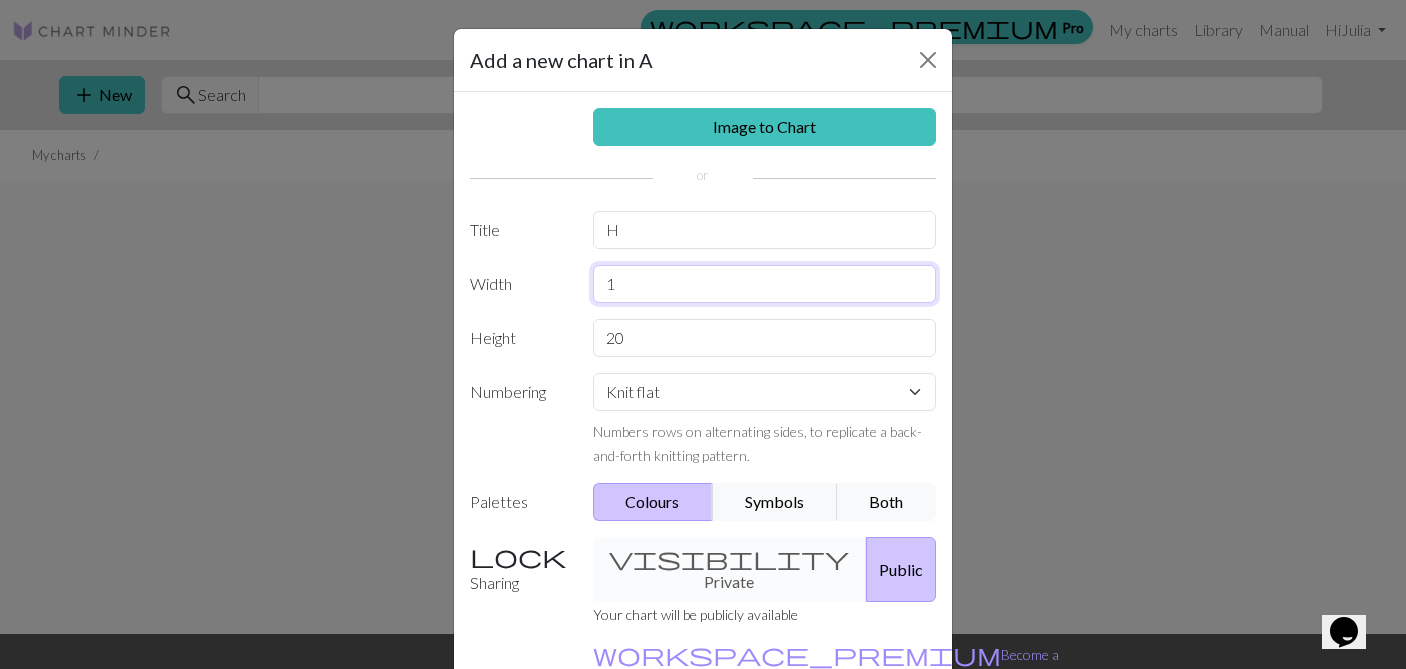 type on "12" 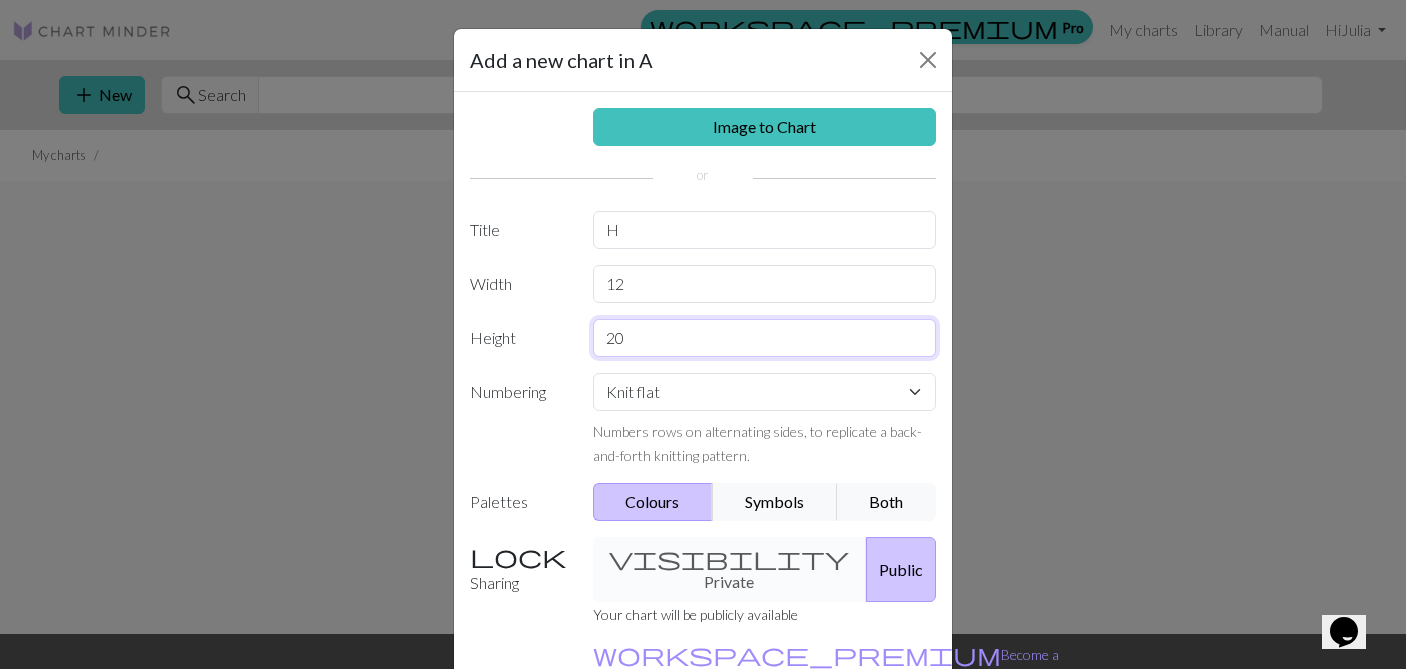drag, startPoint x: 659, startPoint y: 337, endPoint x: 565, endPoint y: 329, distance: 94.33981 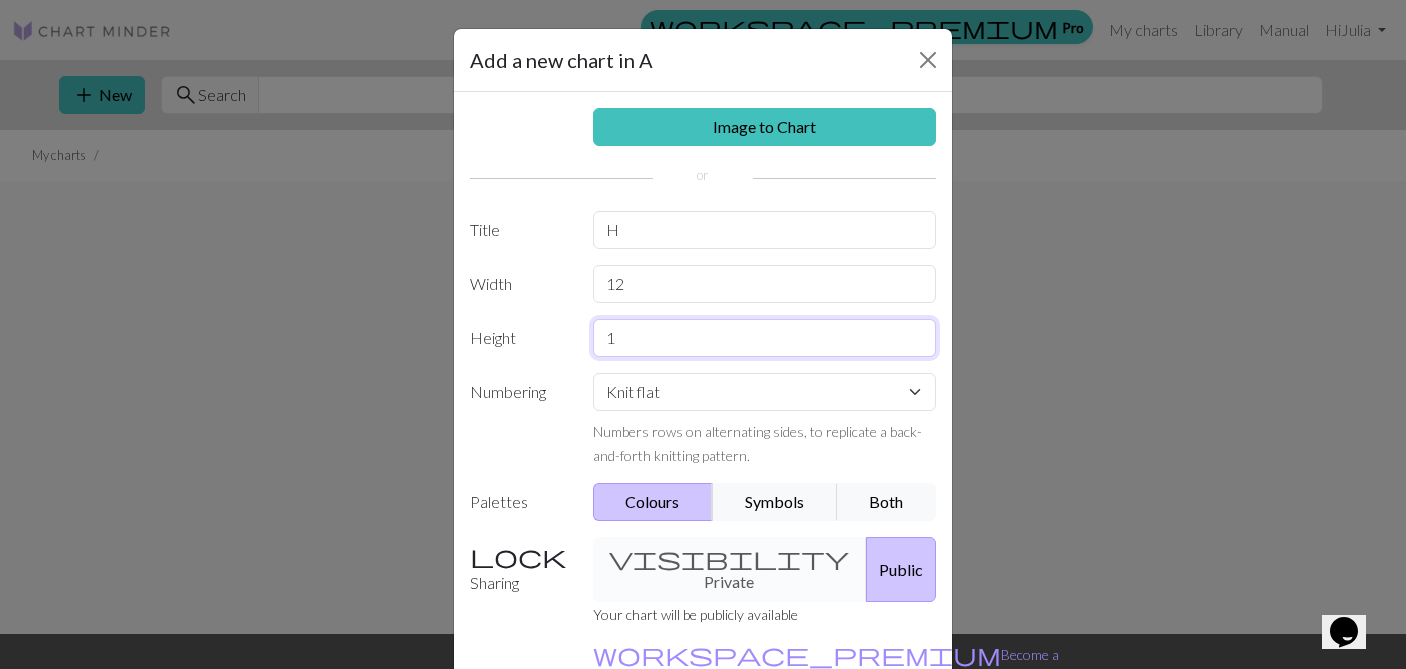 type on "10" 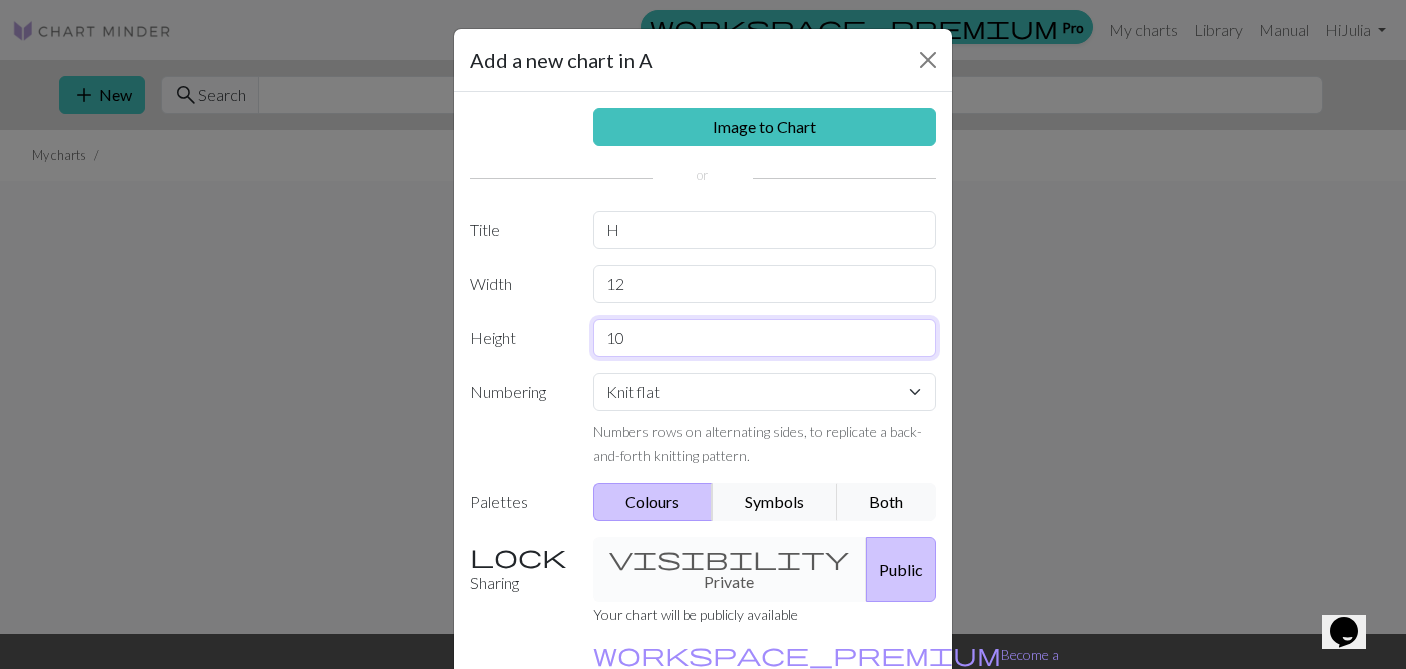 scroll, scrollTop: 120, scrollLeft: 0, axis: vertical 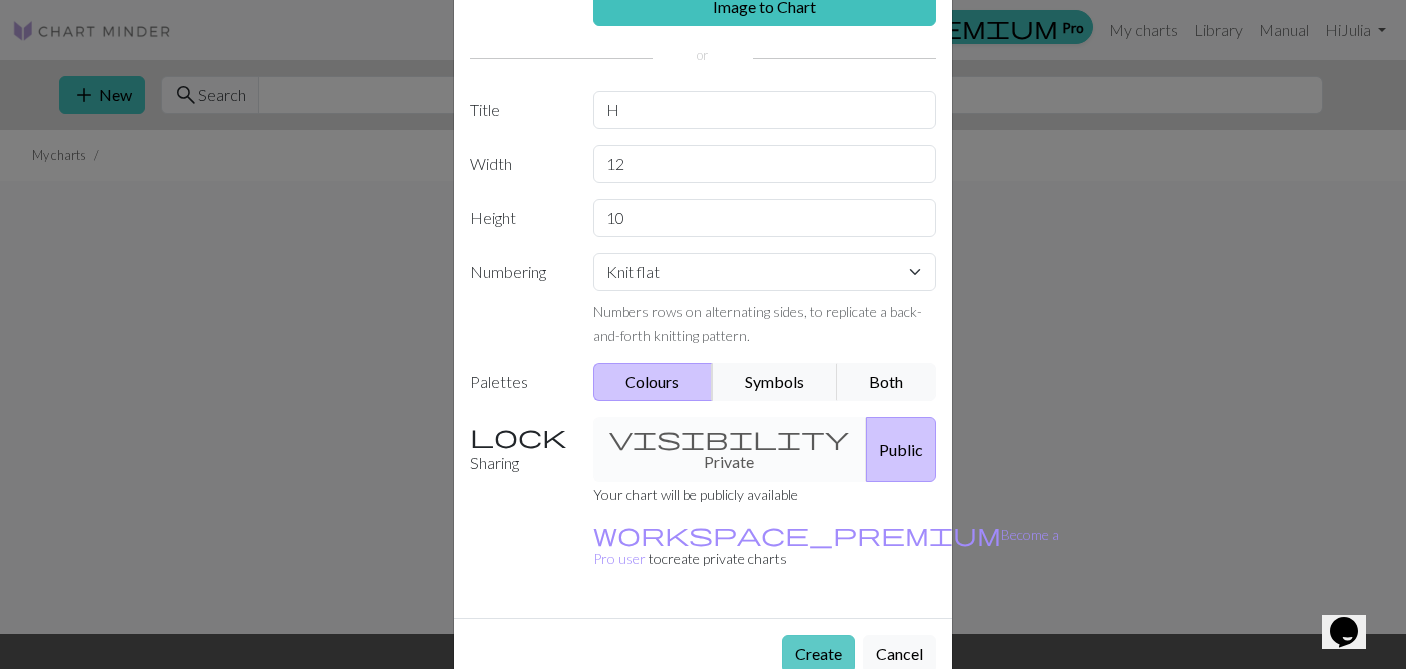 click on "Create" at bounding box center [818, 654] 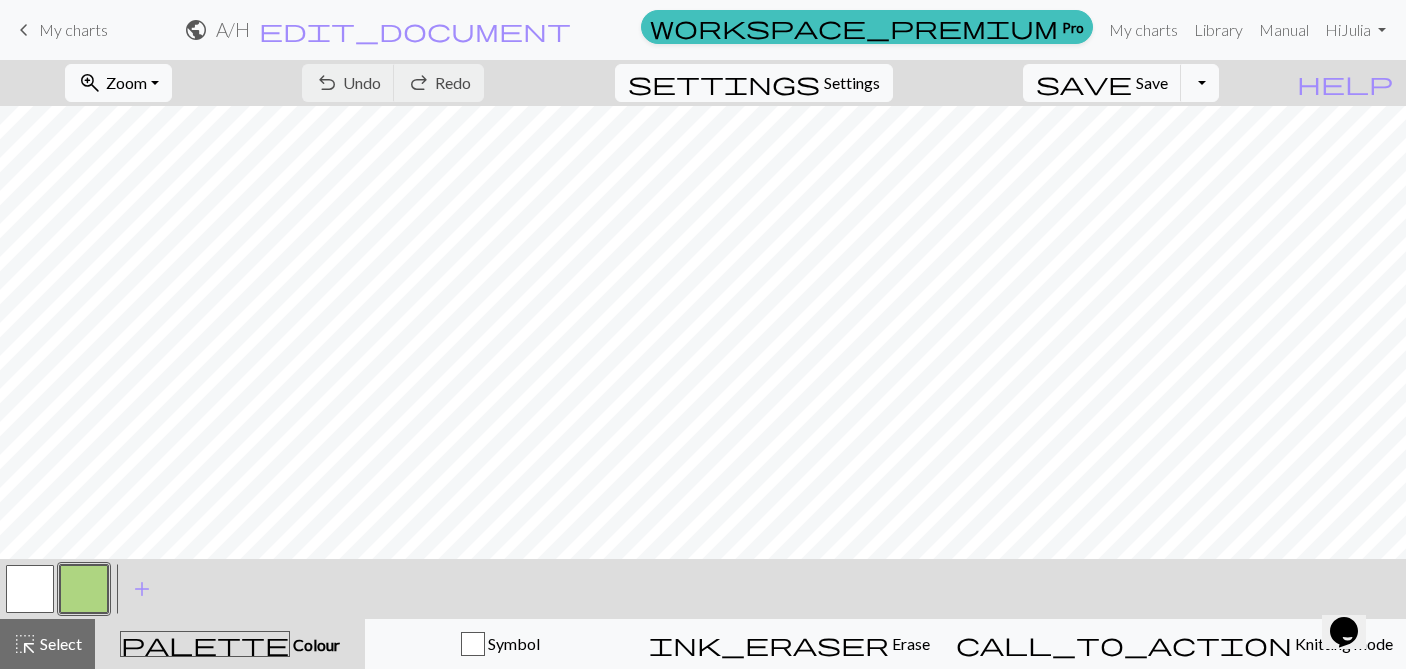 click at bounding box center (84, 589) 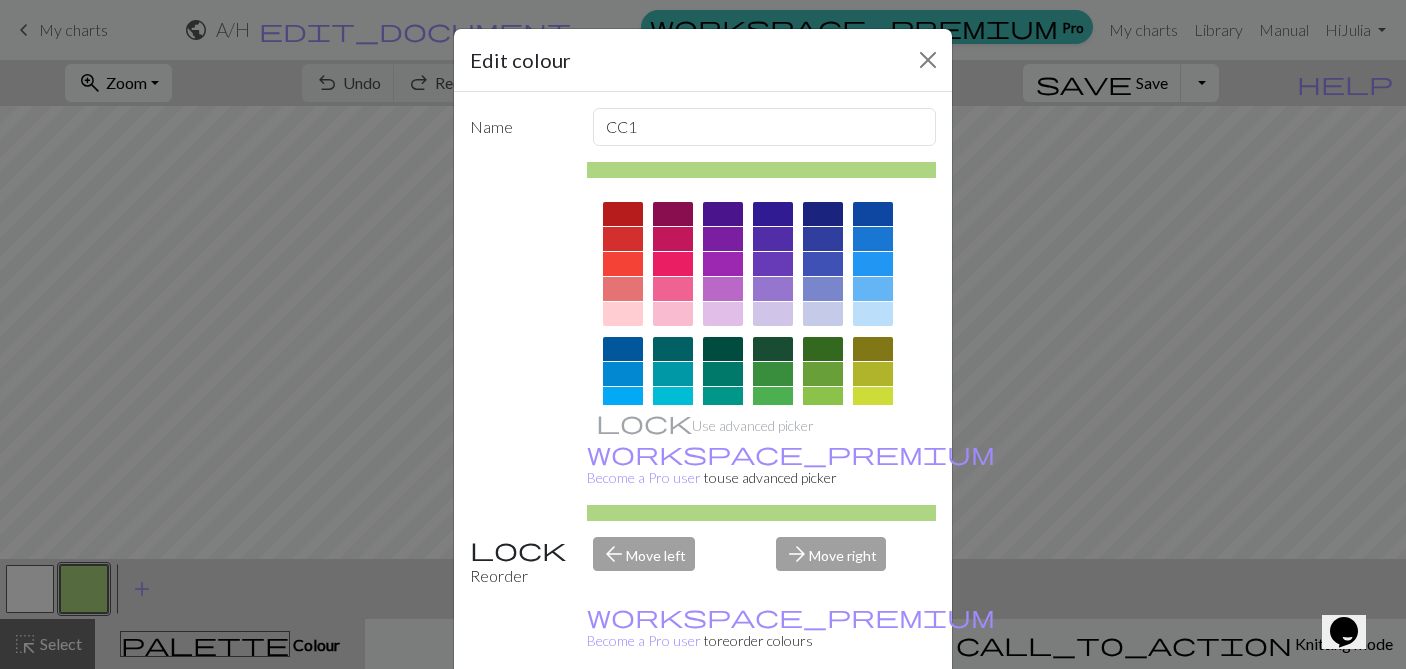 click at bounding box center [673, 214] 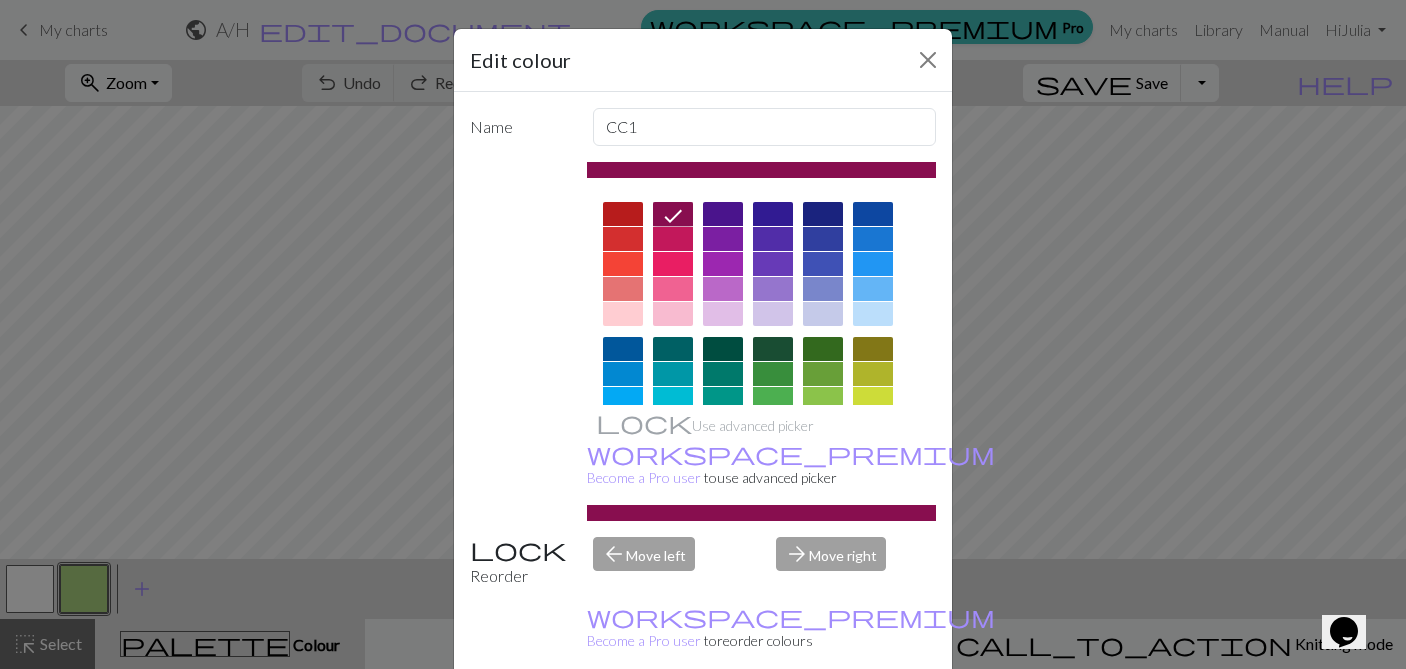 click on "Done" at bounding box center (823, 720) 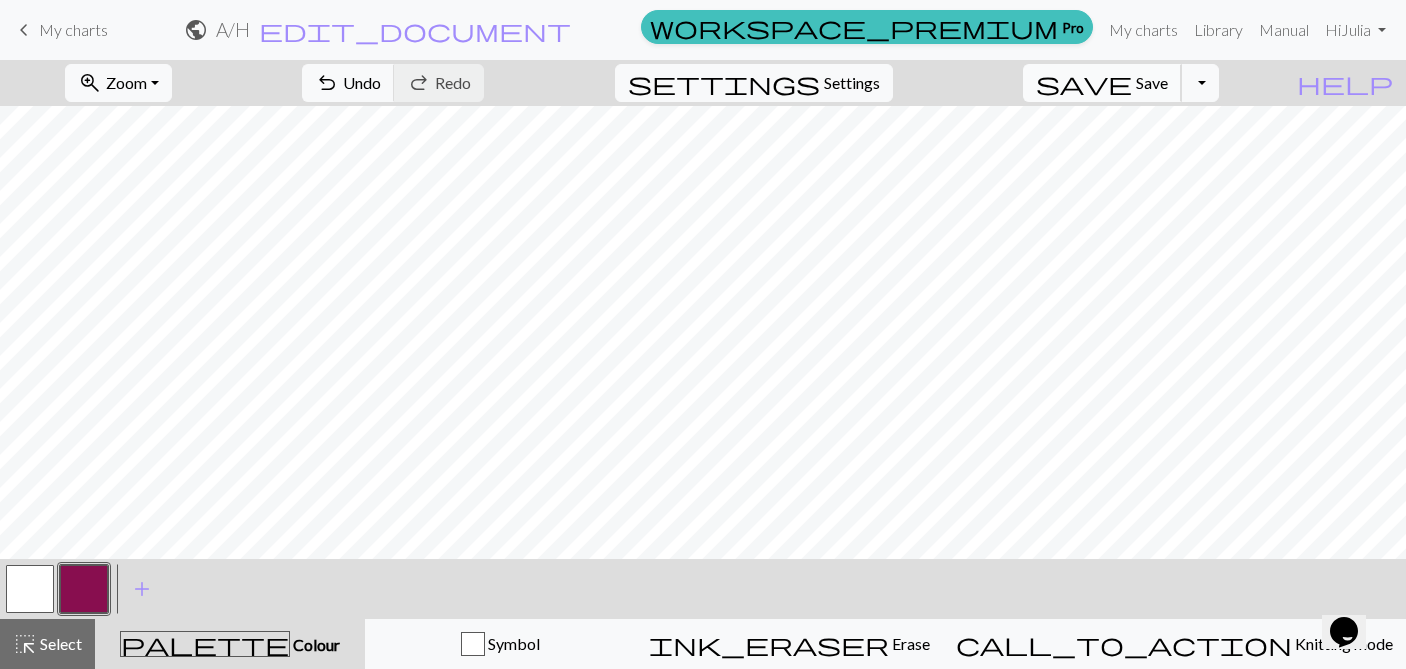 click on "save" at bounding box center [1084, 83] 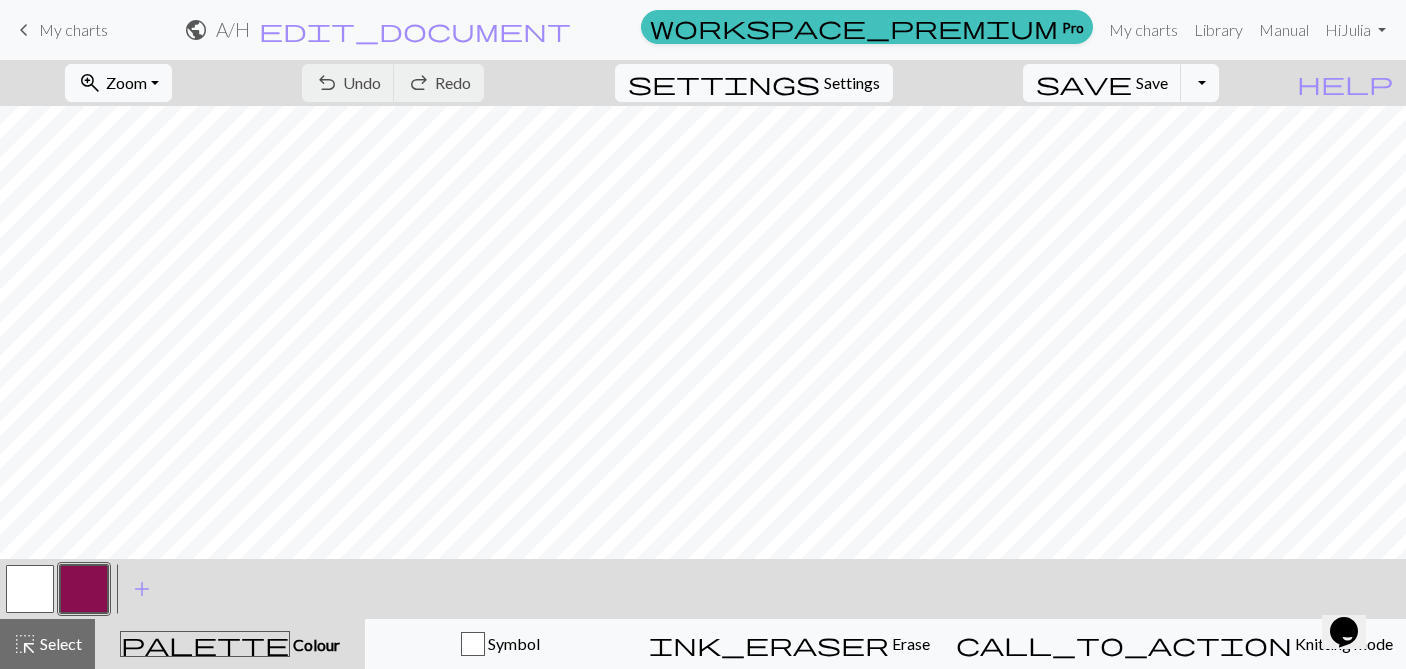 click on "My charts" at bounding box center [73, 29] 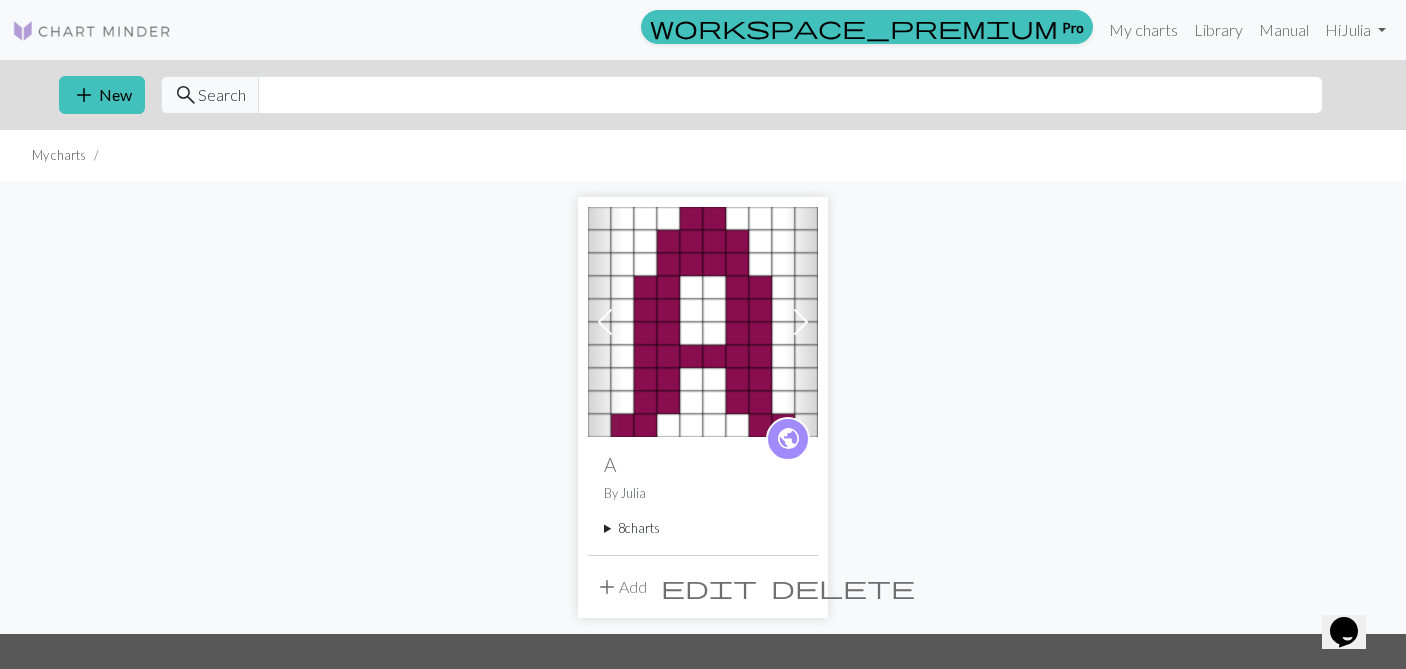 click on "add  Add" at bounding box center (621, 587) 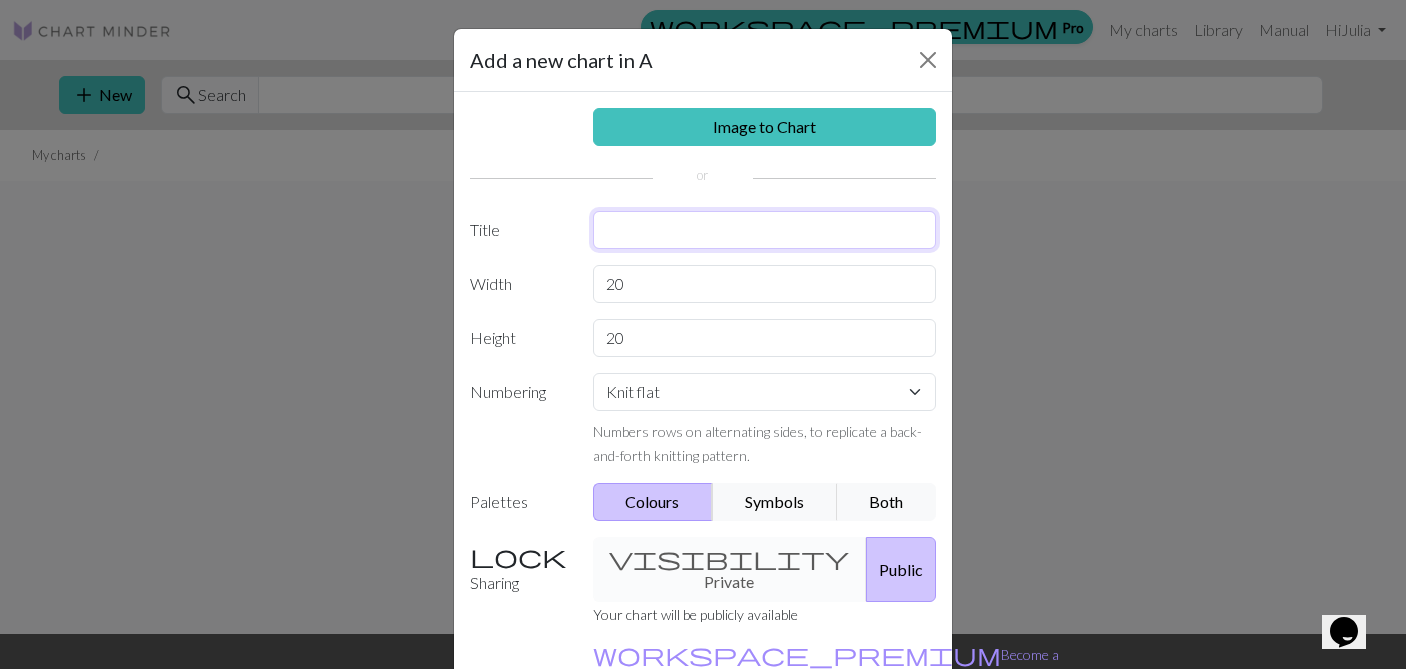 drag, startPoint x: 657, startPoint y: 224, endPoint x: 577, endPoint y: 218, distance: 80.224686 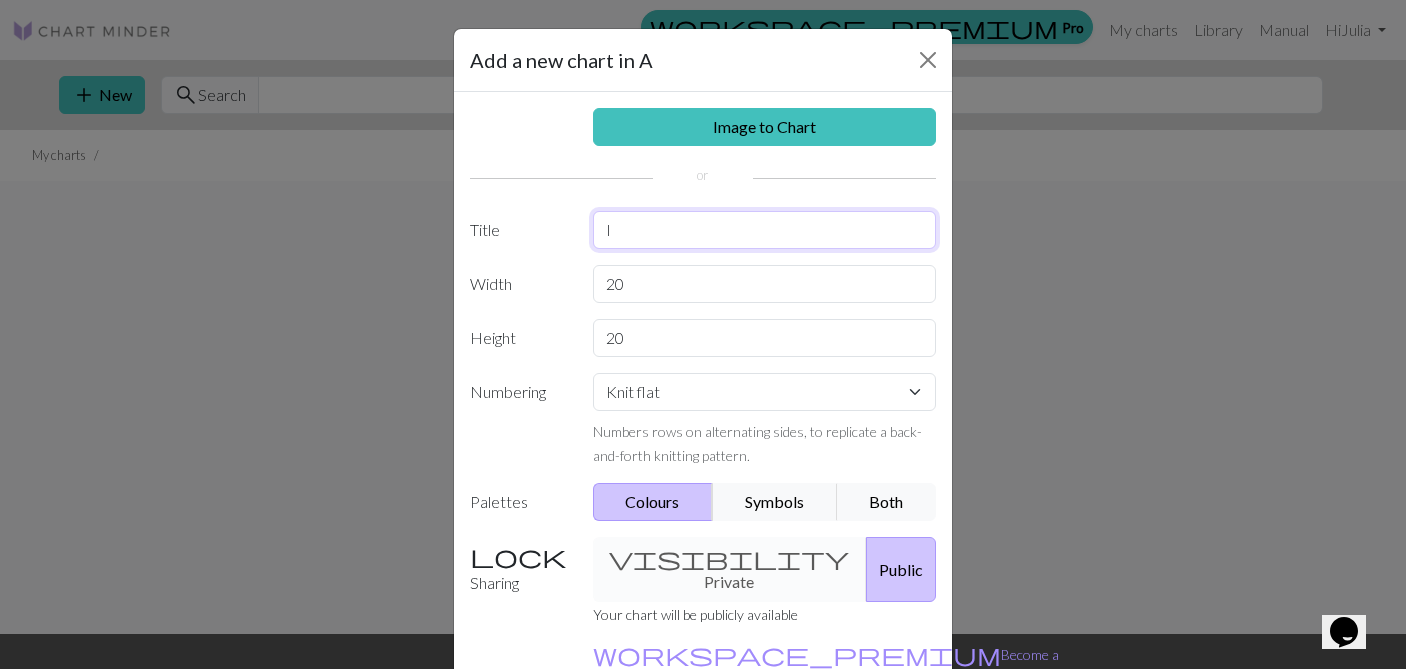 type on "I" 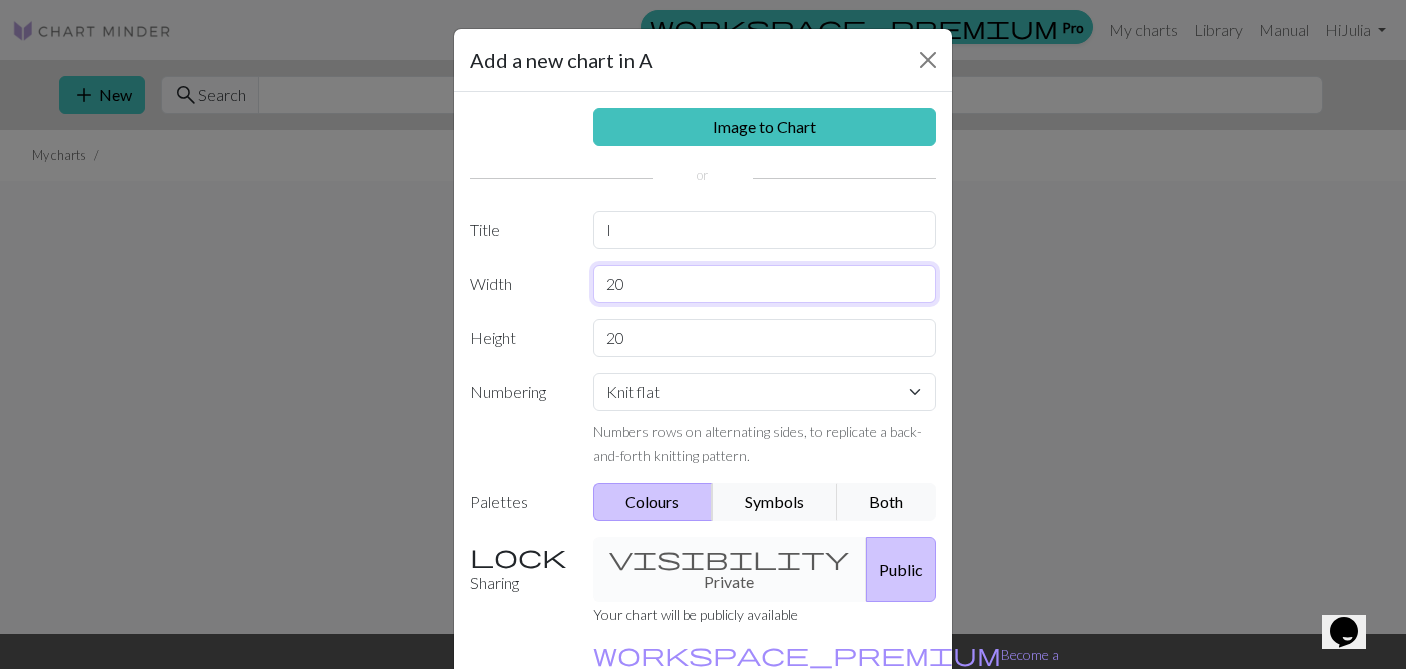 drag, startPoint x: 639, startPoint y: 288, endPoint x: 571, endPoint y: 284, distance: 68.117546 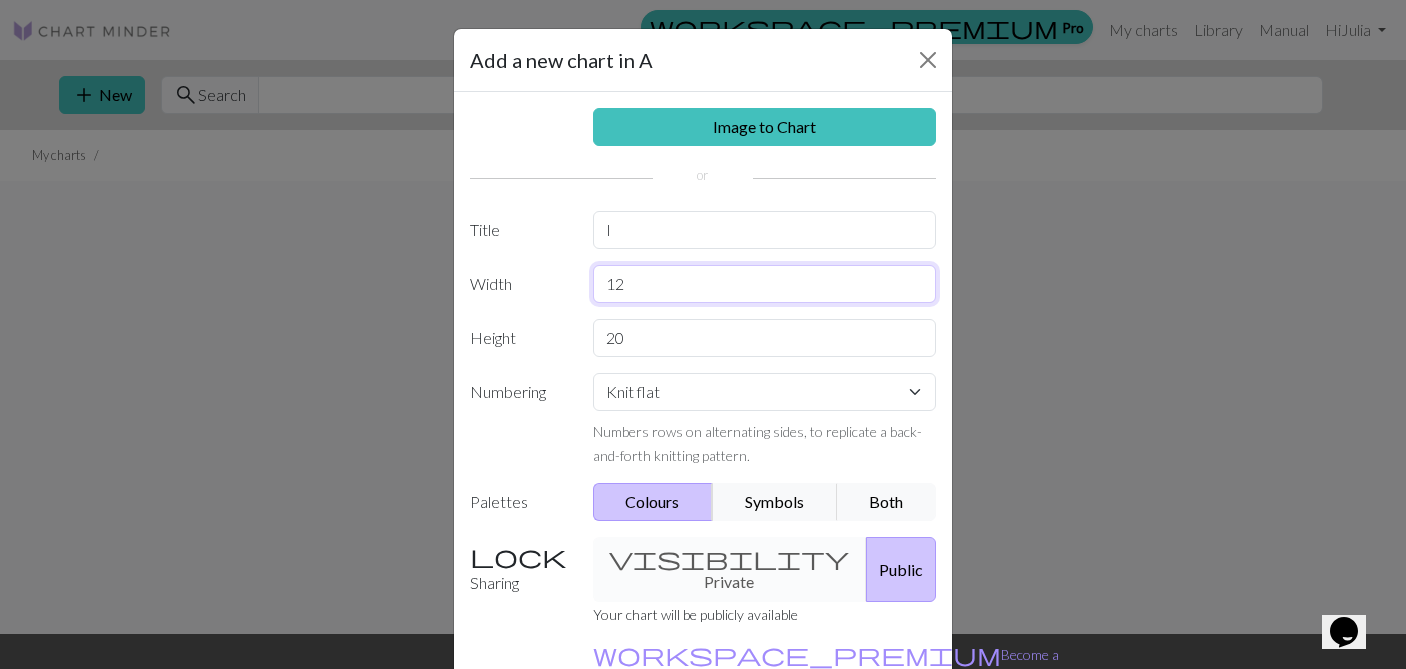 type on "12" 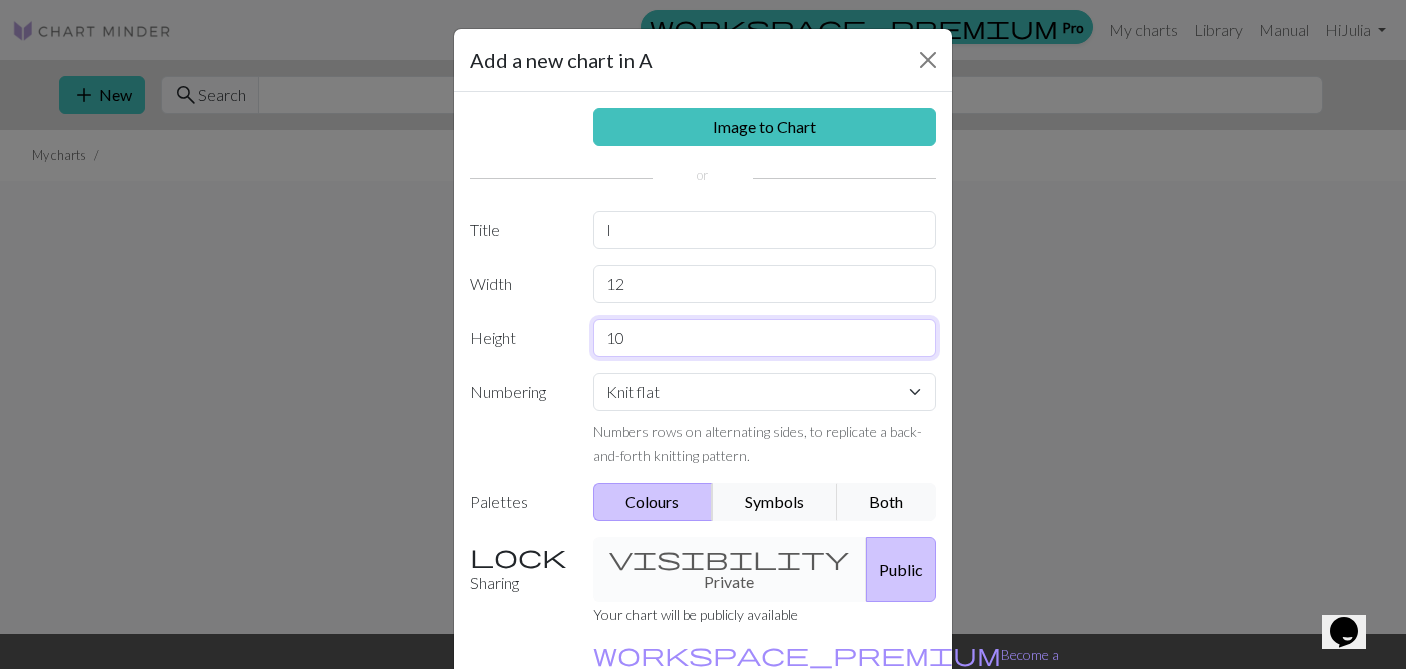 scroll, scrollTop: 120, scrollLeft: 0, axis: vertical 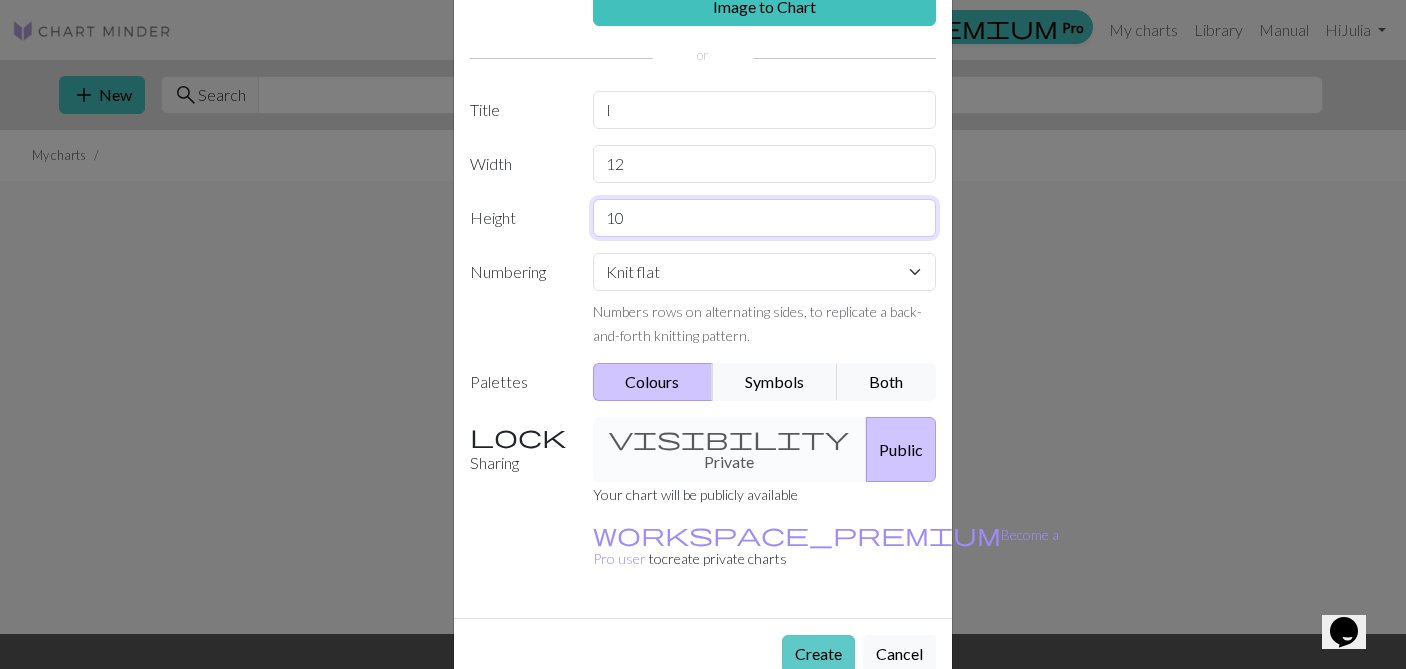 type on "10" 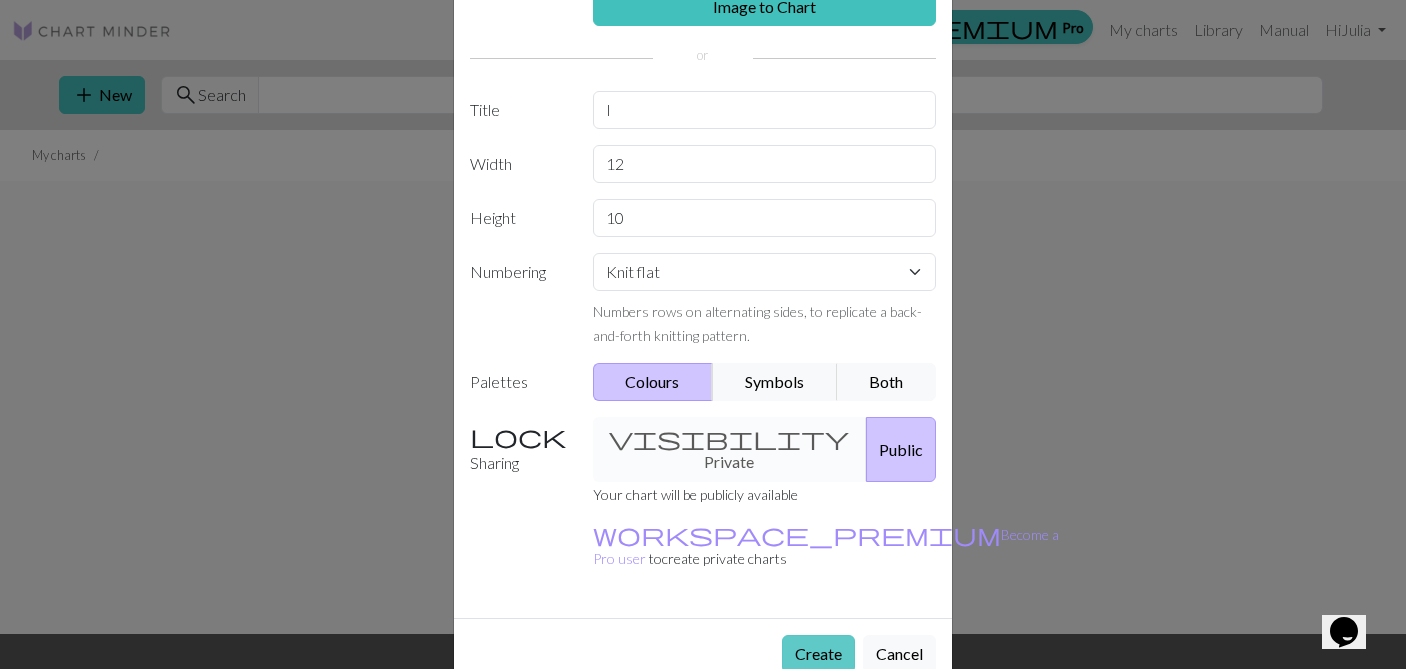 click on "Create" at bounding box center [818, 654] 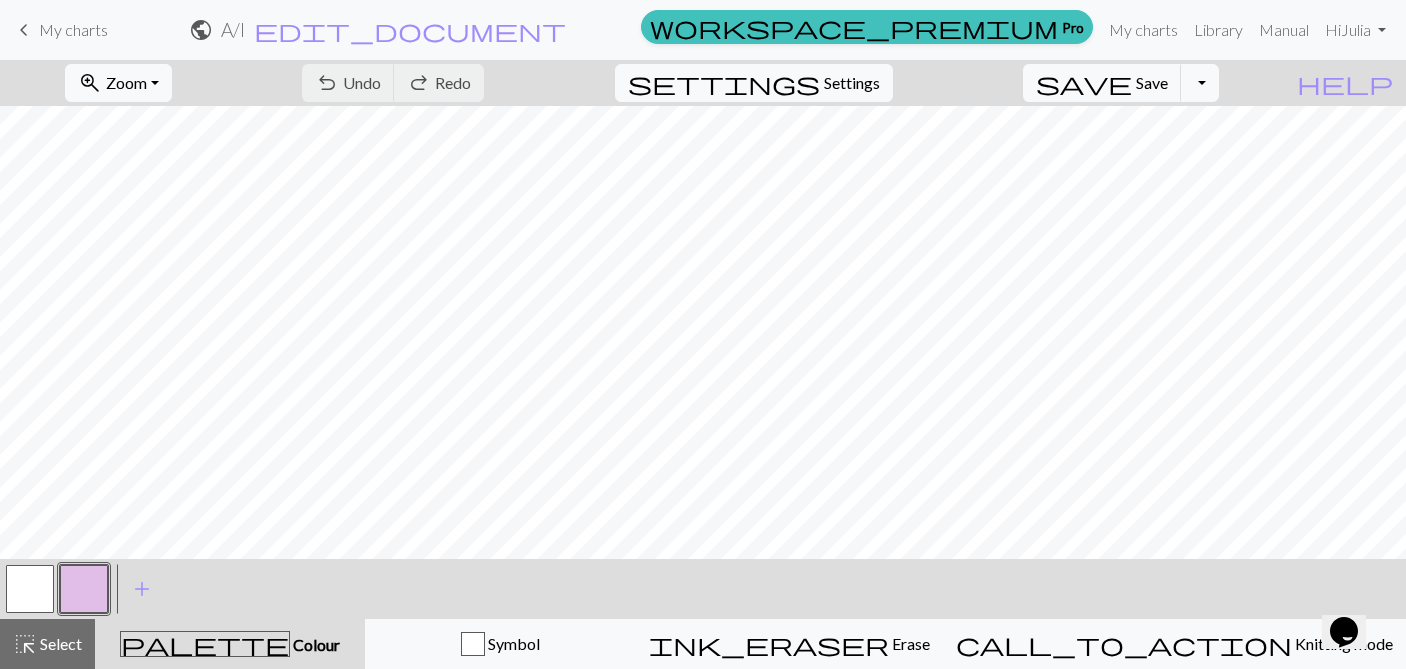 click at bounding box center (84, 589) 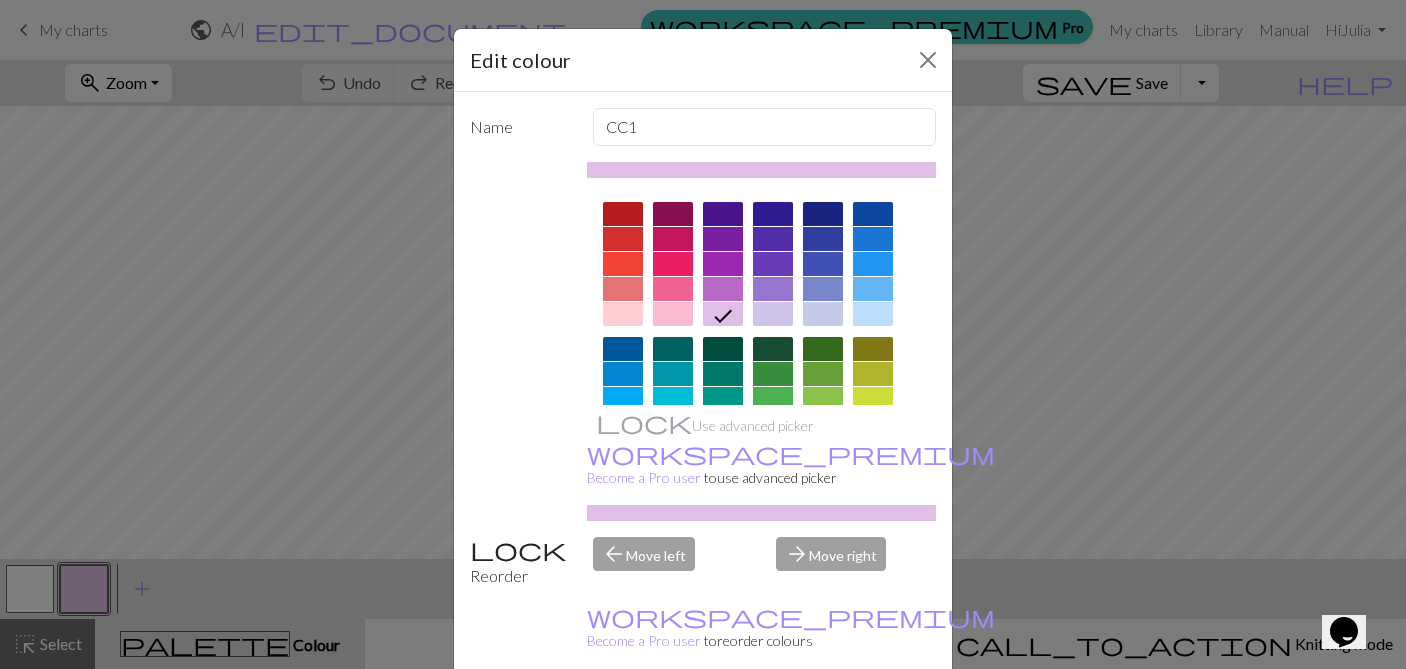click at bounding box center (673, 214) 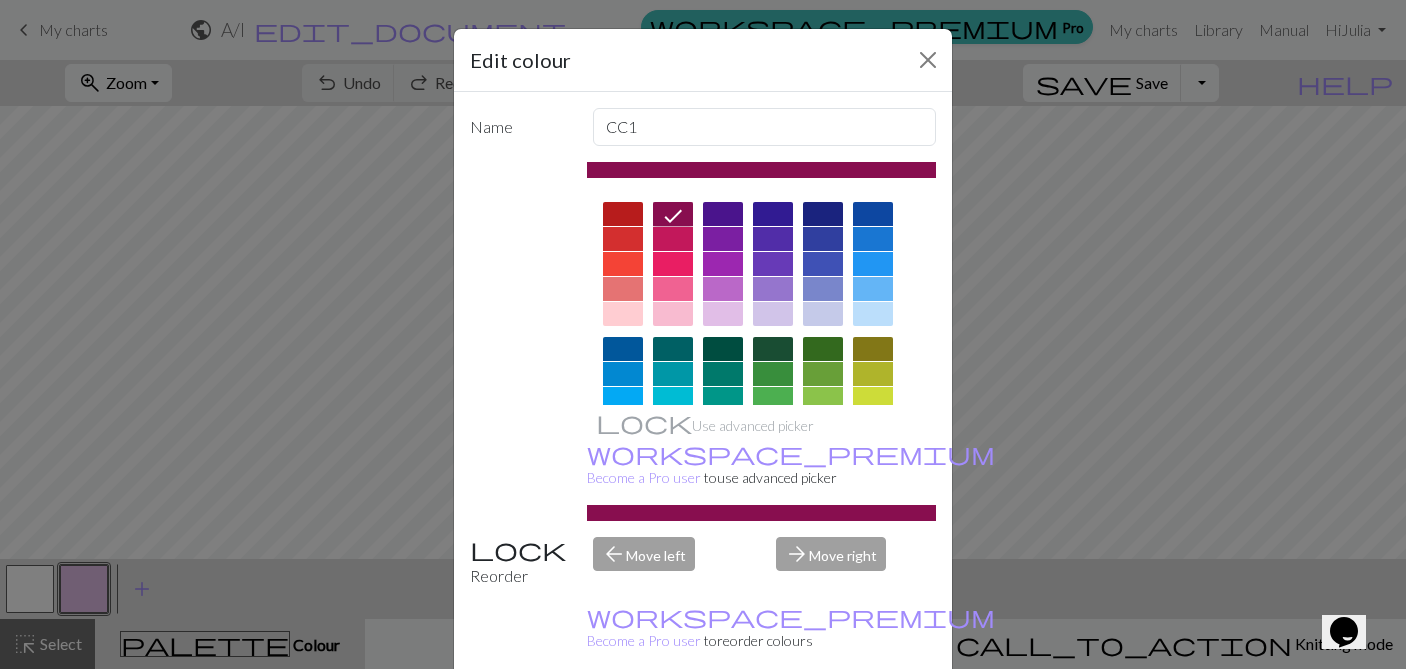 click on "Done" at bounding box center [823, 720] 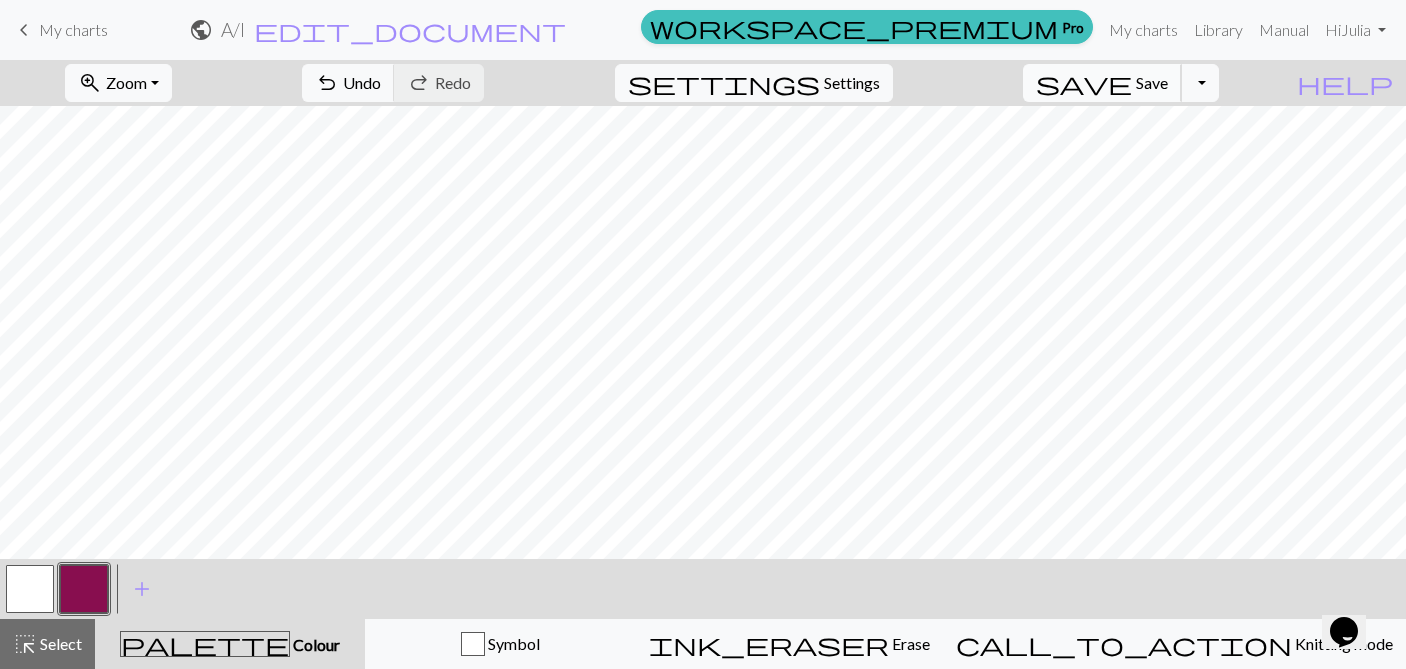 click on "Save" at bounding box center [1152, 82] 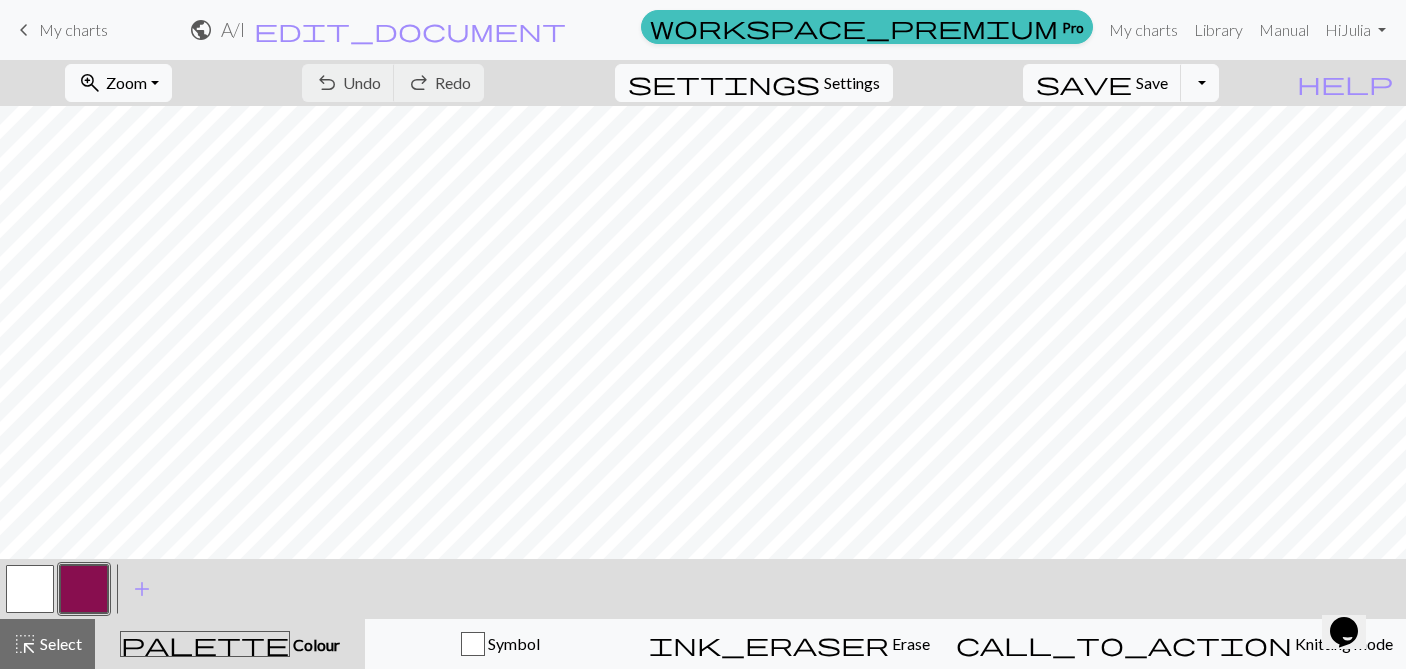 click on "Chart saved" at bounding box center (703, 39) 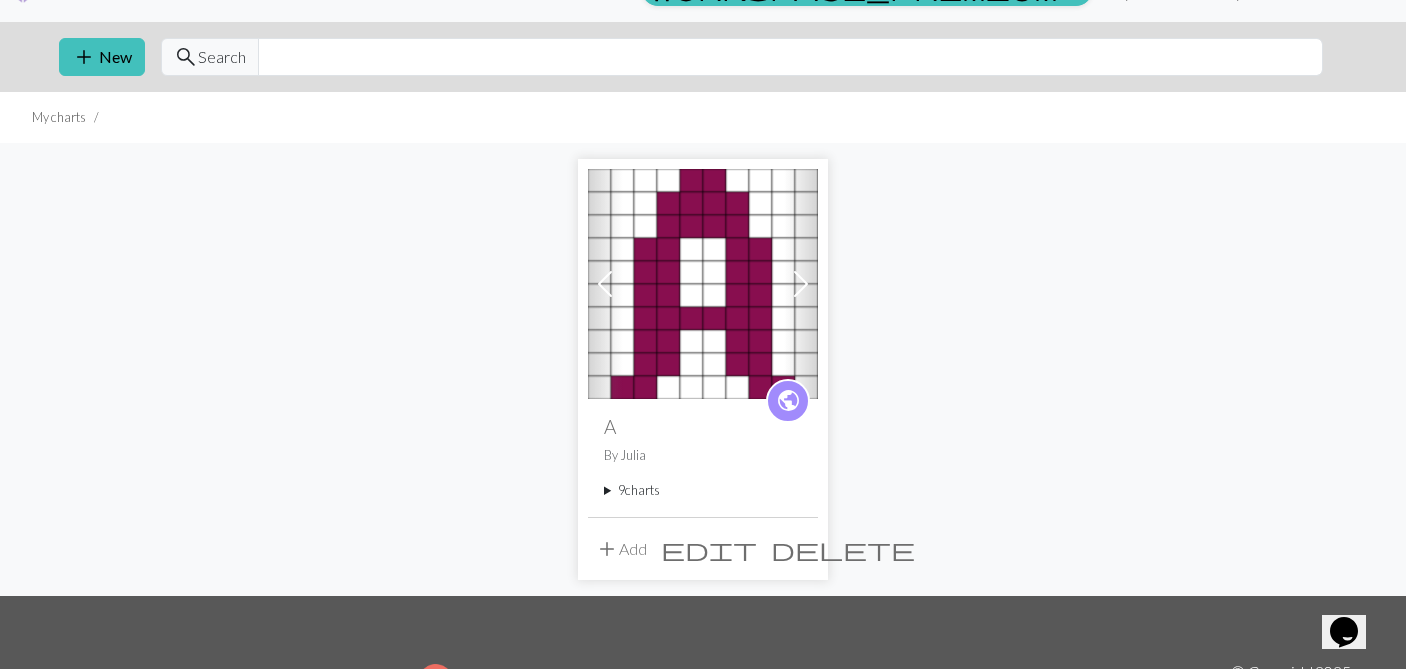 scroll, scrollTop: 44, scrollLeft: 0, axis: vertical 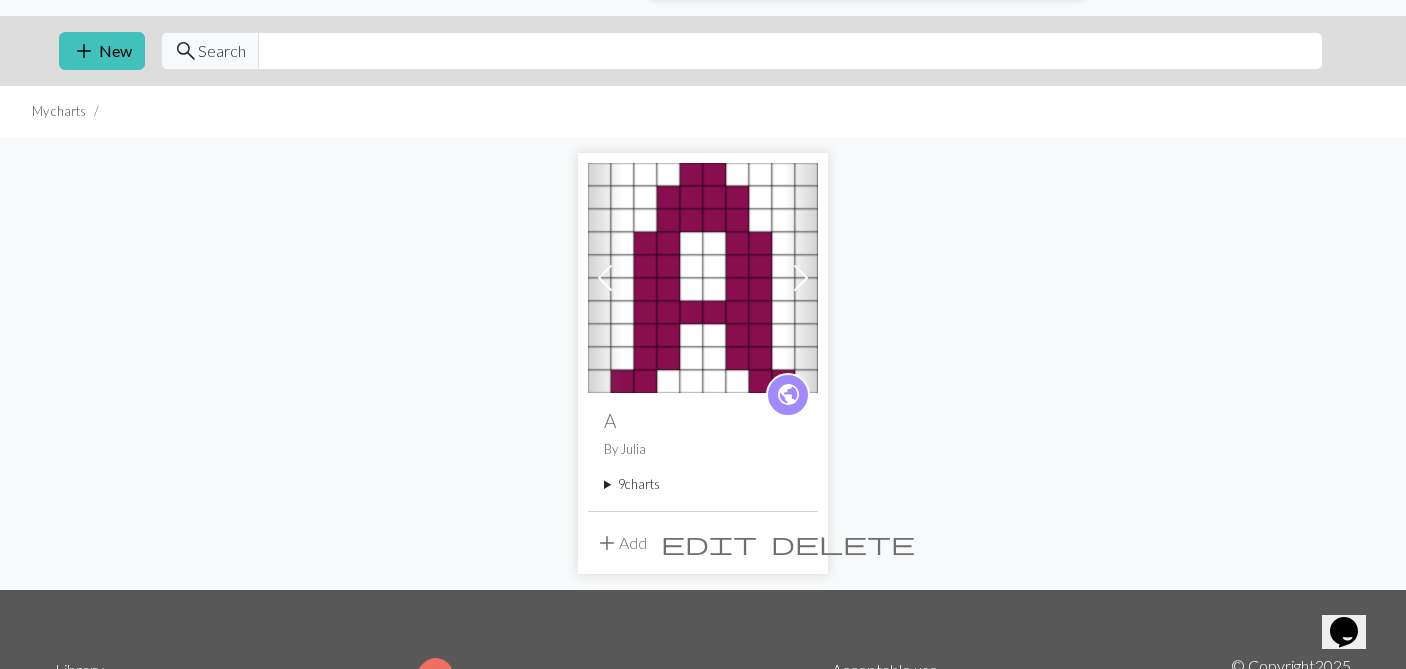 click on "add  Add" at bounding box center (621, 543) 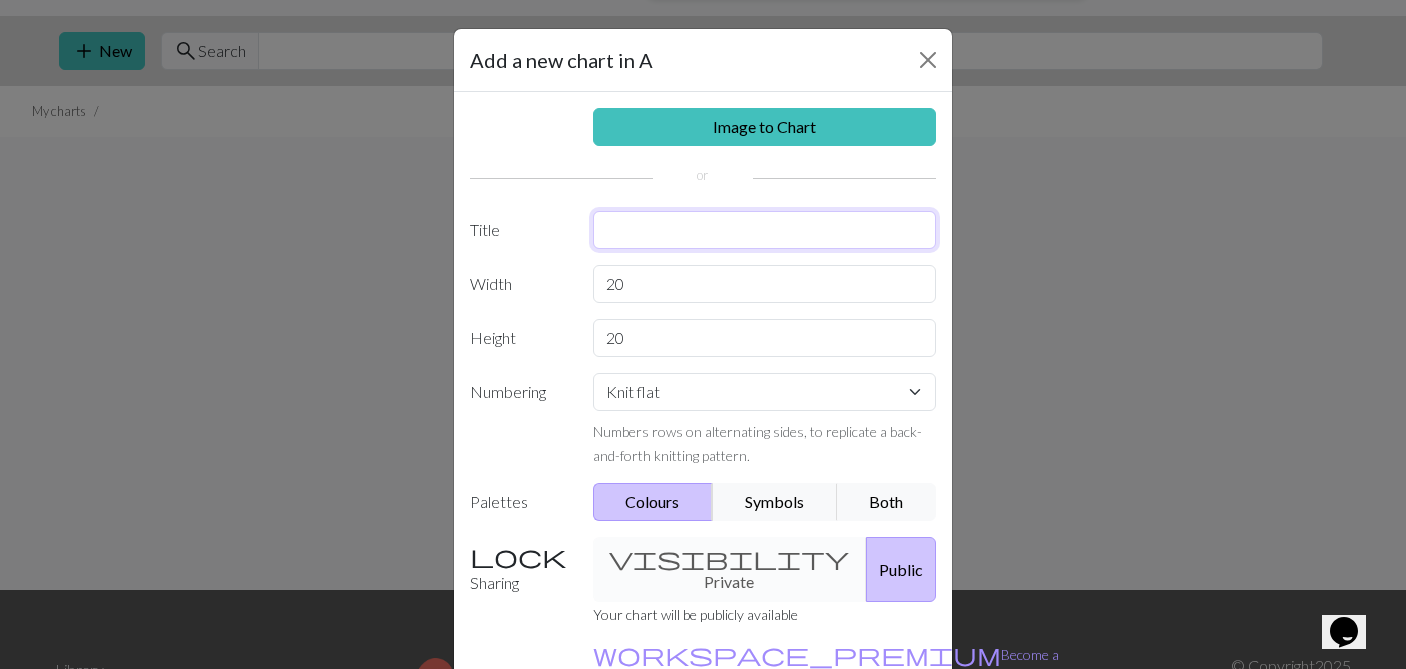 click at bounding box center [765, 230] 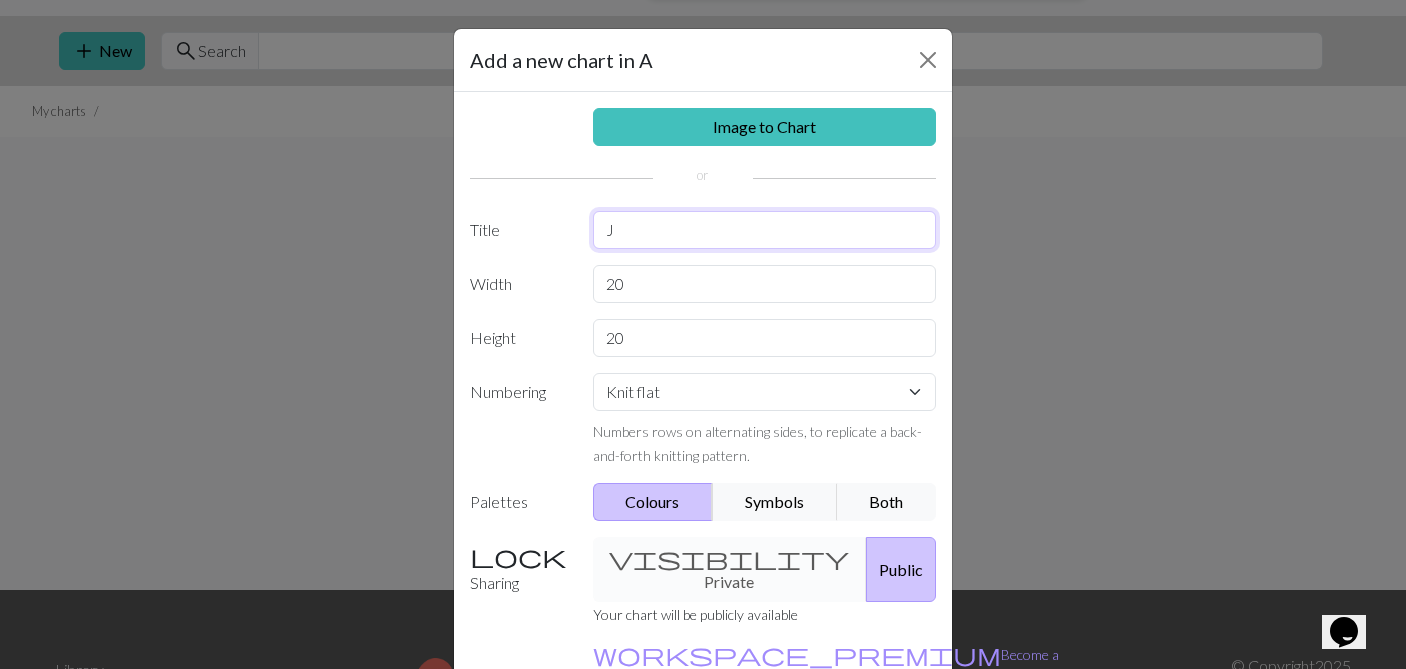 type on "J" 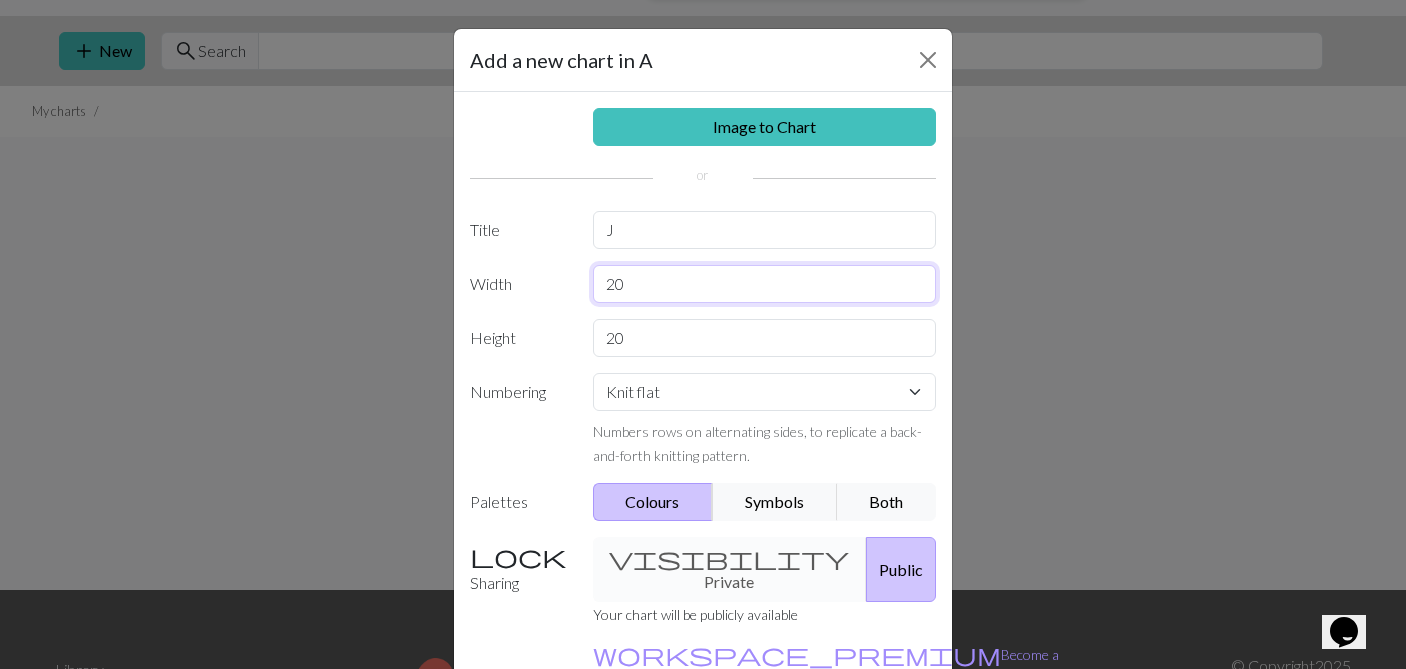 drag, startPoint x: 645, startPoint y: 284, endPoint x: 554, endPoint y: 279, distance: 91.13726 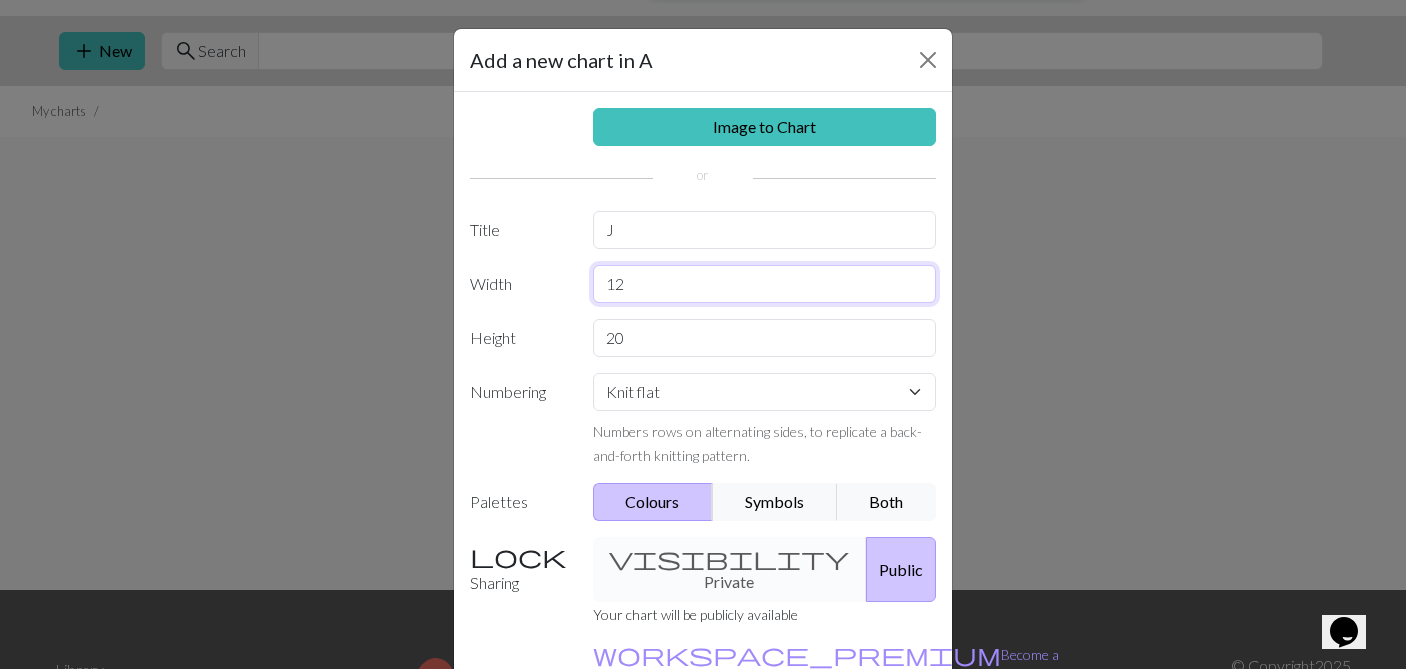 type on "12" 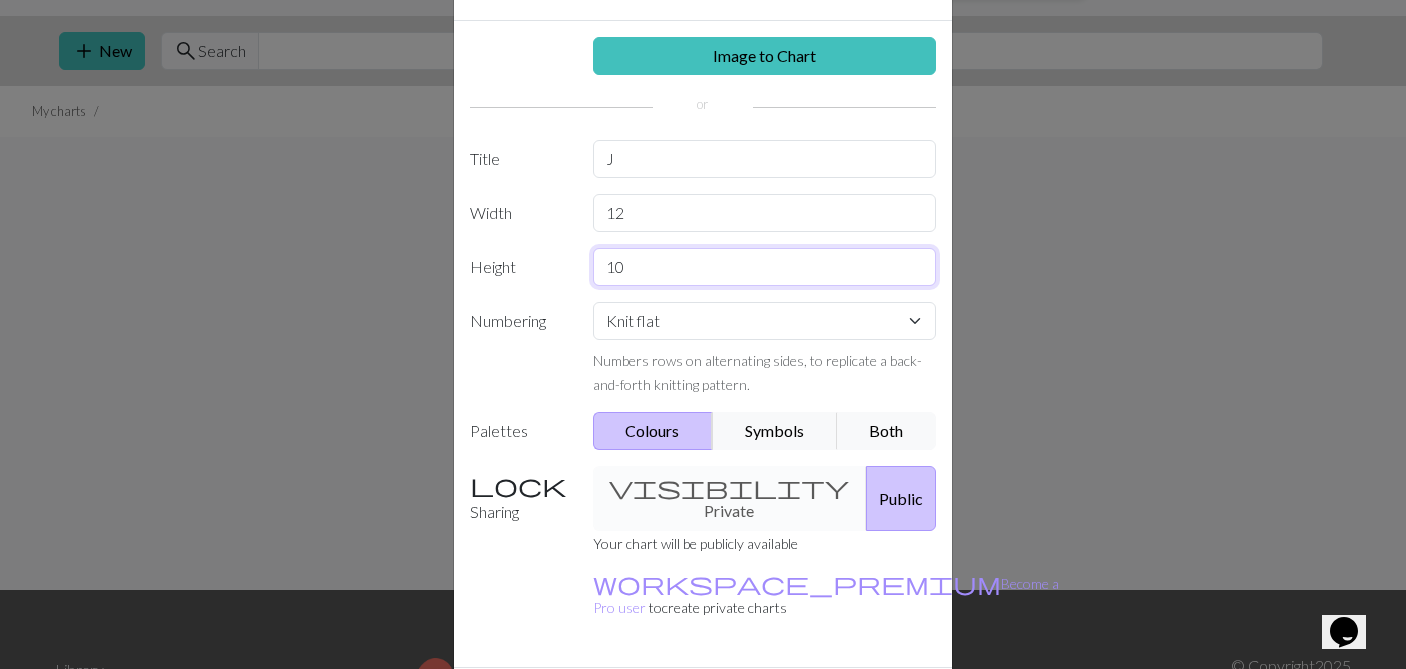 scroll, scrollTop: 120, scrollLeft: 0, axis: vertical 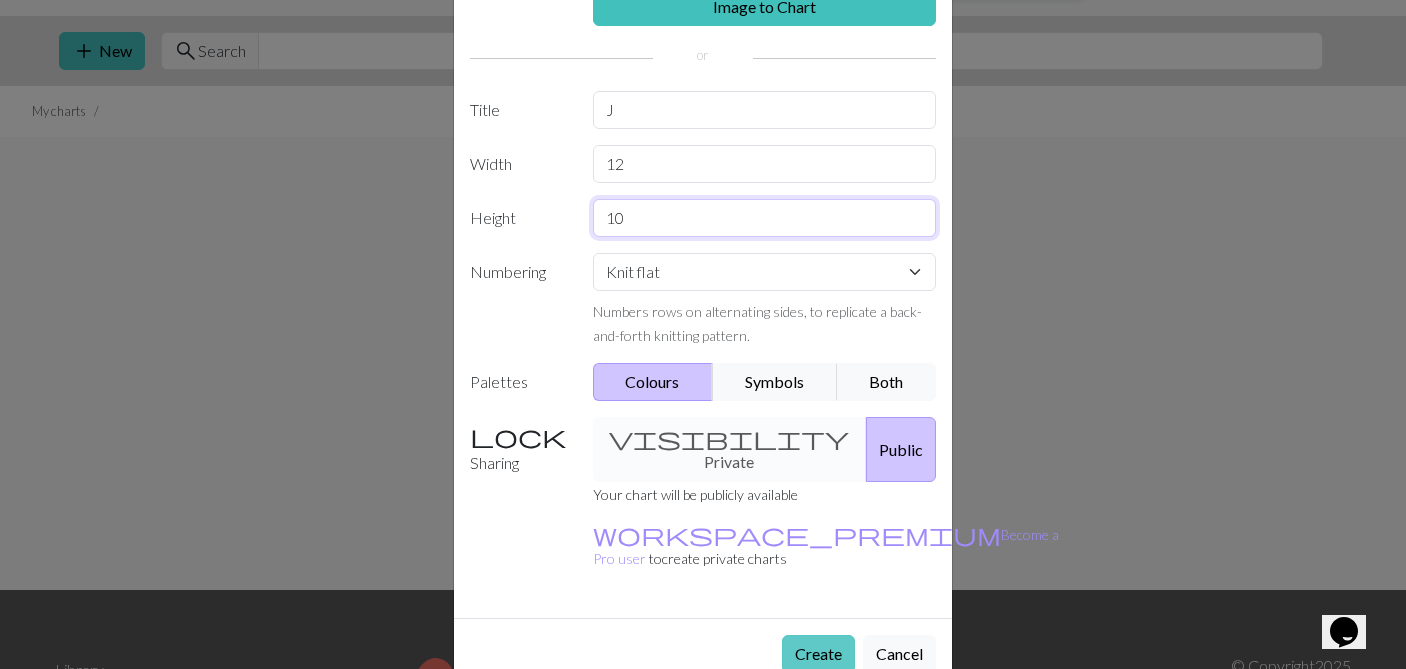 type on "10" 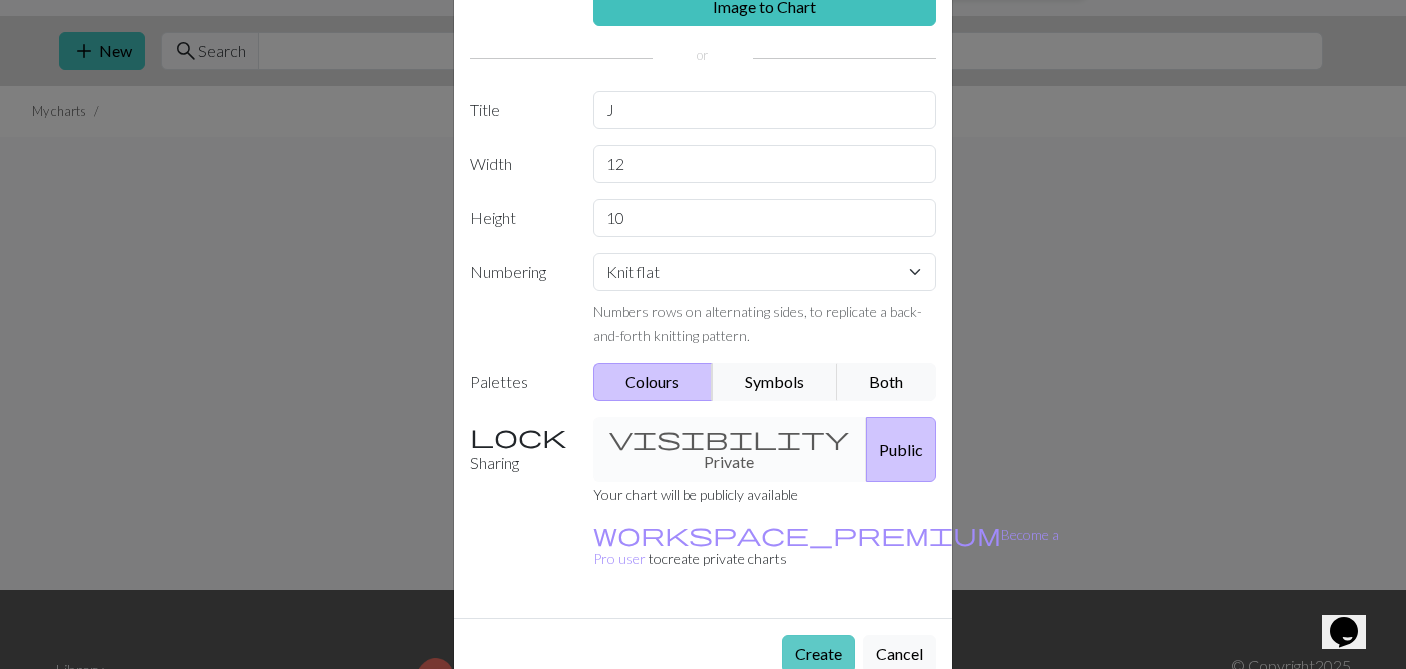 click on "Create" at bounding box center [818, 654] 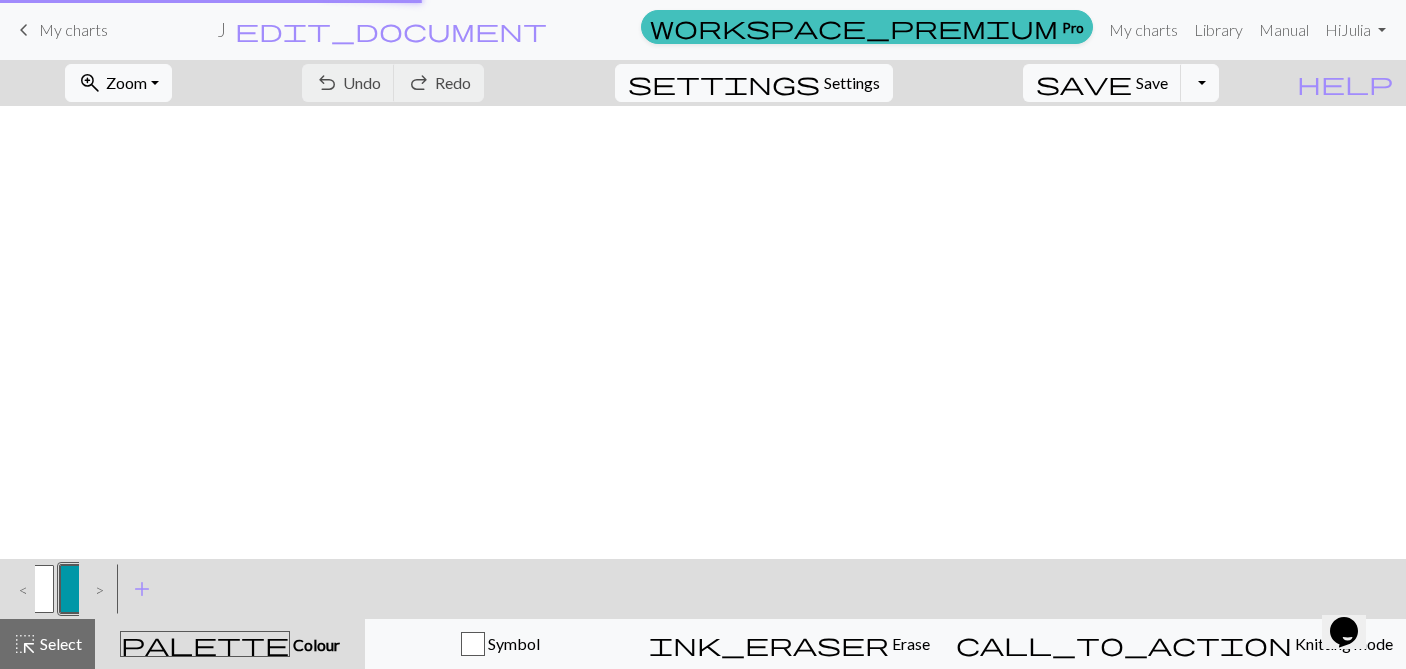 scroll, scrollTop: 0, scrollLeft: 0, axis: both 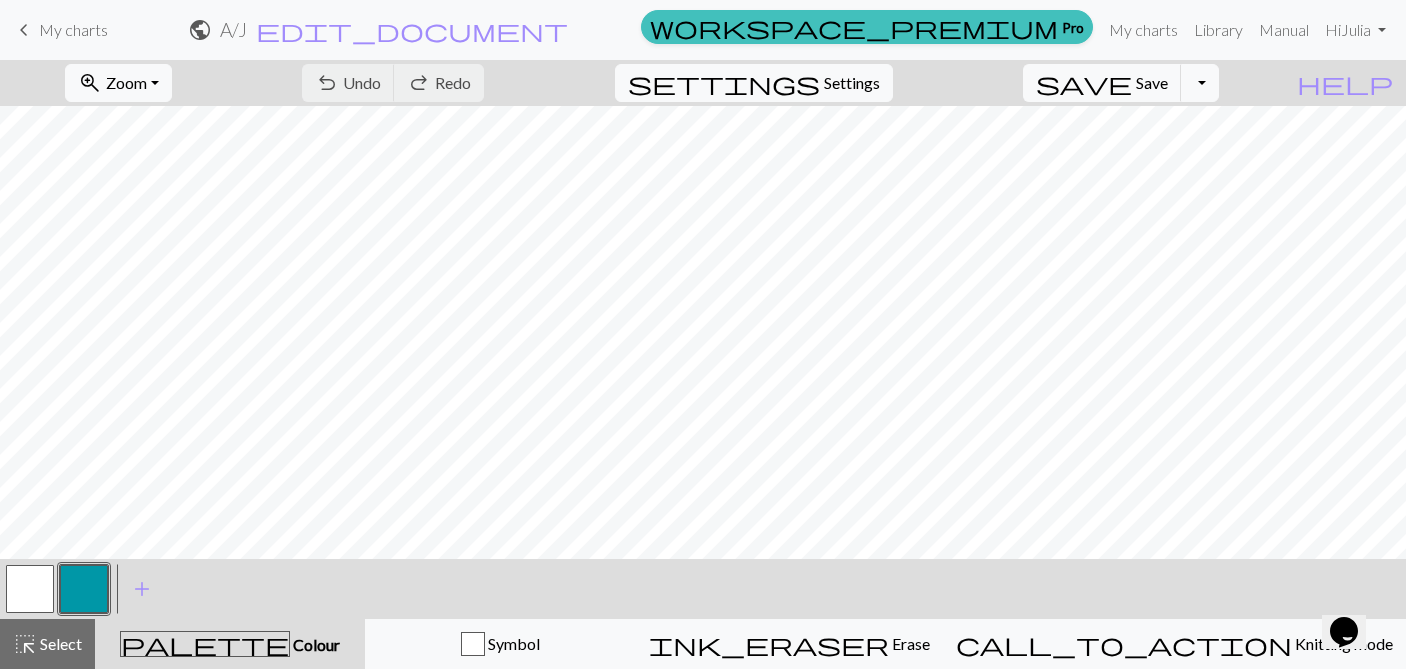 click at bounding box center (84, 589) 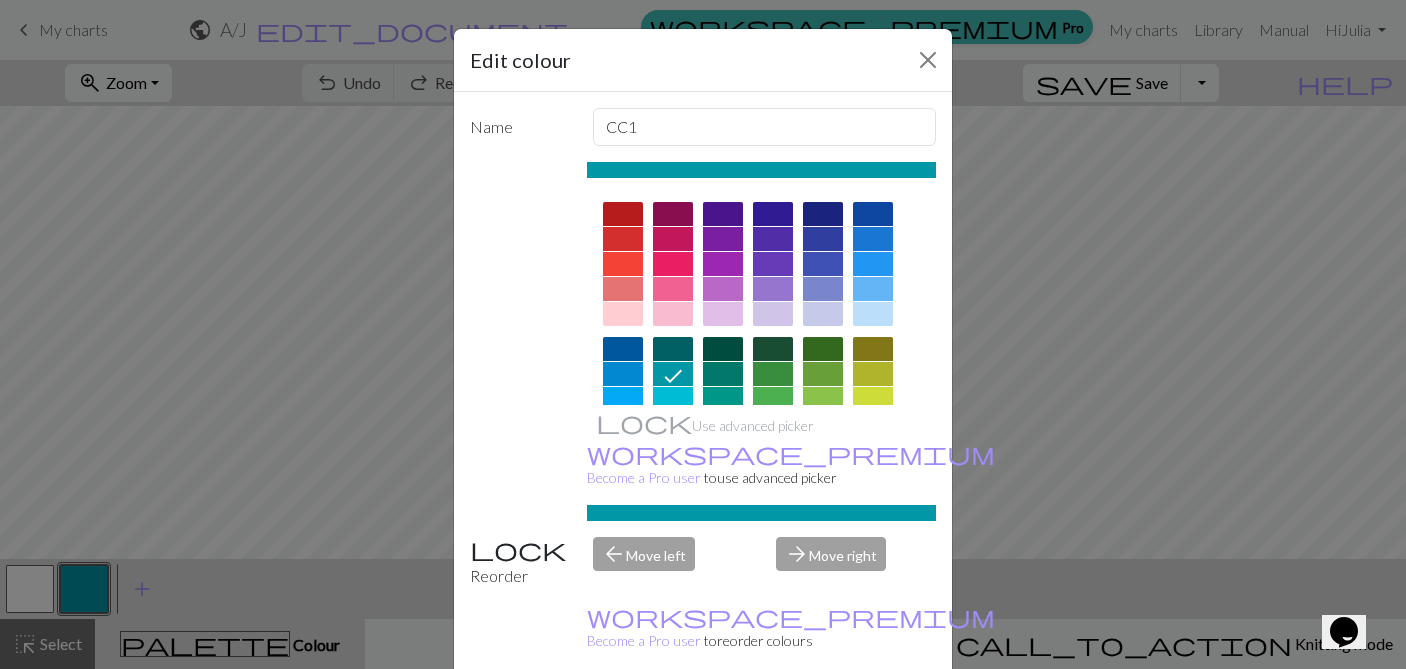 click at bounding box center [673, 214] 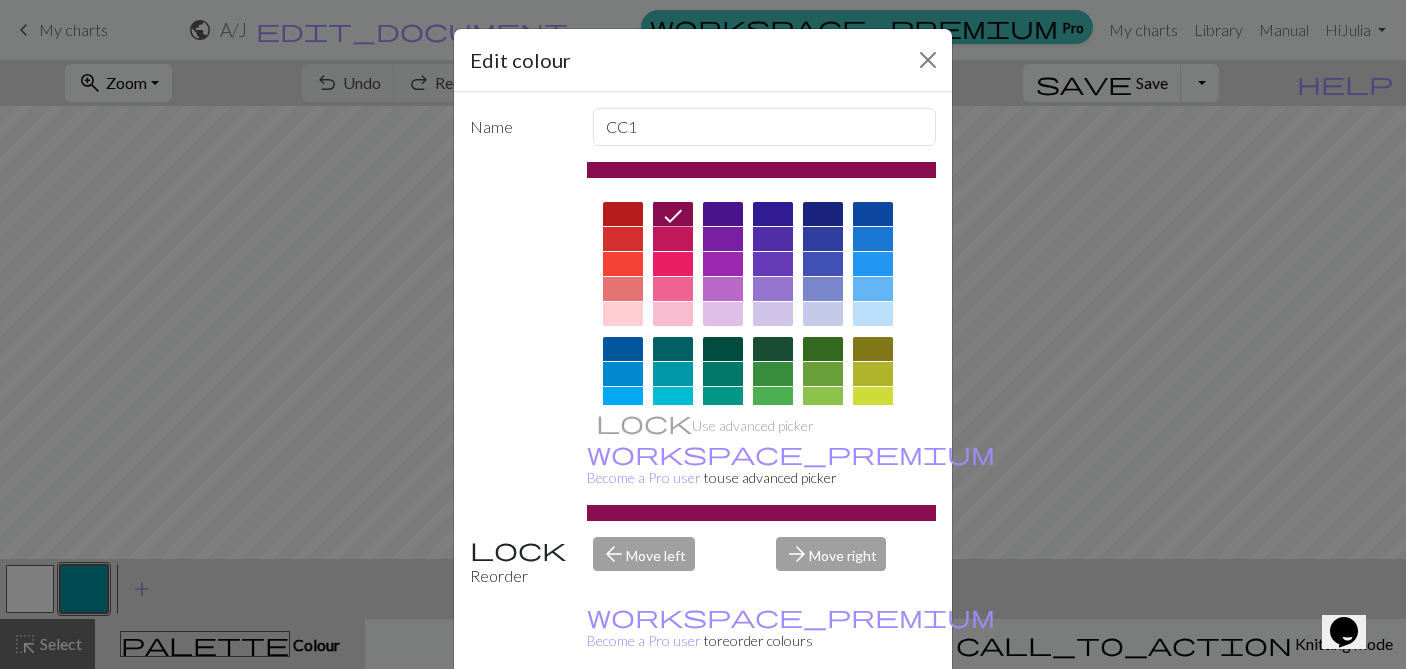 scroll, scrollTop: 50, scrollLeft: 0, axis: vertical 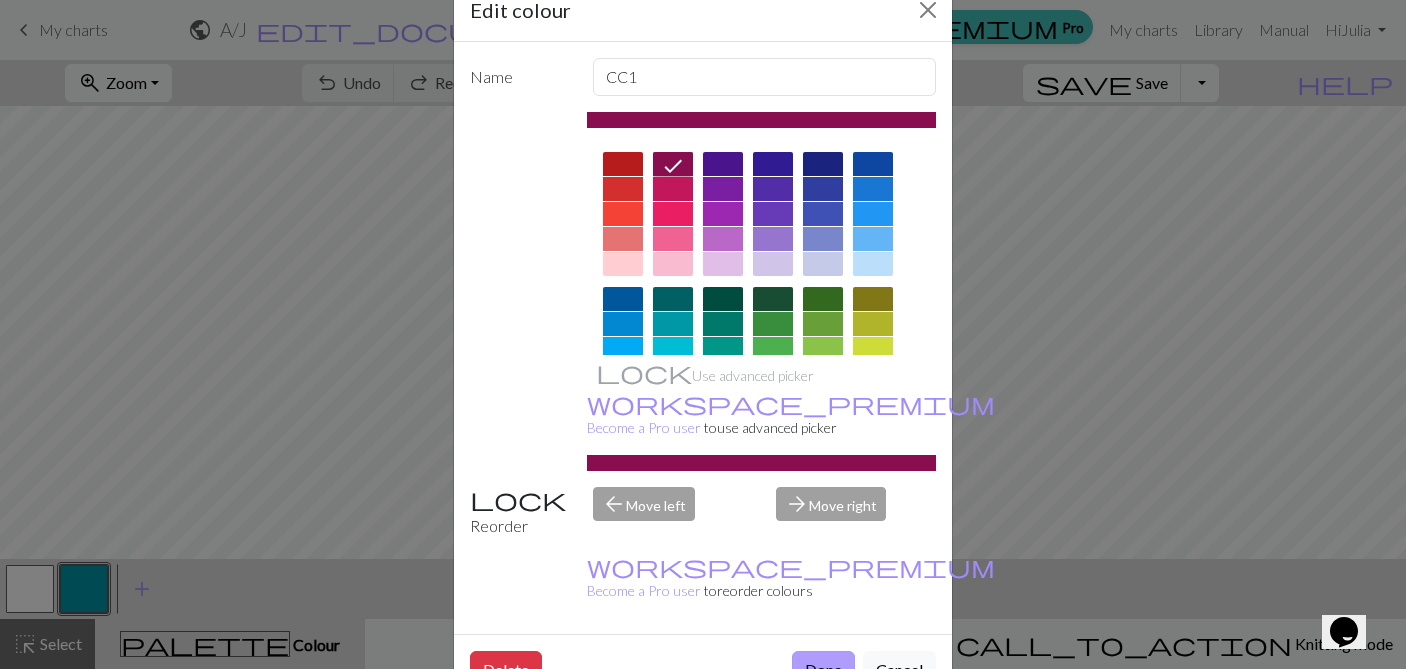 click on "Done" at bounding box center (823, 670) 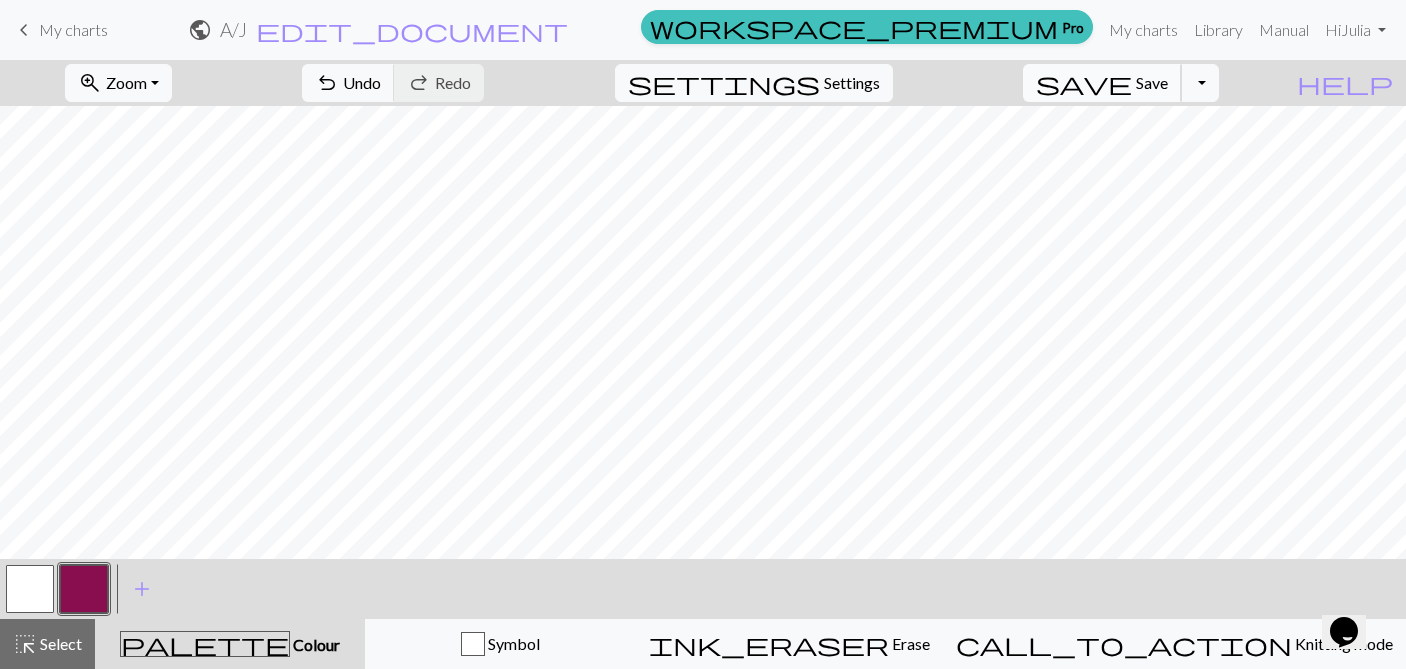 click on "Save" at bounding box center (1152, 82) 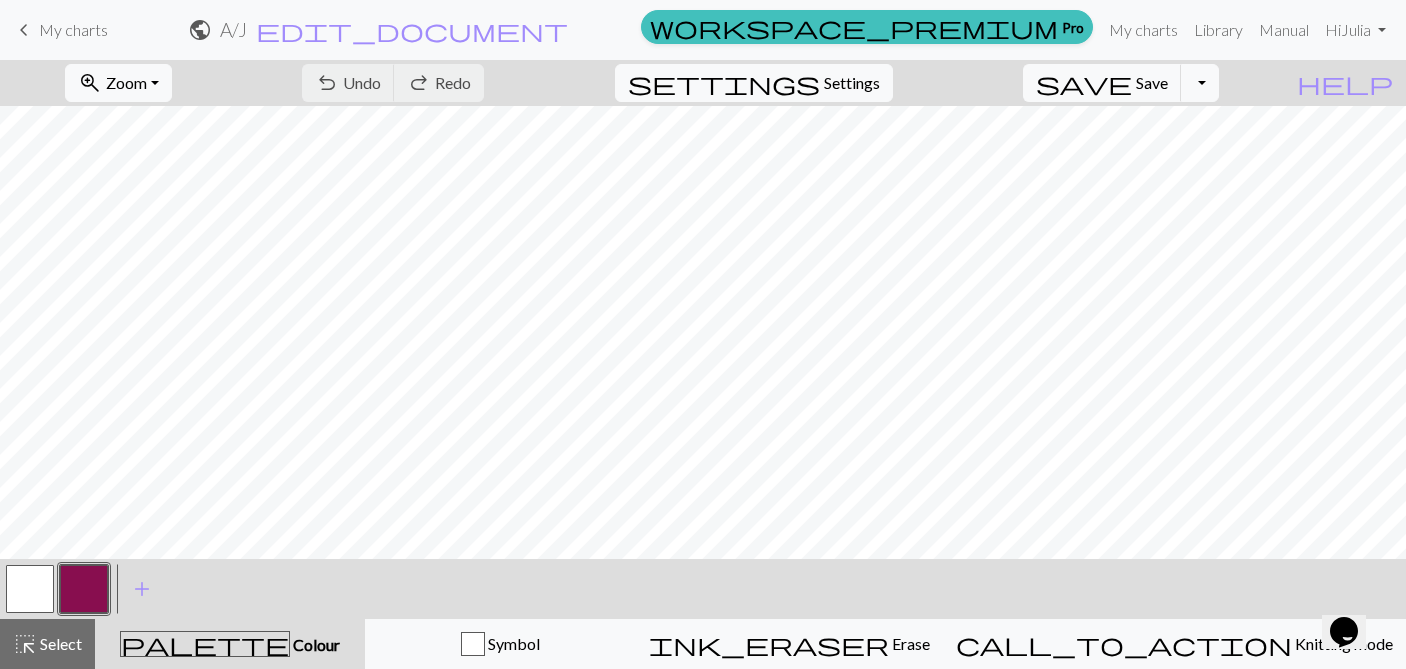 click on "My charts" at bounding box center [73, 29] 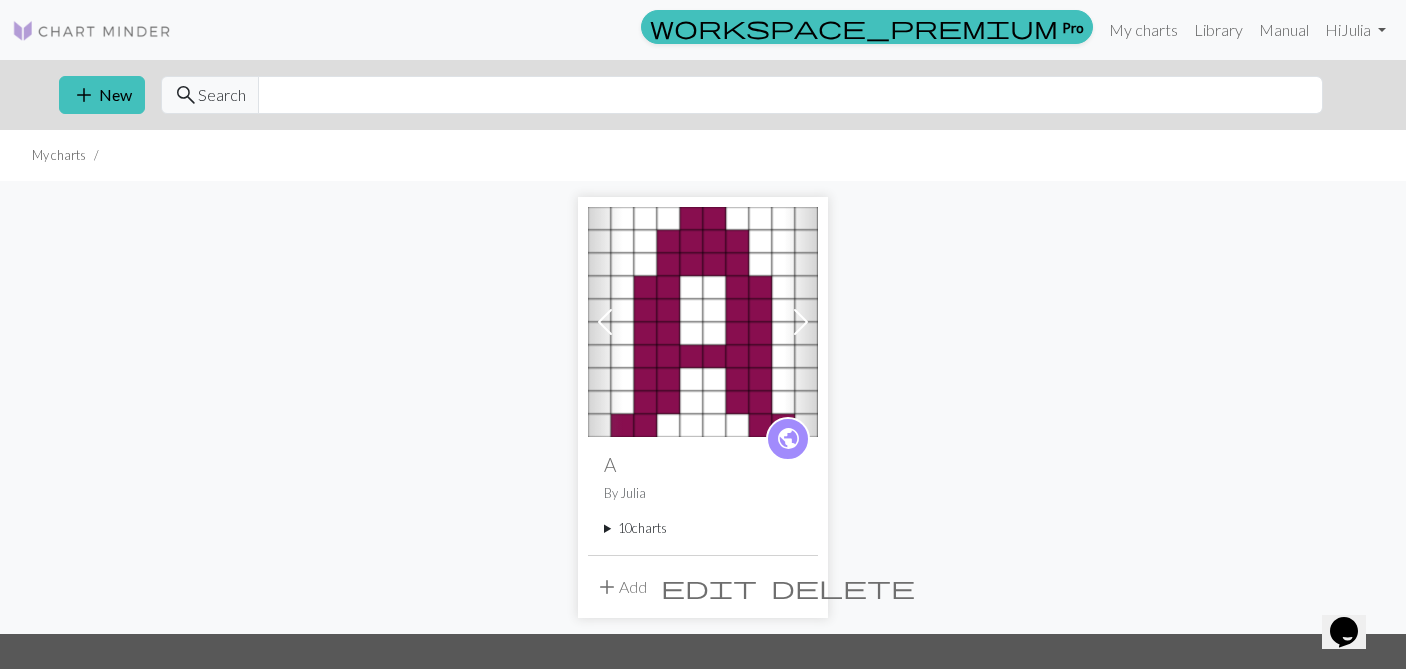 click on "add  Add" at bounding box center [621, 587] 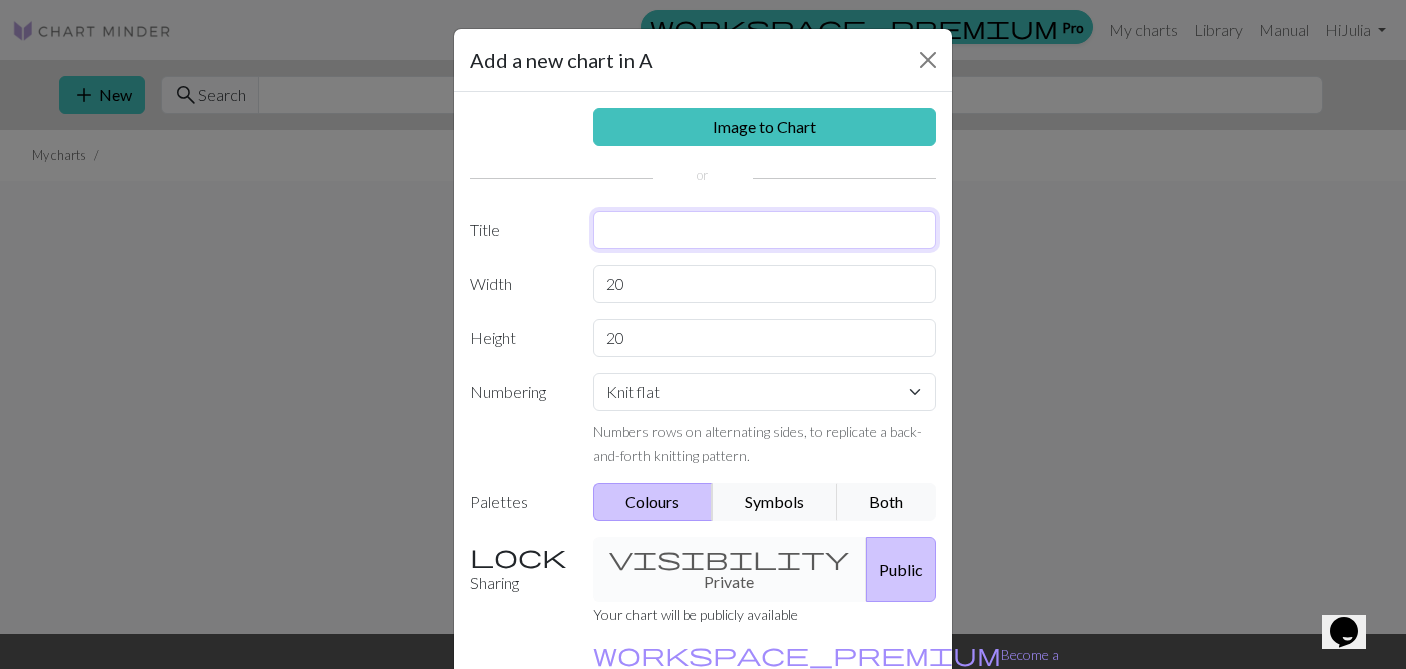 click at bounding box center (765, 230) 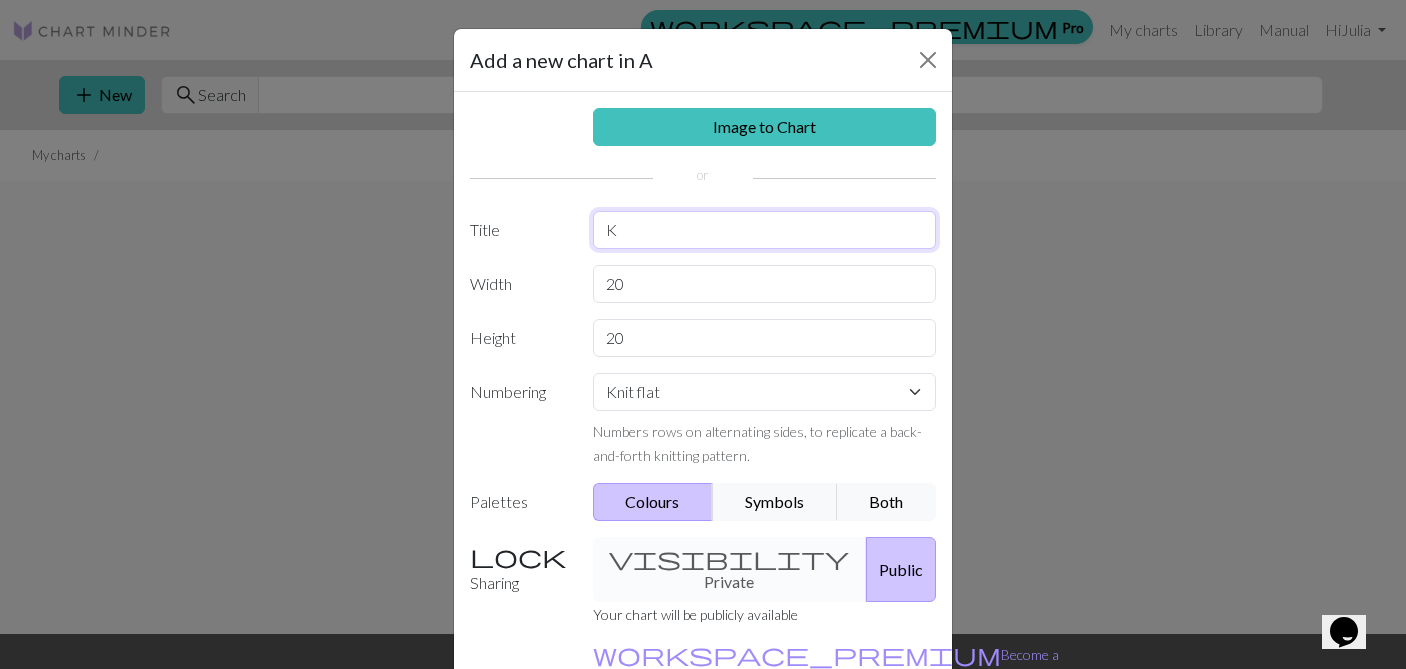 type on "K" 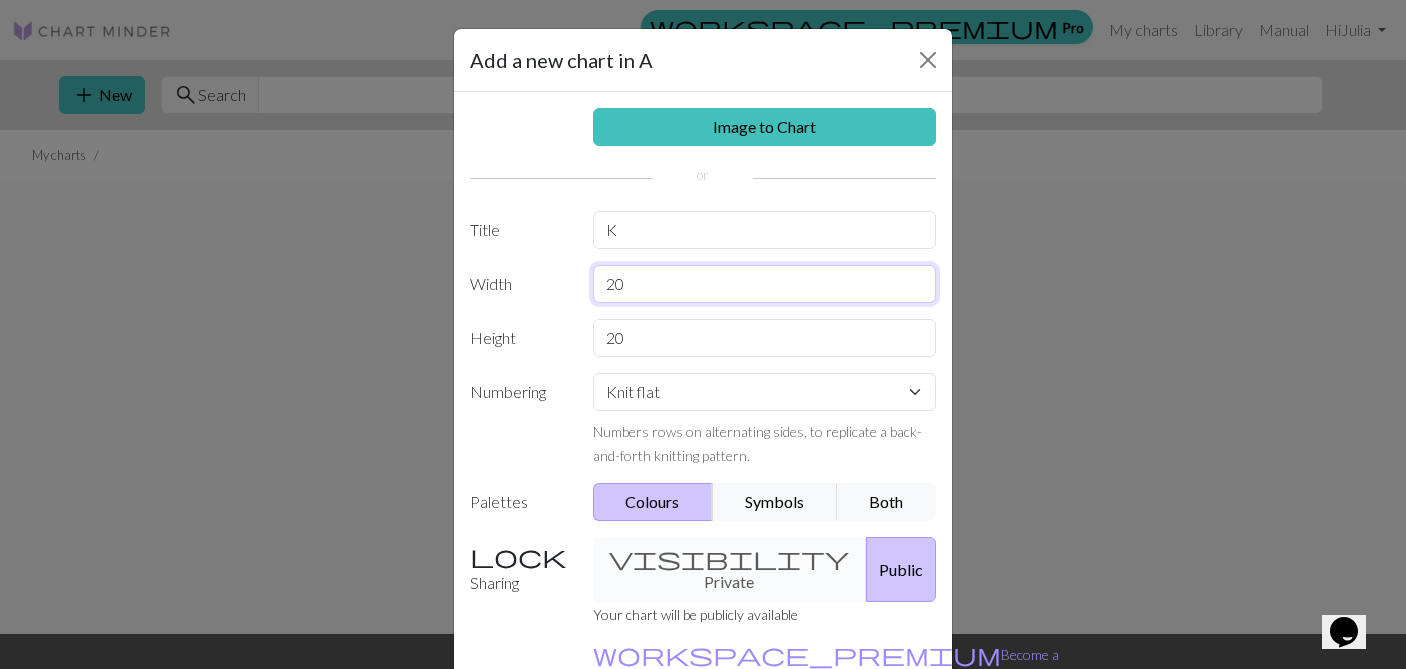 drag, startPoint x: 651, startPoint y: 283, endPoint x: 559, endPoint y: 276, distance: 92.26592 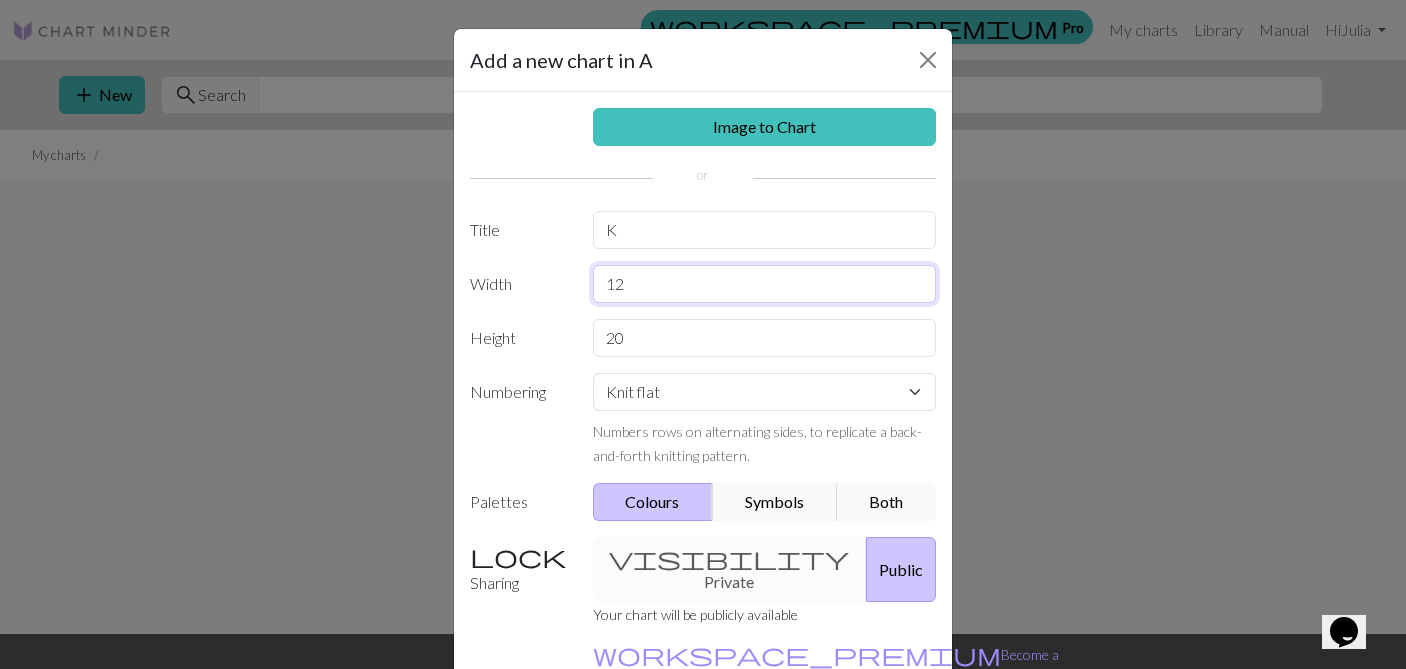 type on "12" 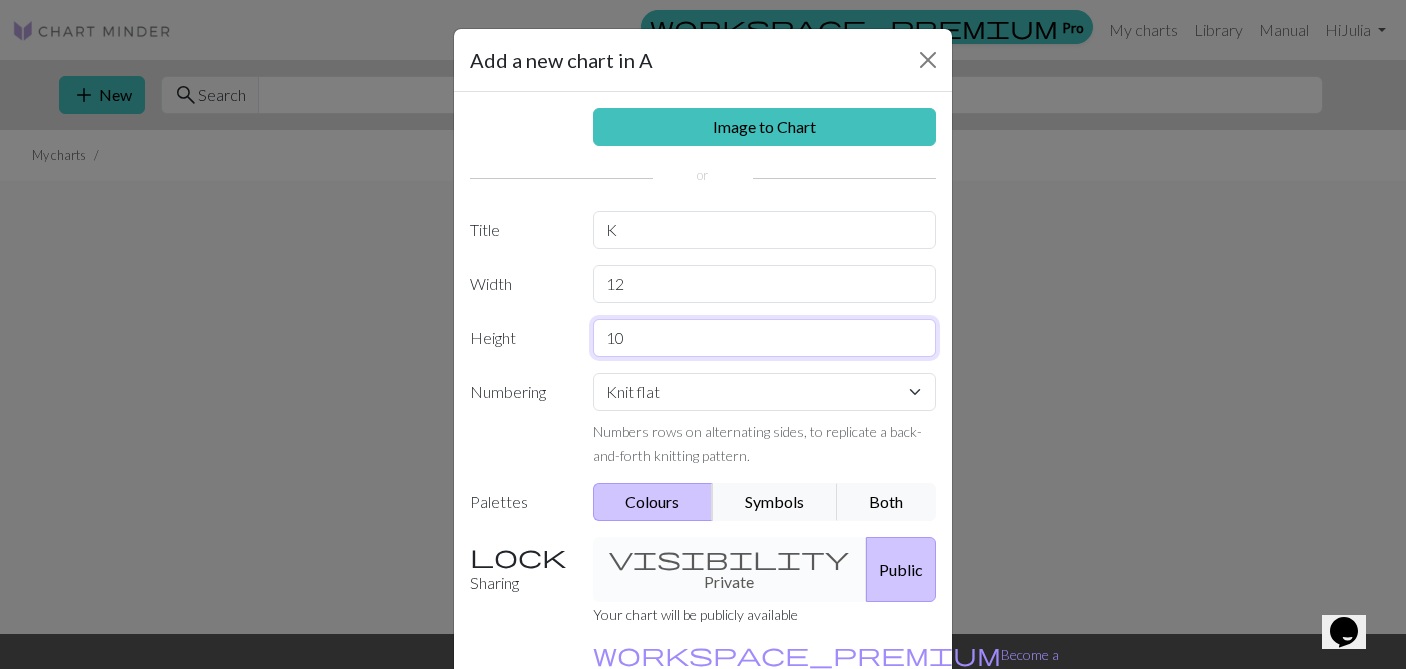 scroll, scrollTop: 120, scrollLeft: 0, axis: vertical 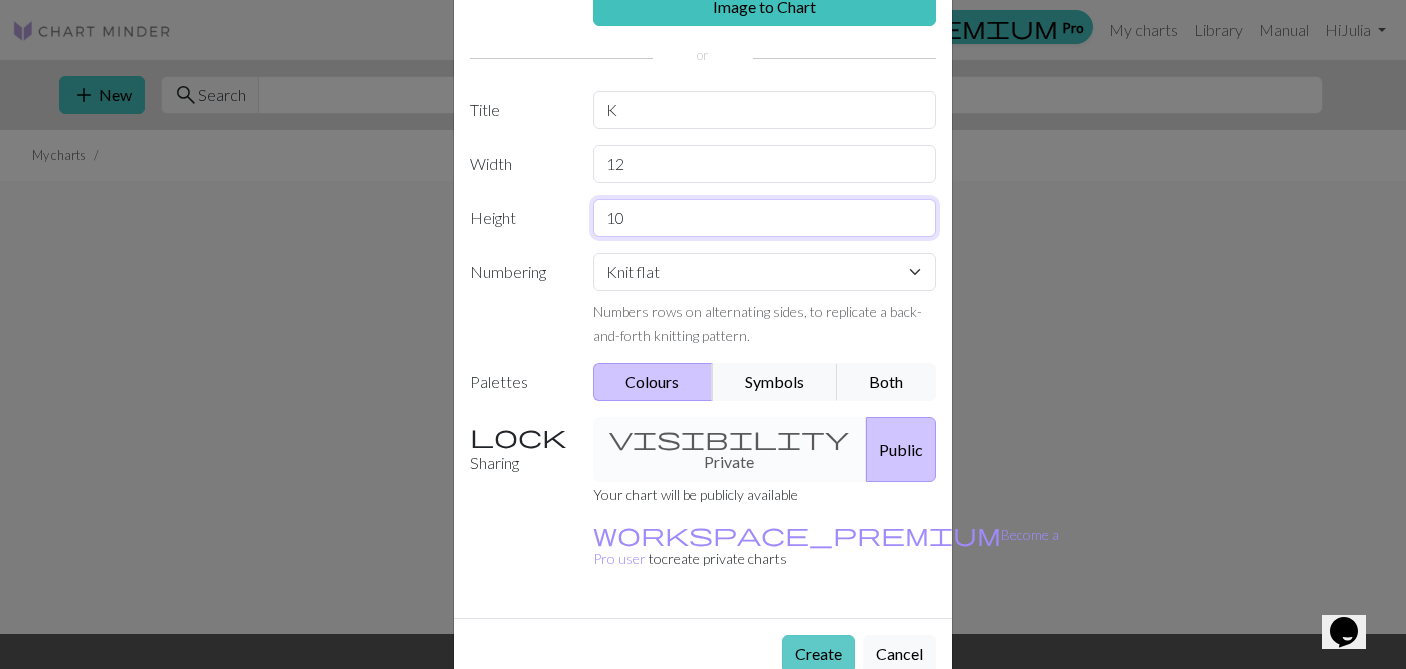 type on "10" 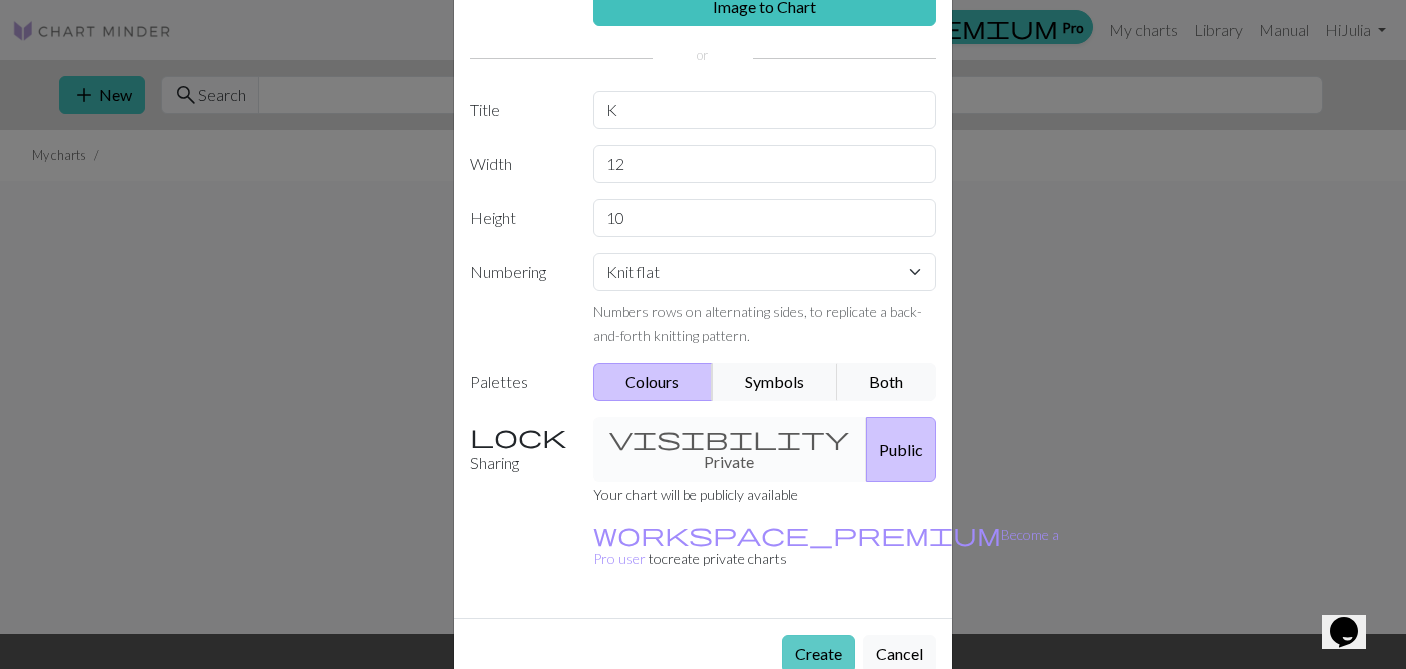 click on "Create" at bounding box center [818, 654] 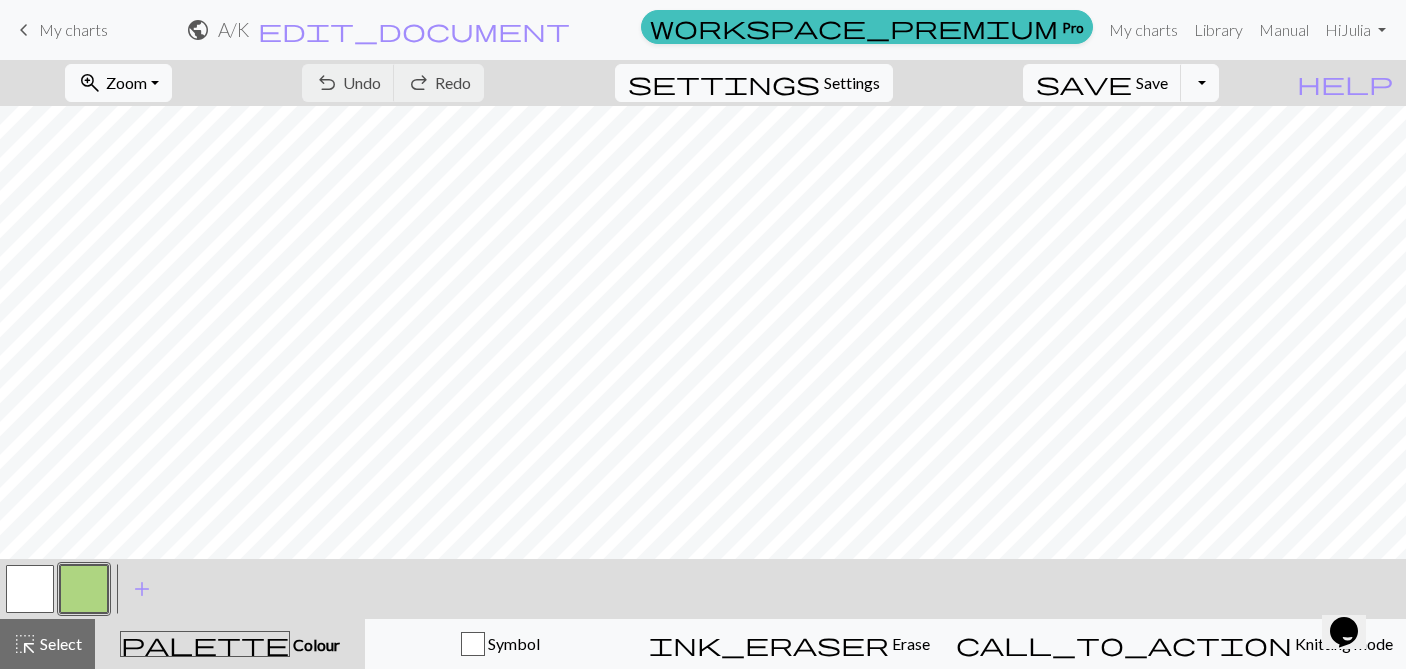 click at bounding box center (84, 589) 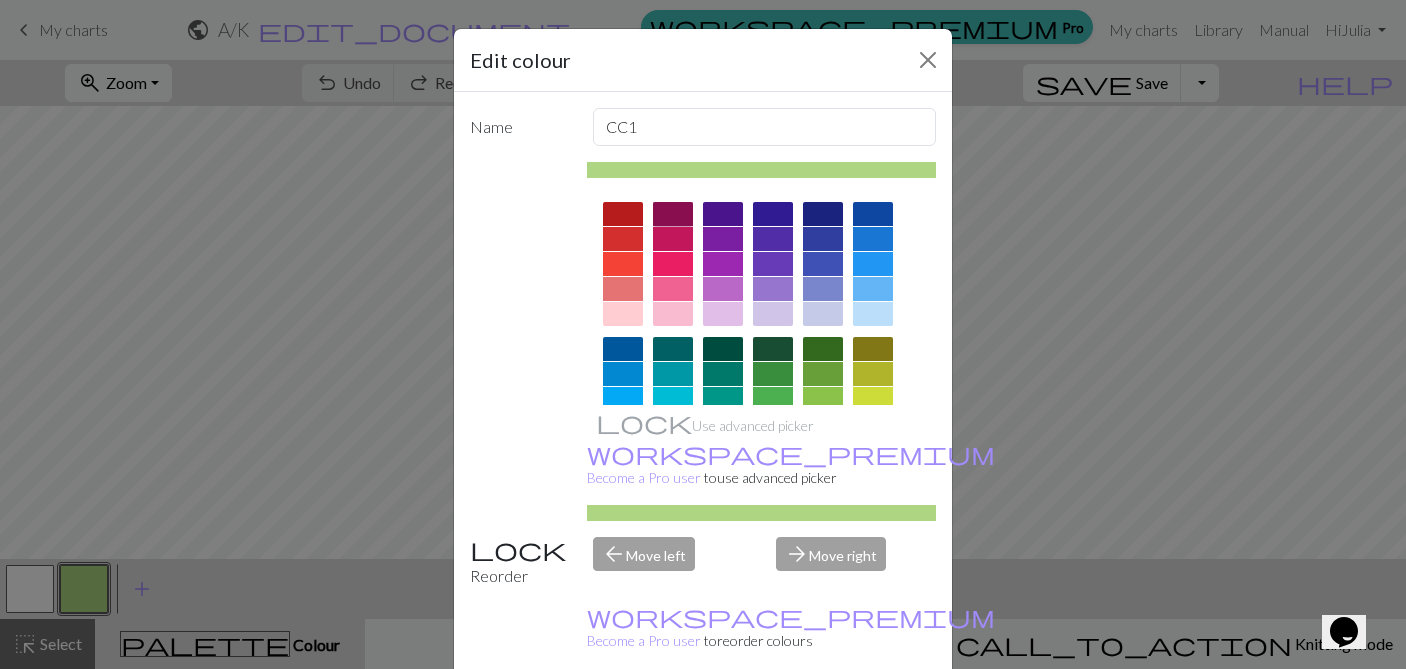 click at bounding box center (673, 214) 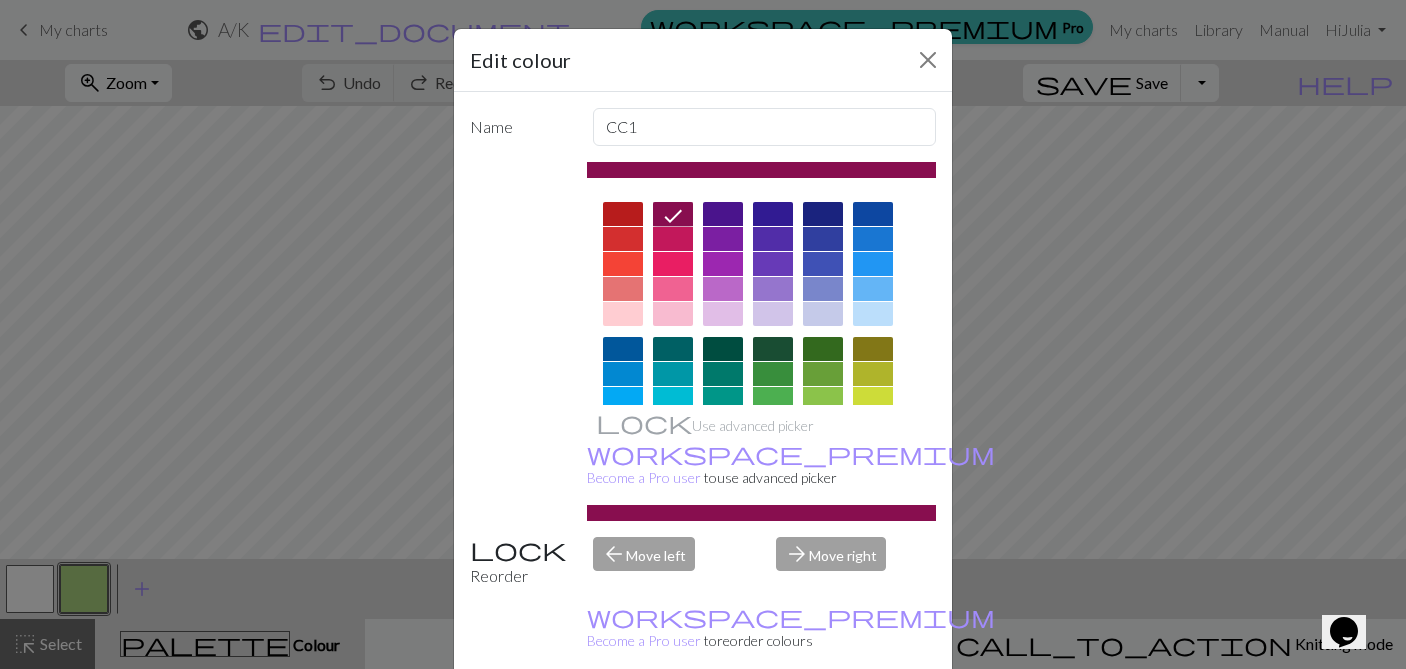 click on "Done" at bounding box center (823, 720) 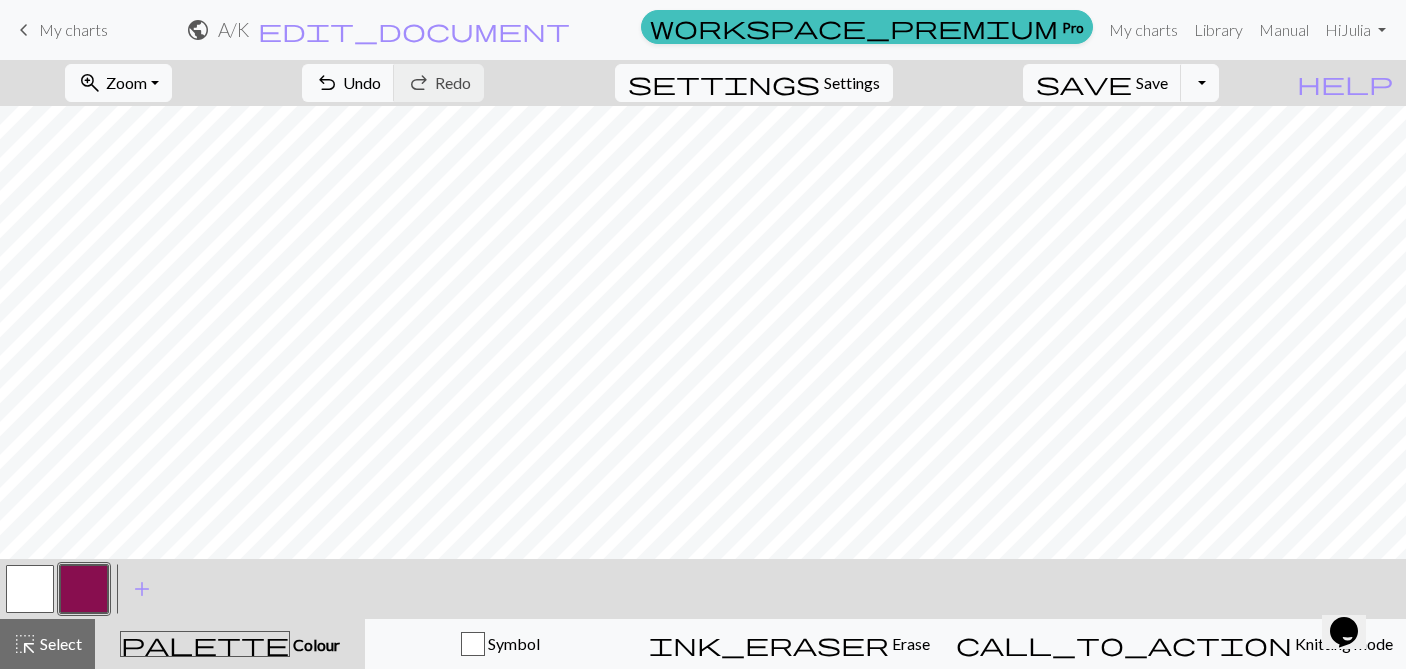 click at bounding box center [30, 589] 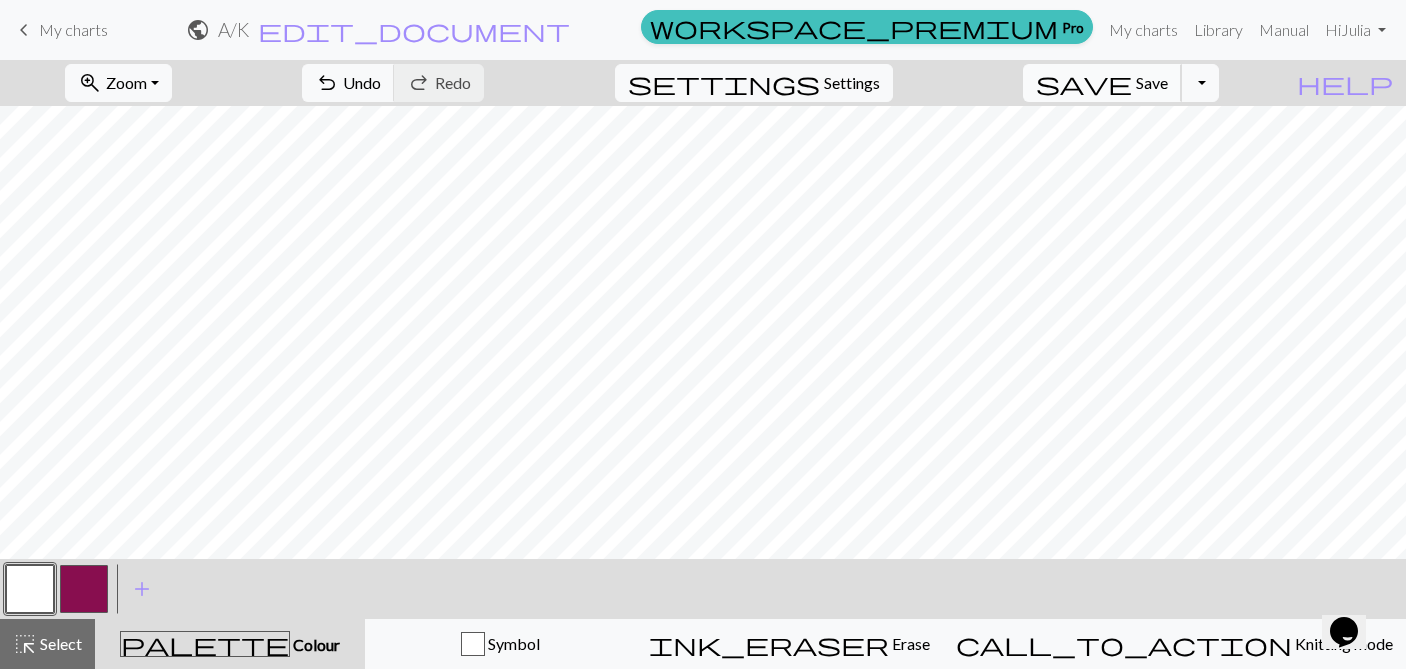 click on "Save" at bounding box center (1152, 82) 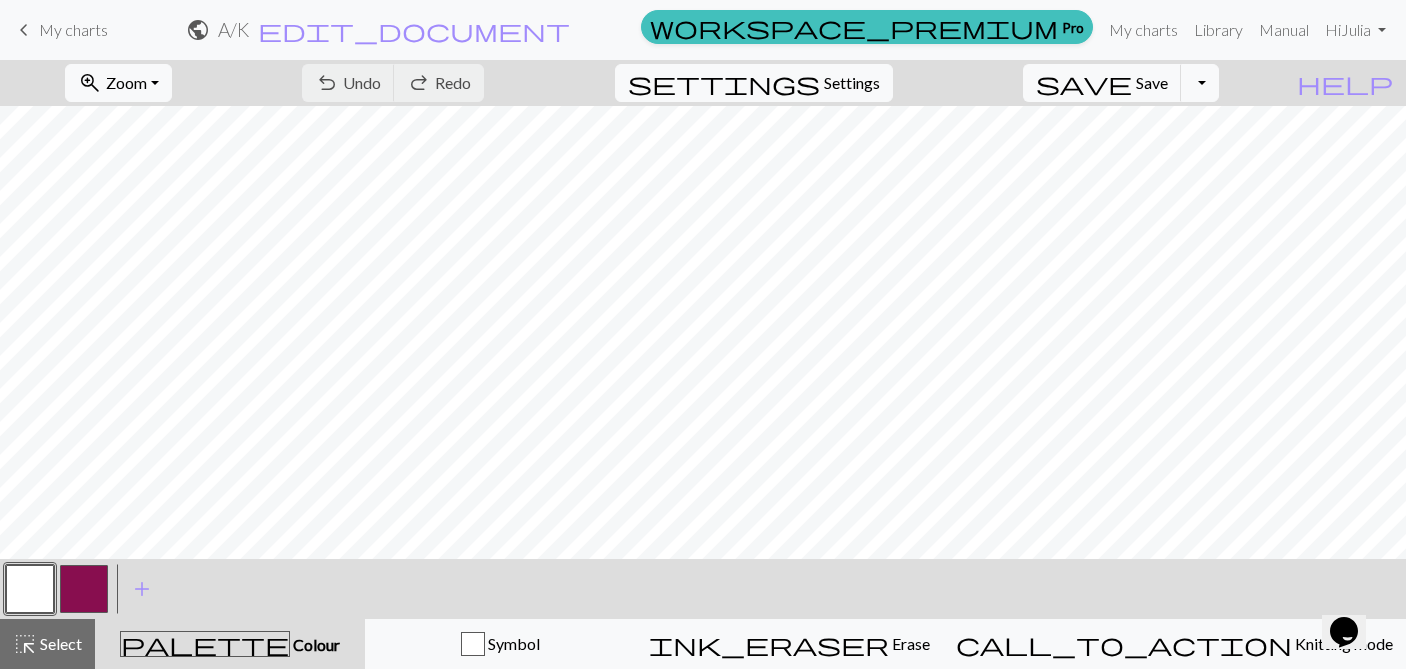 click on "My charts" at bounding box center [73, 29] 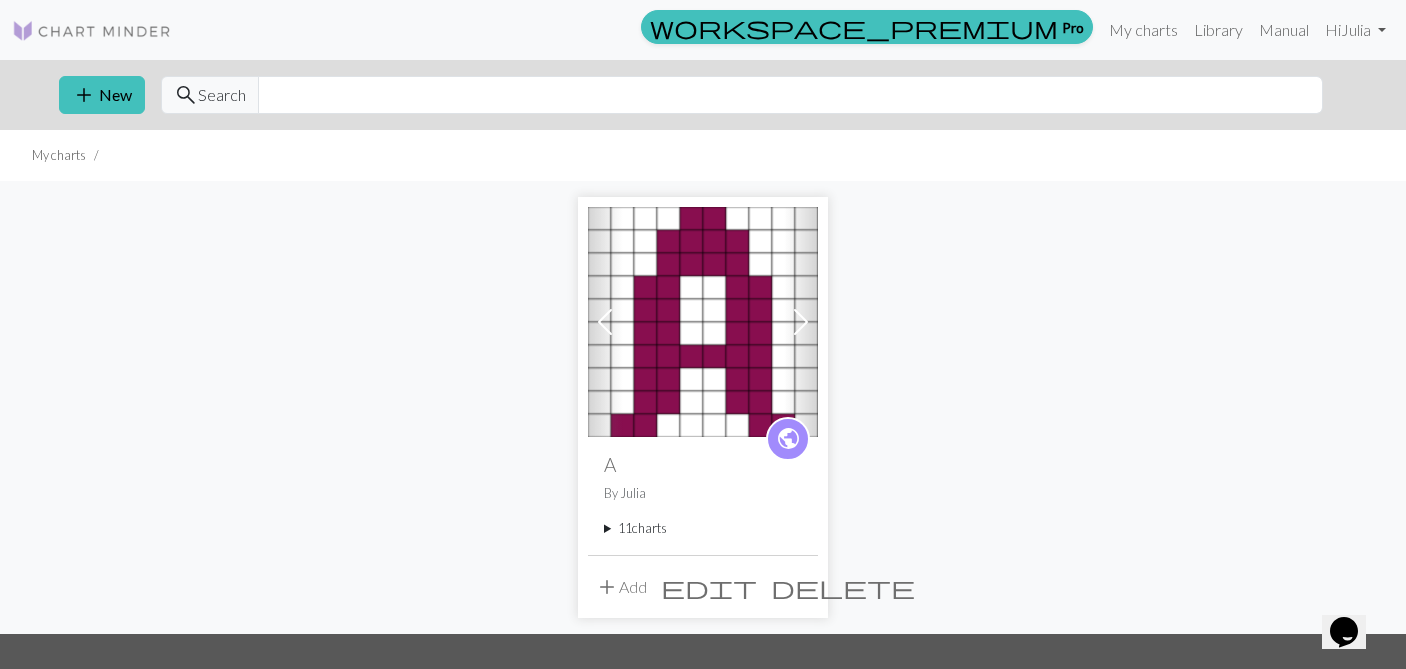 click on "add  Add" at bounding box center [621, 587] 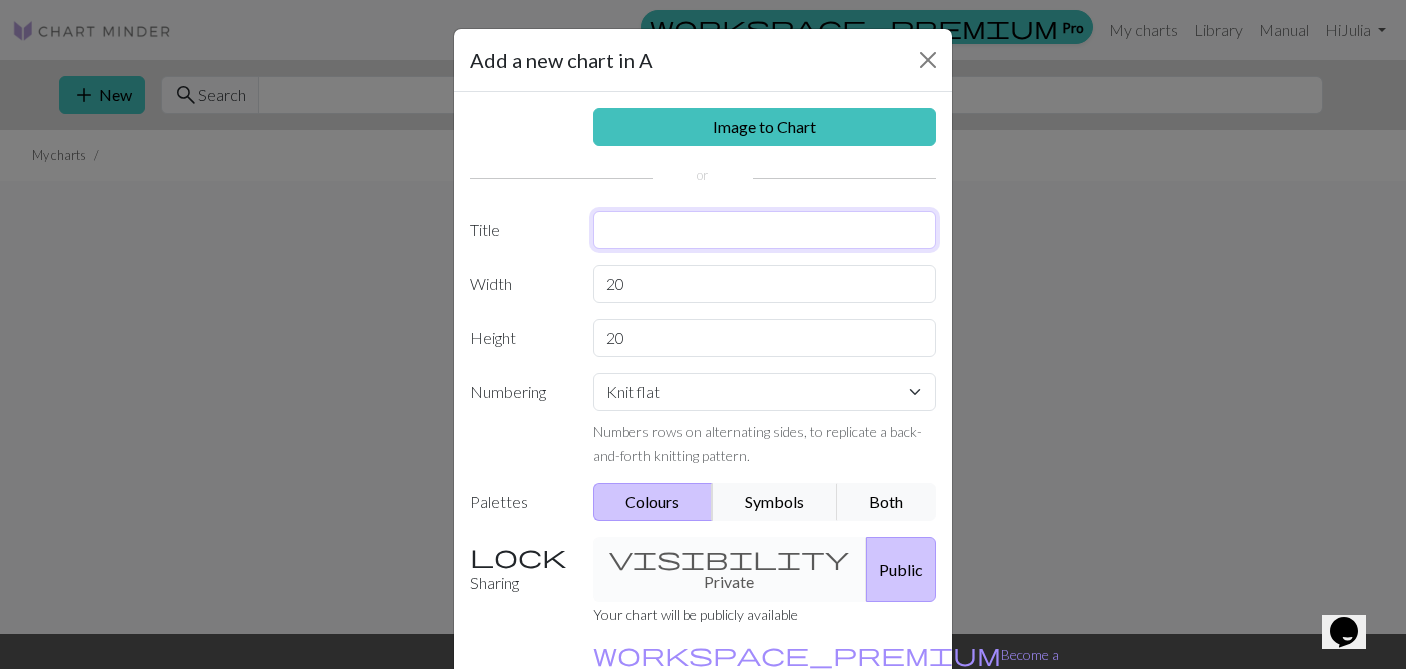 click at bounding box center (765, 230) 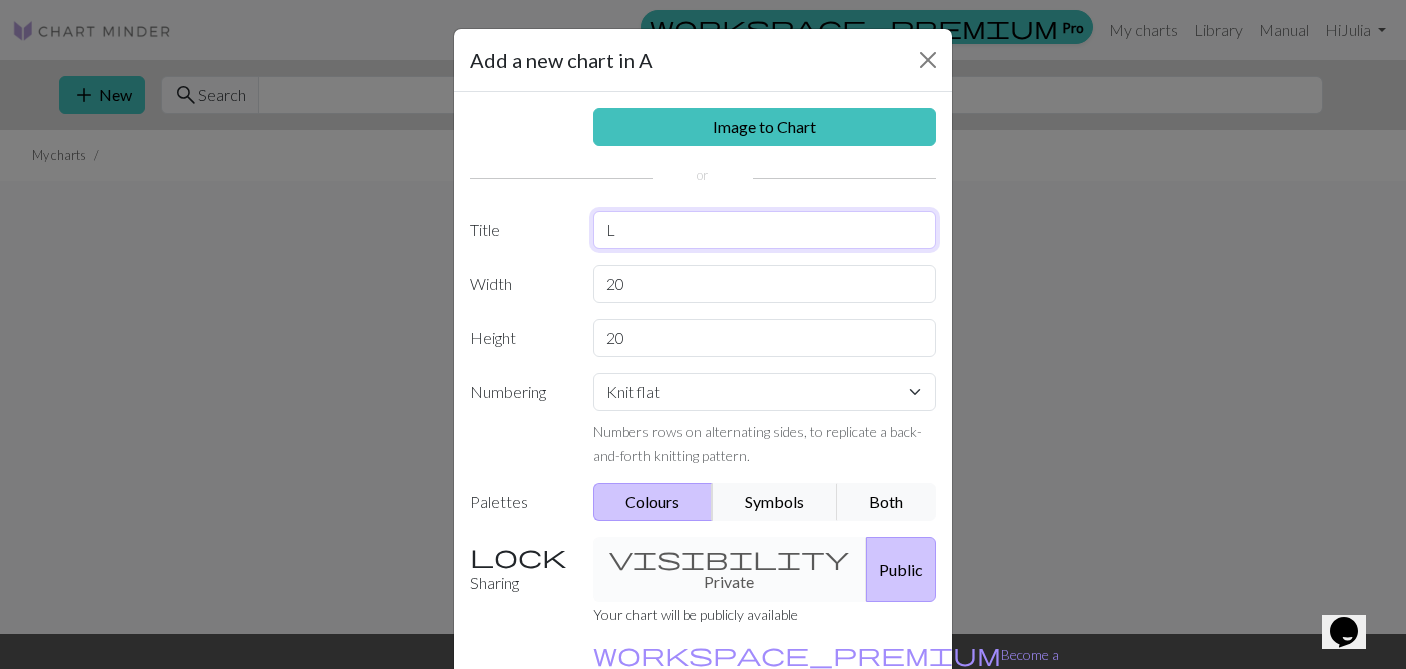 type on "L" 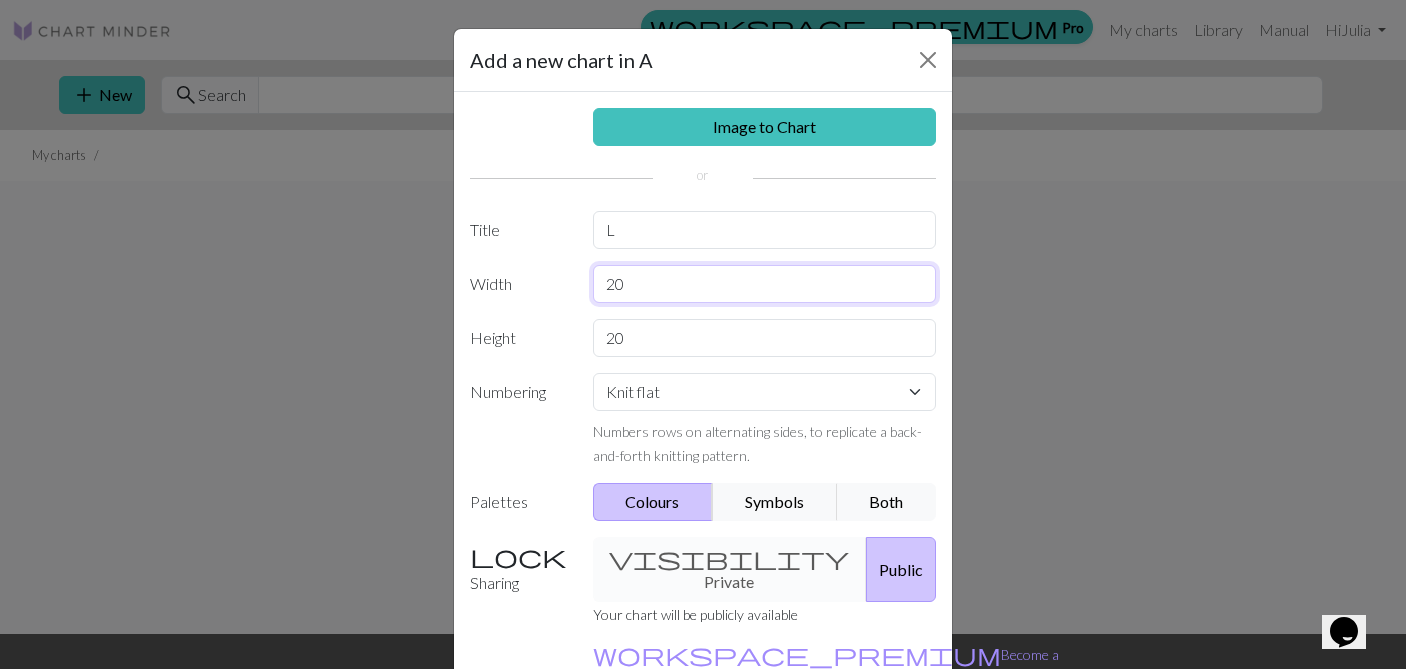drag, startPoint x: 639, startPoint y: 277, endPoint x: 568, endPoint y: 276, distance: 71.00704 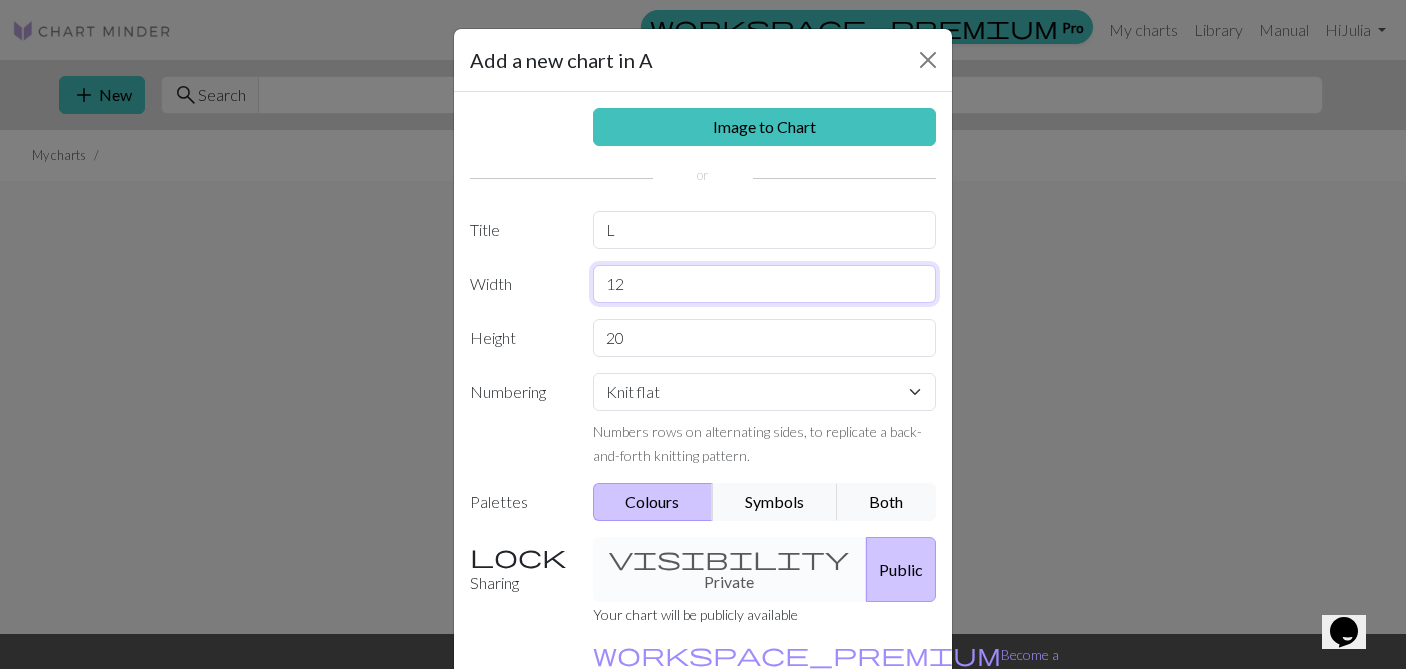 type on "12" 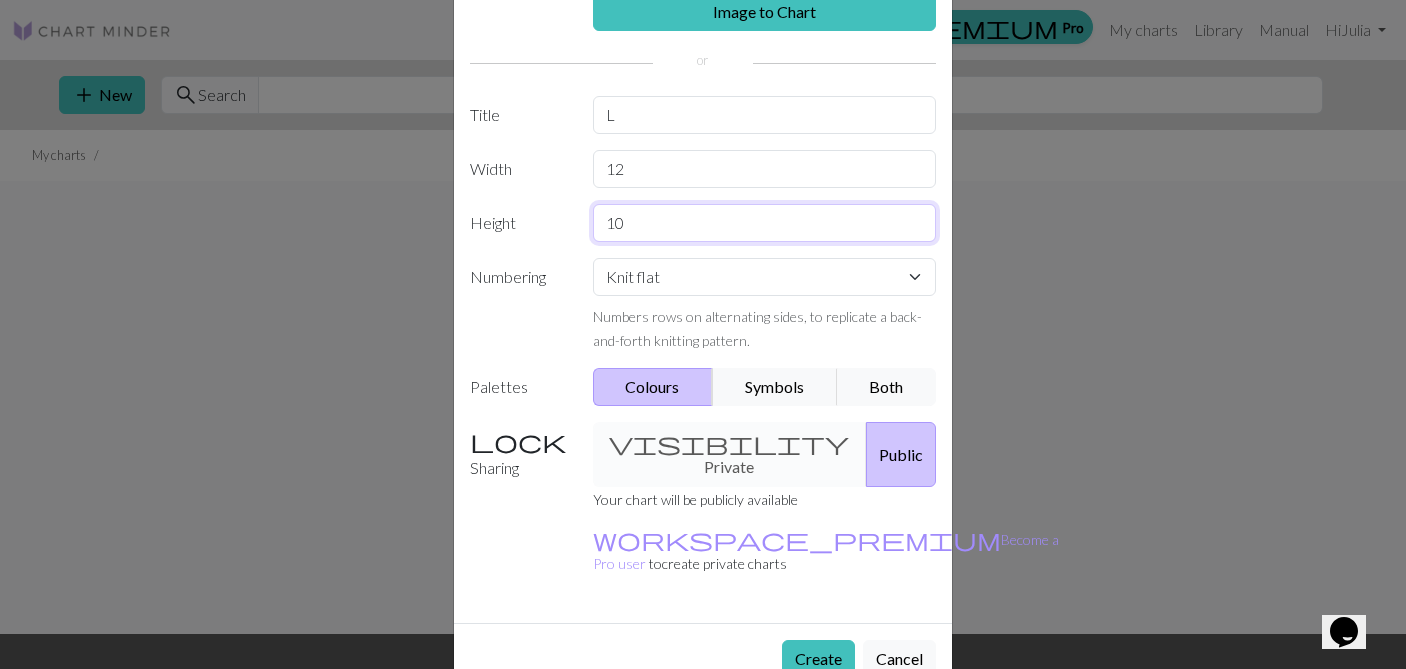 scroll, scrollTop: 120, scrollLeft: 0, axis: vertical 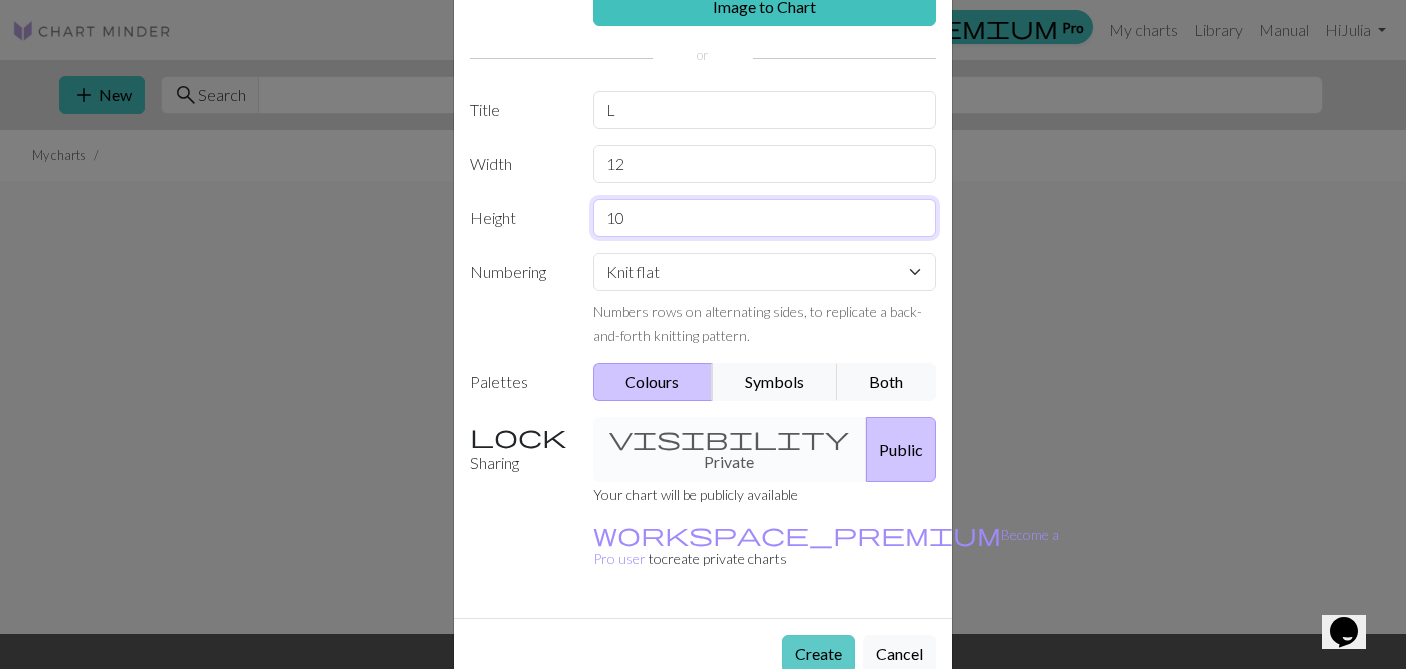 type on "10" 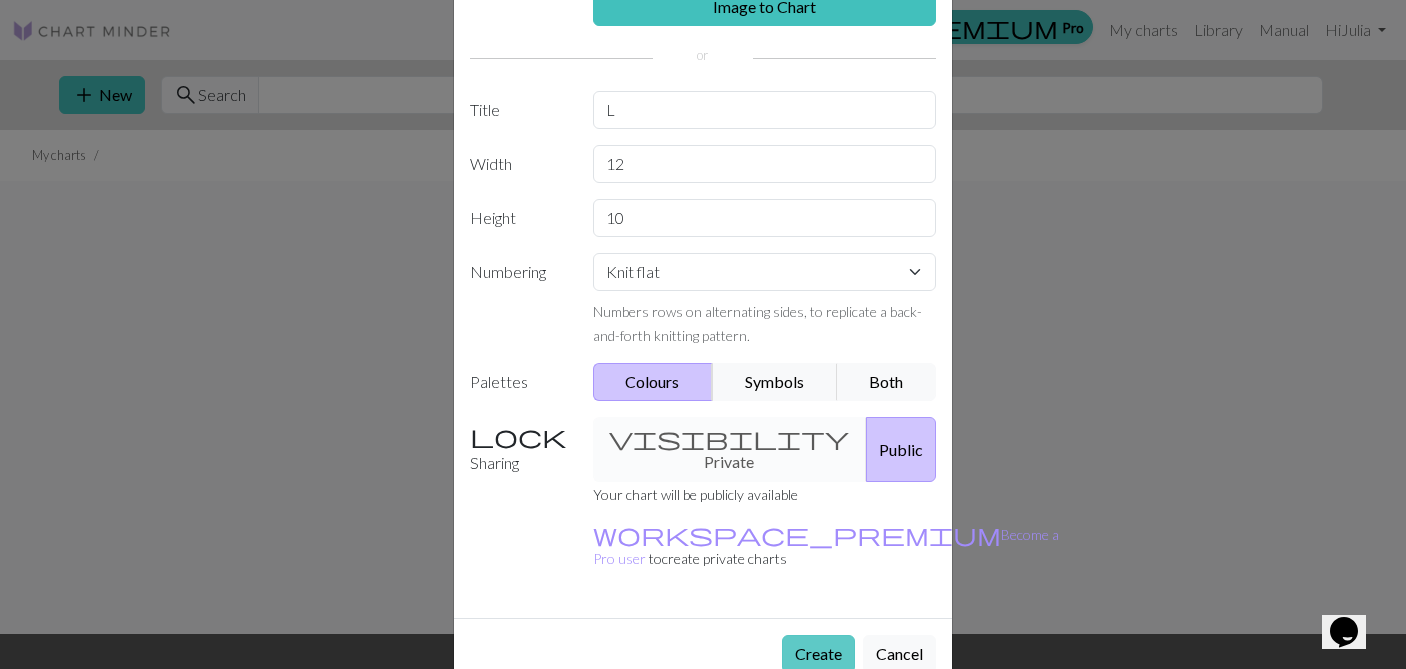 click on "Create" at bounding box center [818, 654] 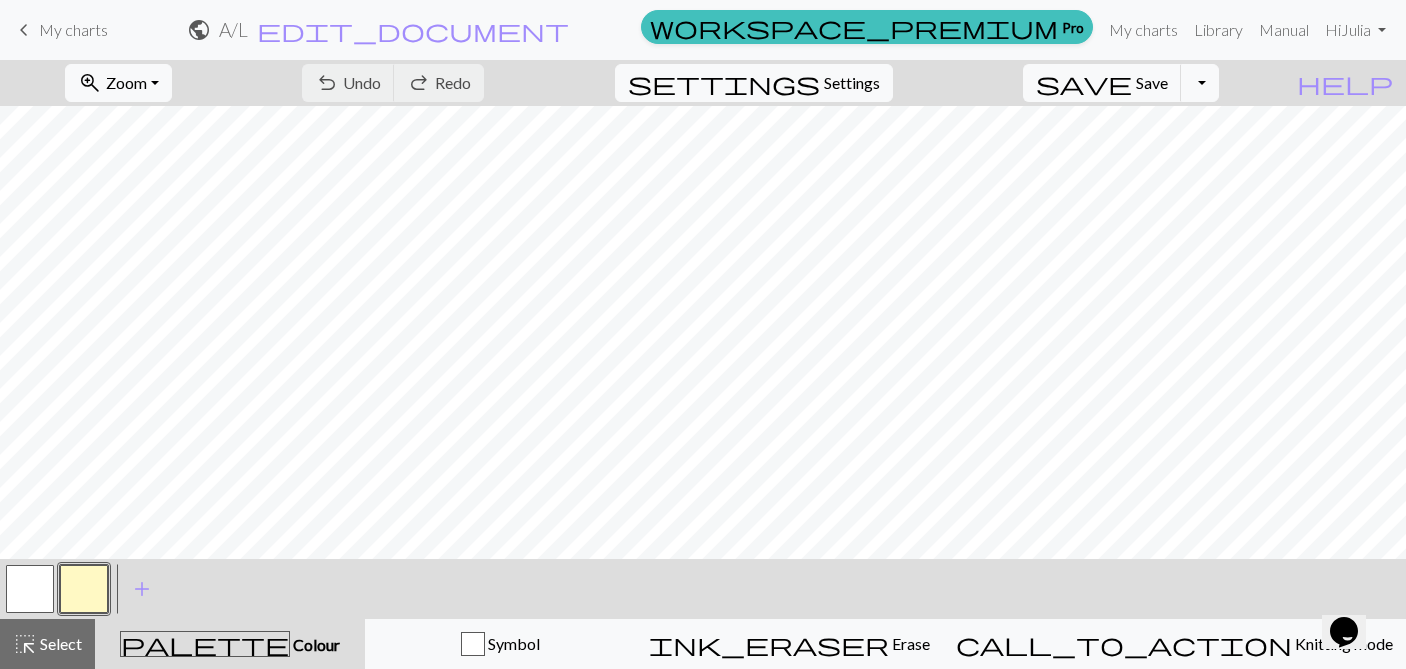 click at bounding box center [84, 589] 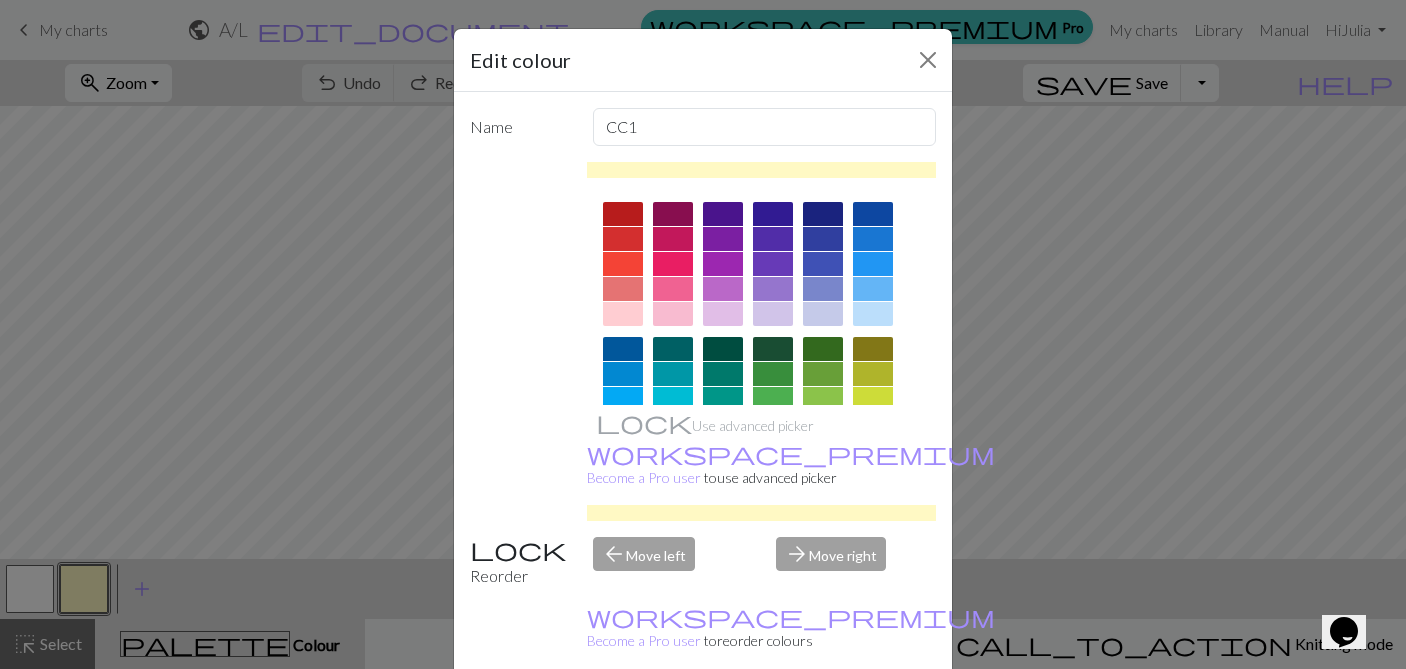 click at bounding box center (673, 214) 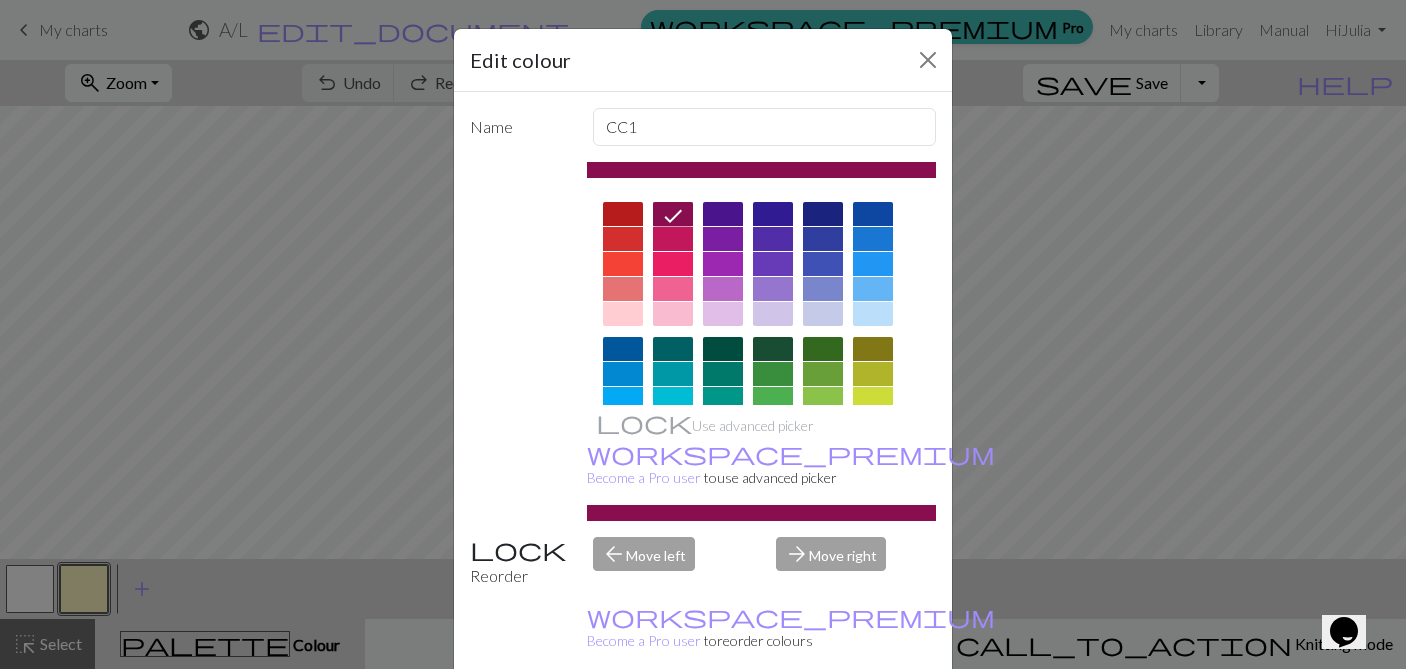 click on "Done" at bounding box center (823, 720) 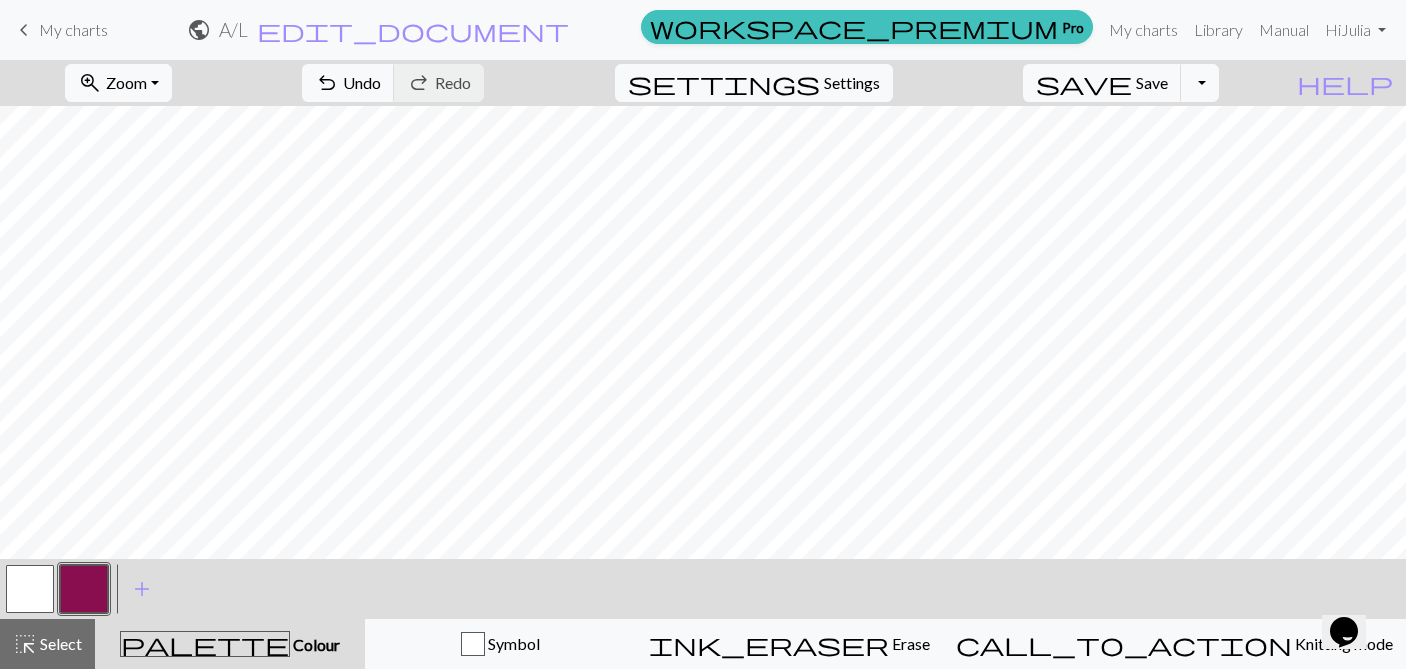click at bounding box center (30, 589) 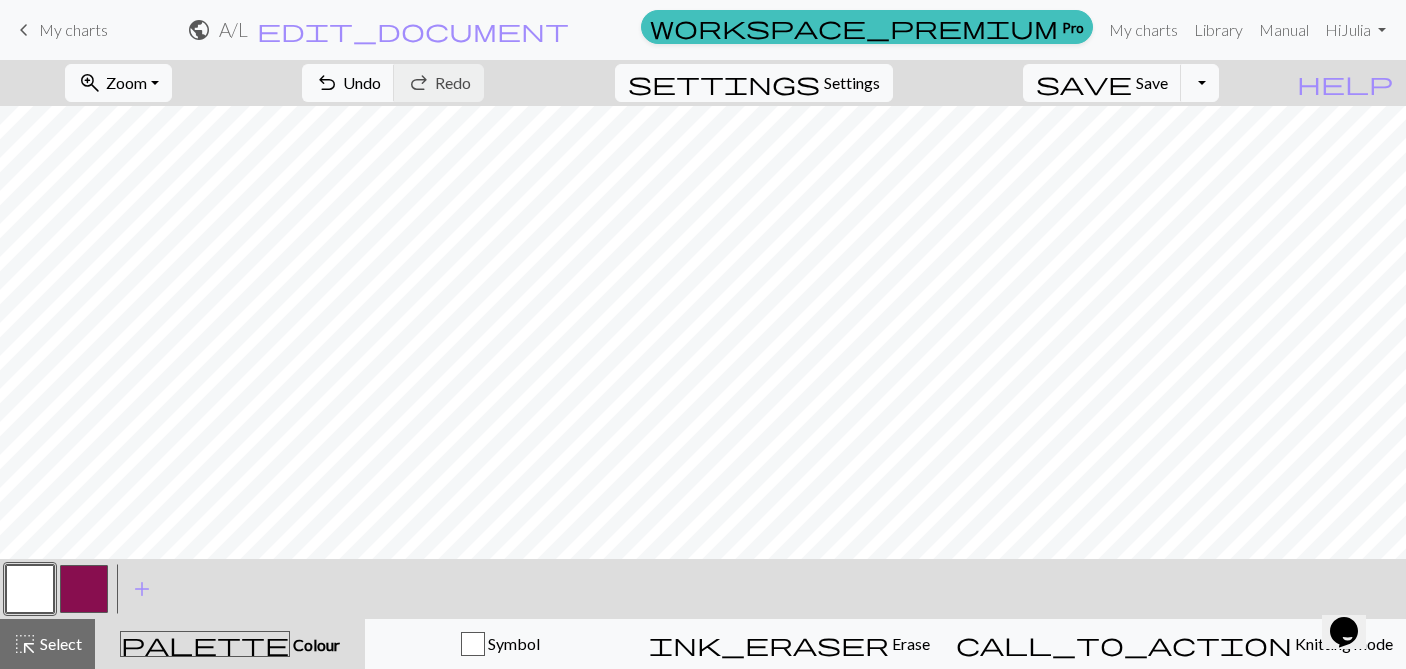 click at bounding box center (84, 589) 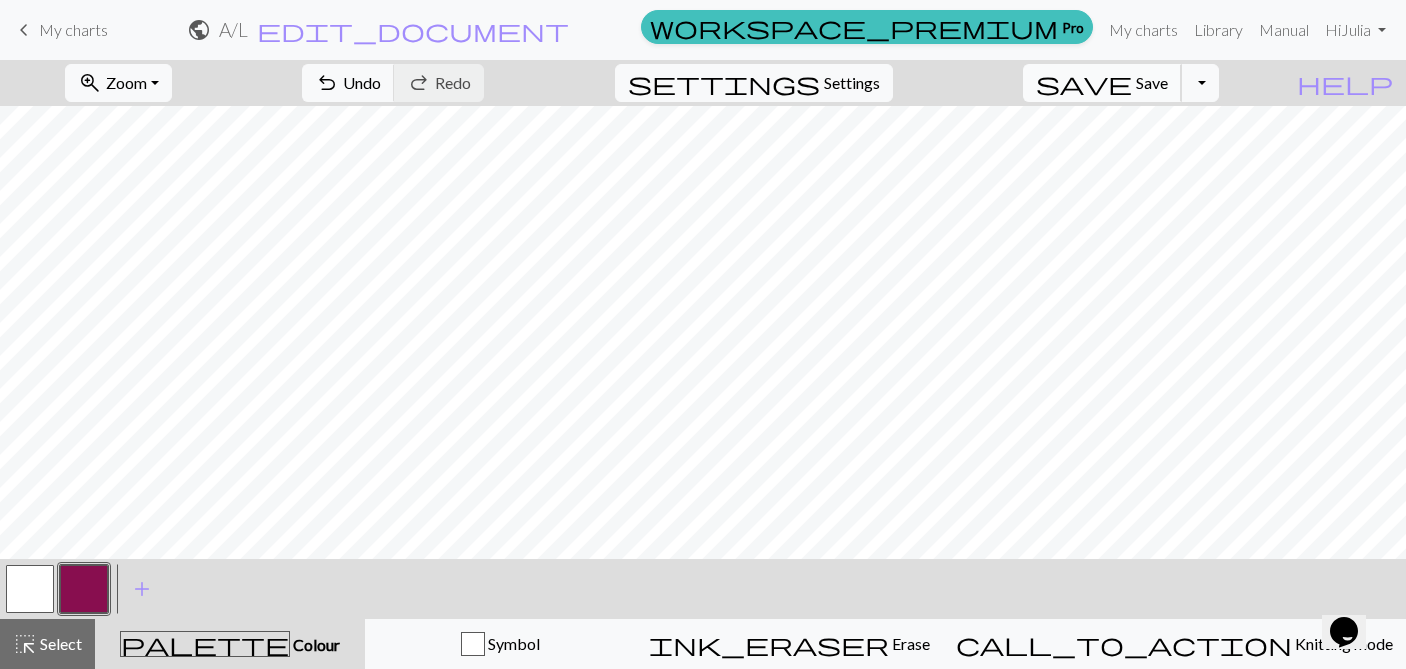 click on "save Save Save" at bounding box center [1102, 83] 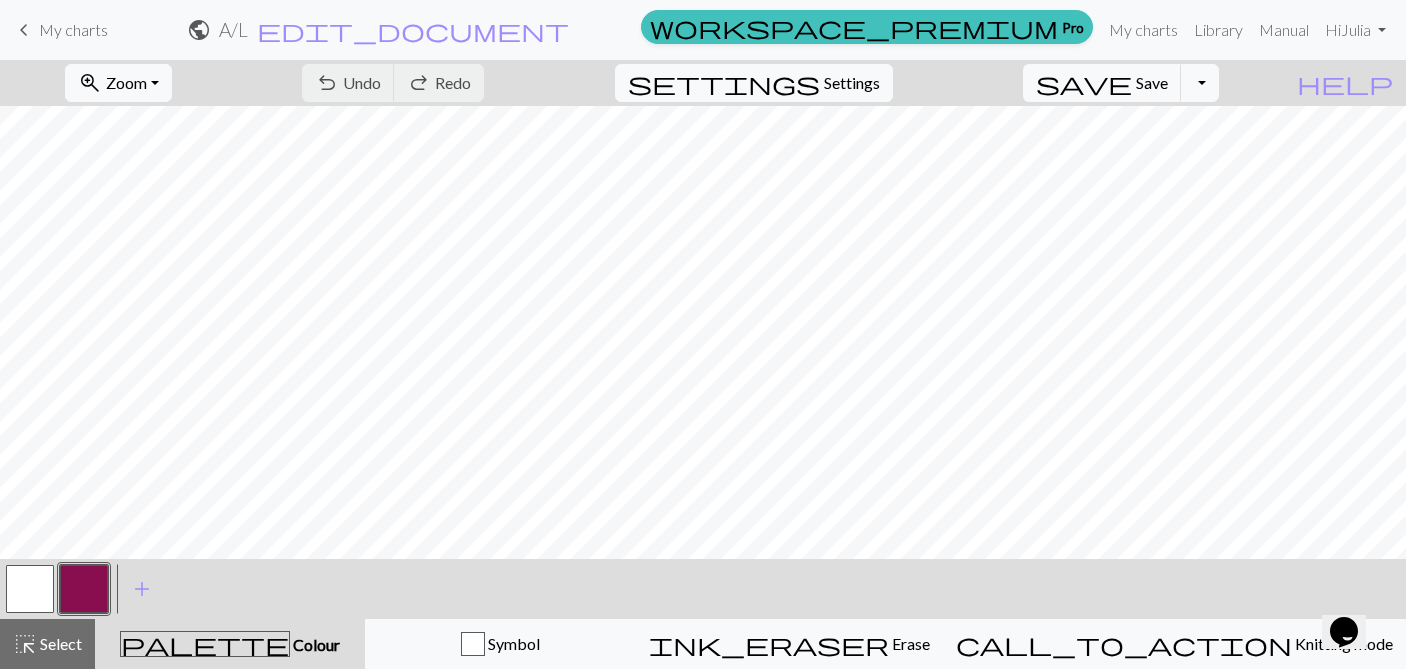 click on "My charts" at bounding box center [73, 29] 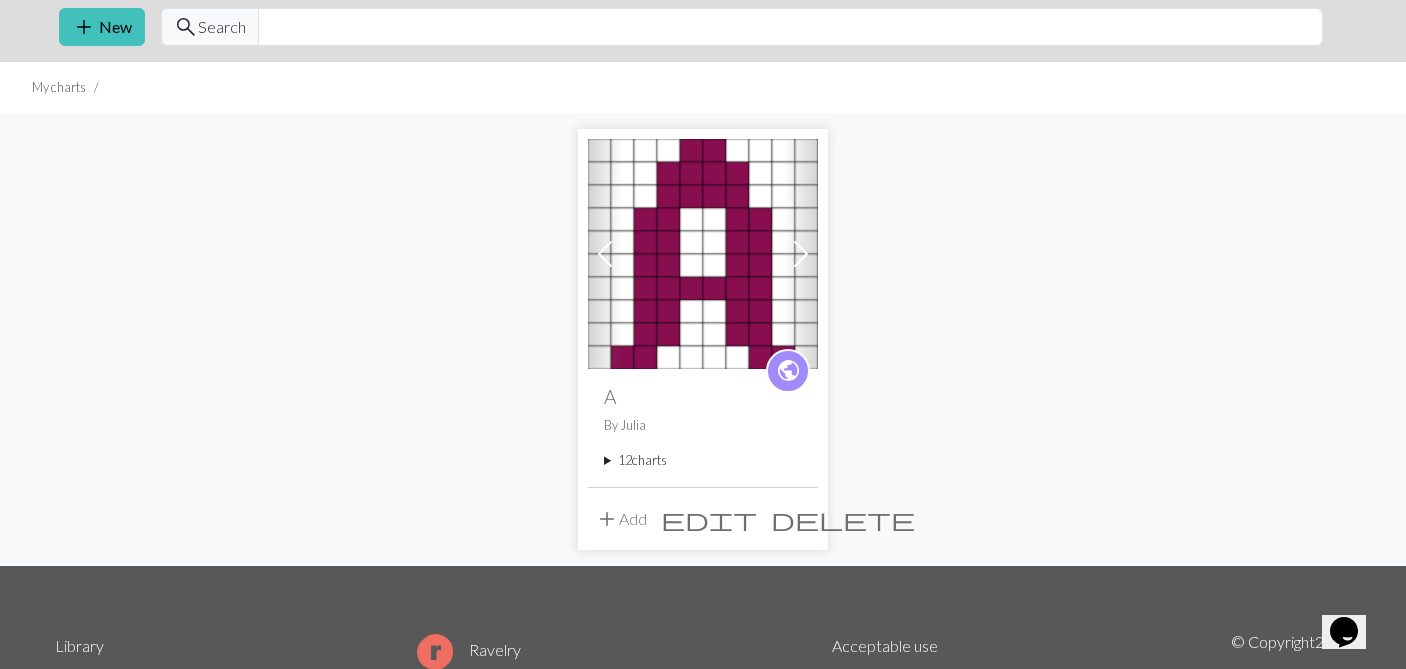 scroll, scrollTop: 75, scrollLeft: 0, axis: vertical 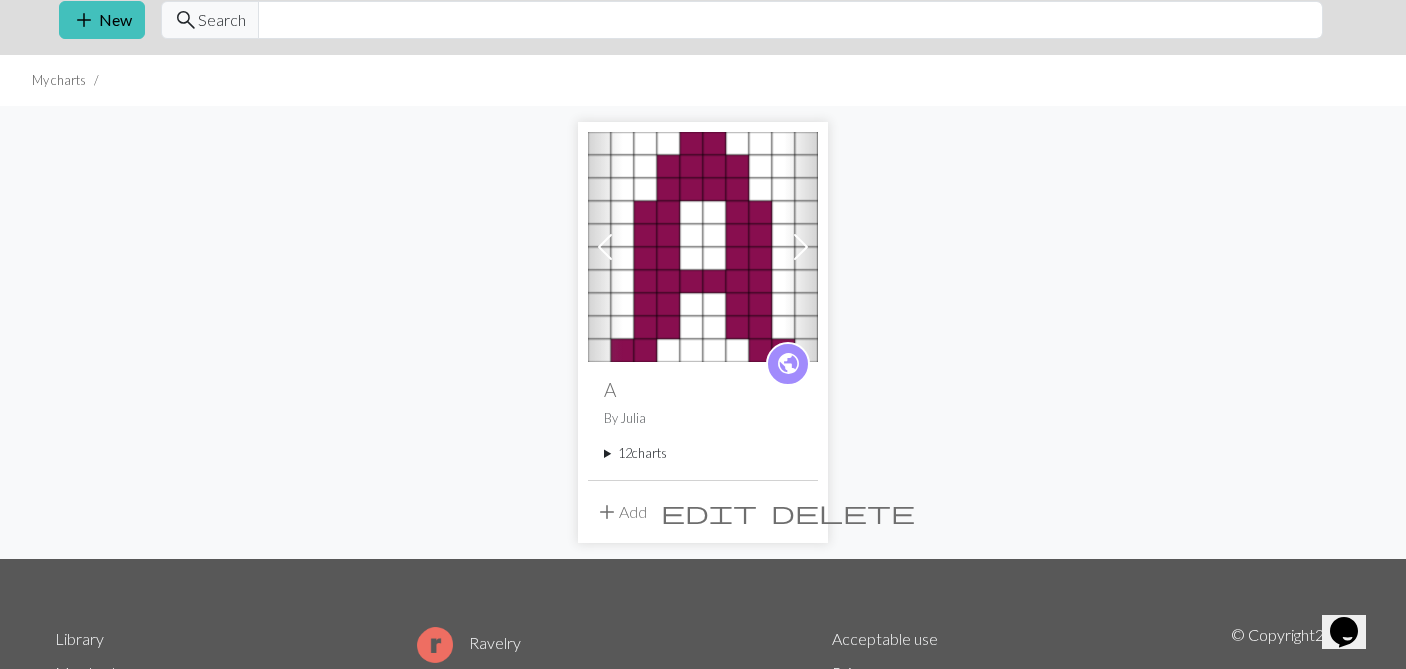 click on "add  Add" at bounding box center (621, 512) 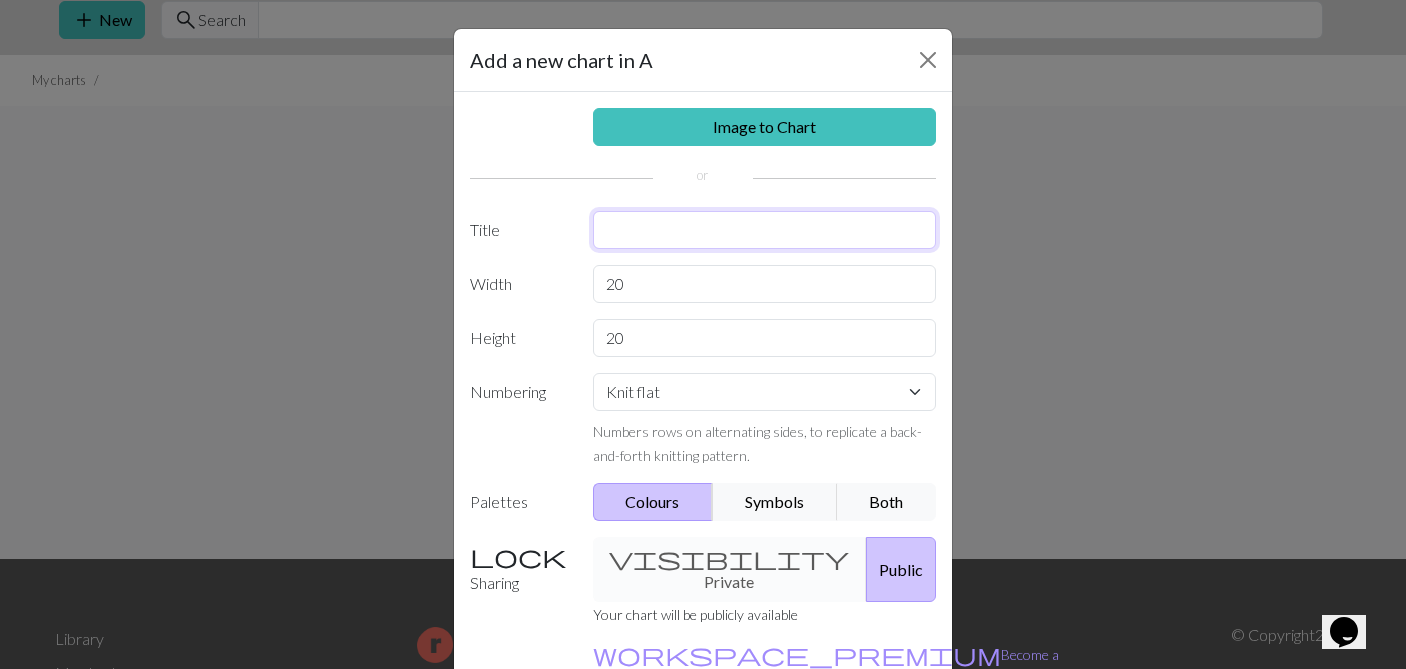 click at bounding box center (765, 230) 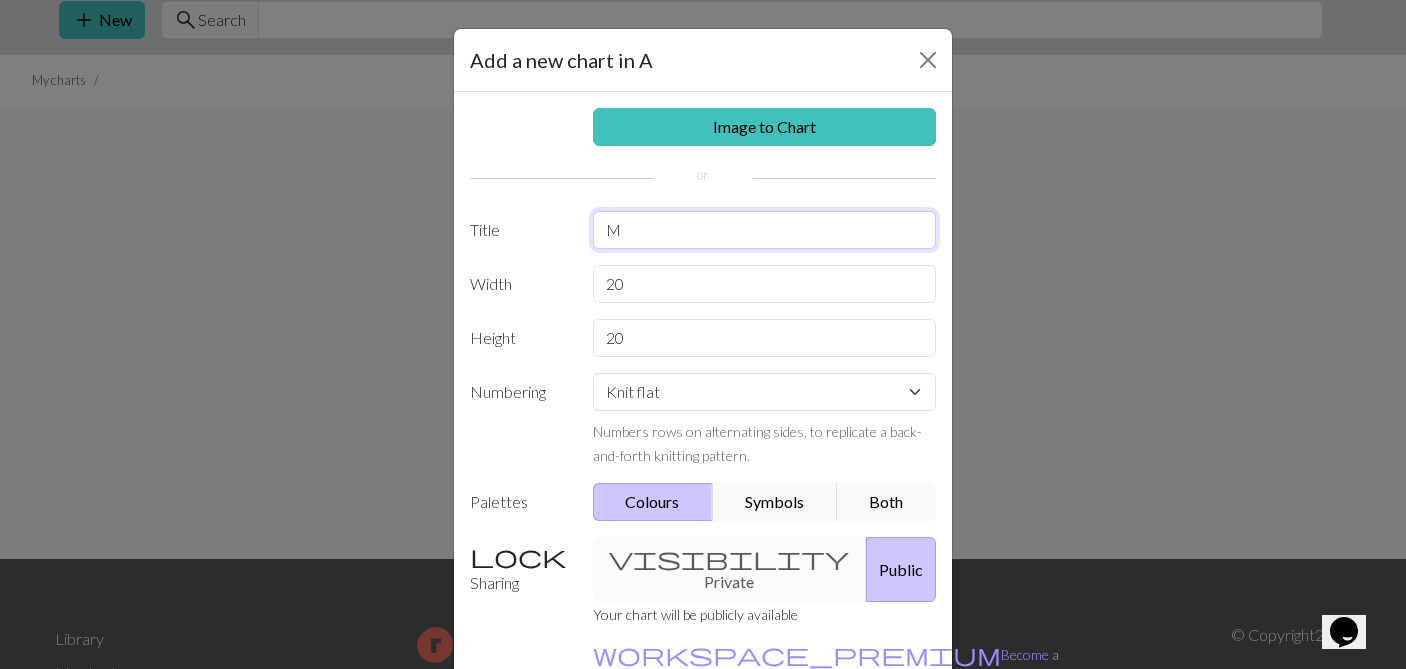 type on "M" 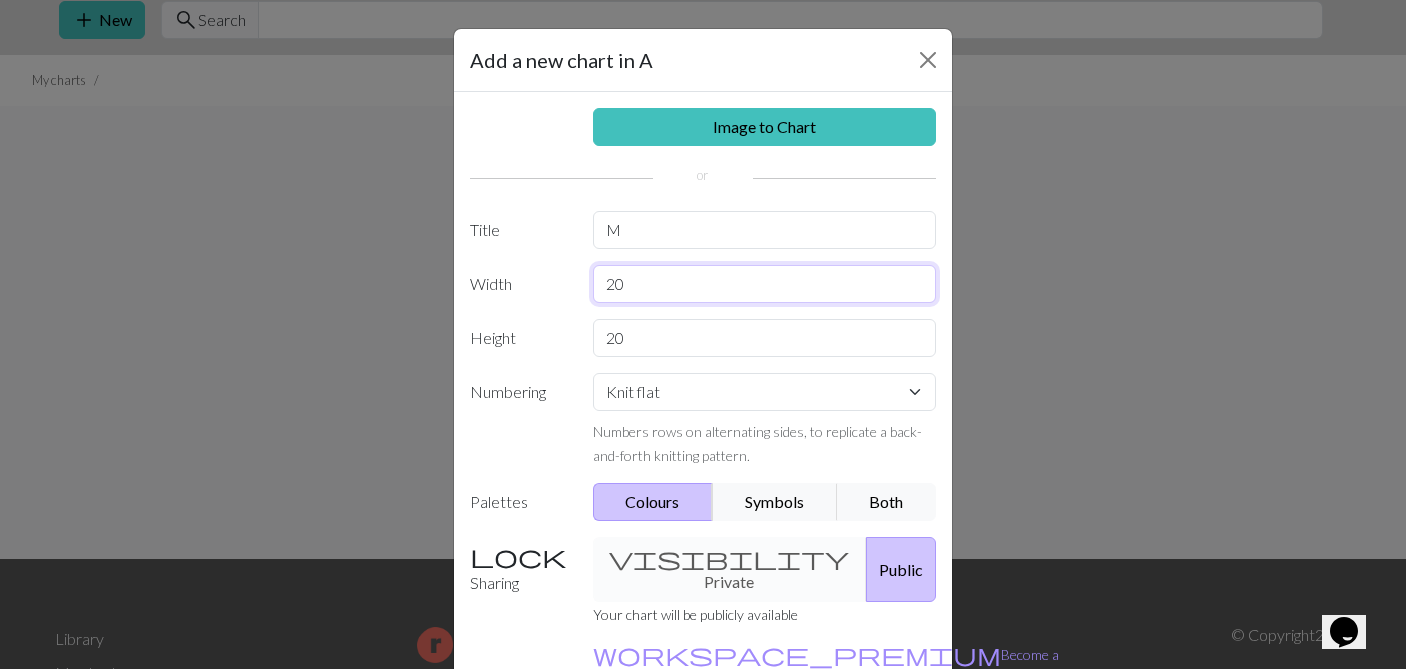 drag, startPoint x: 650, startPoint y: 288, endPoint x: 581, endPoint y: 286, distance: 69.02898 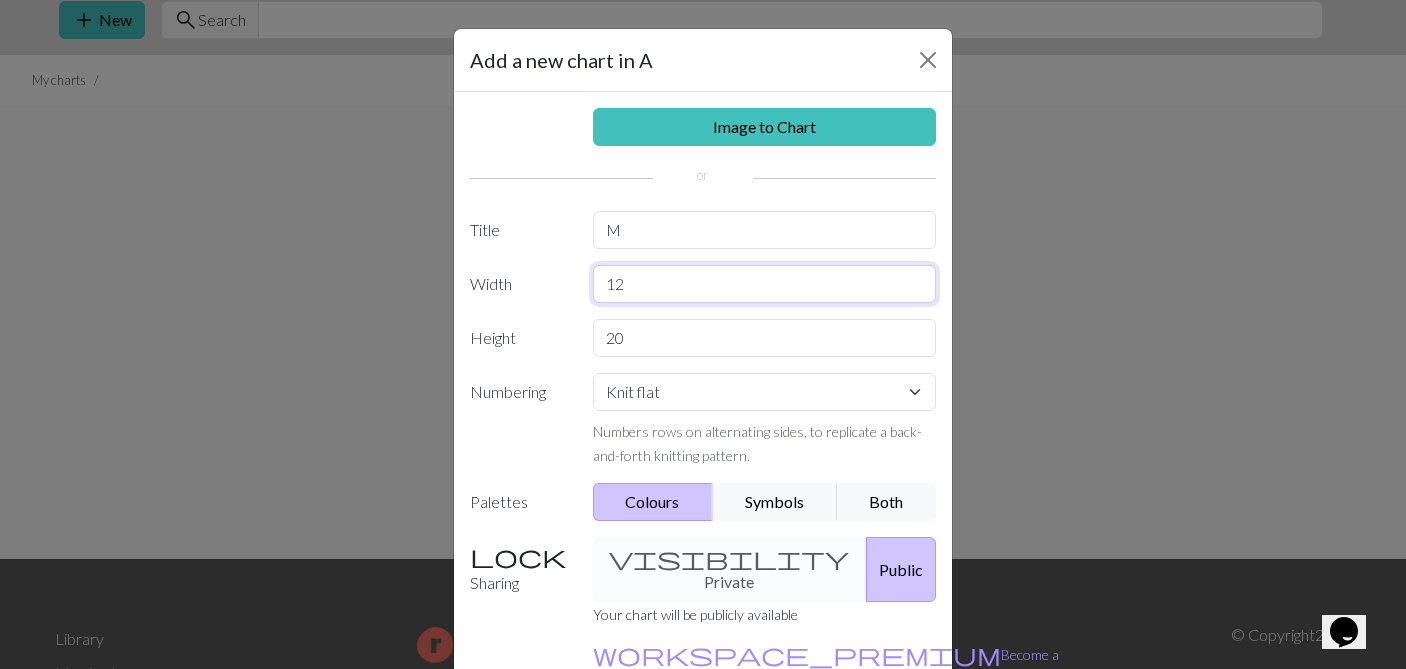 type on "12" 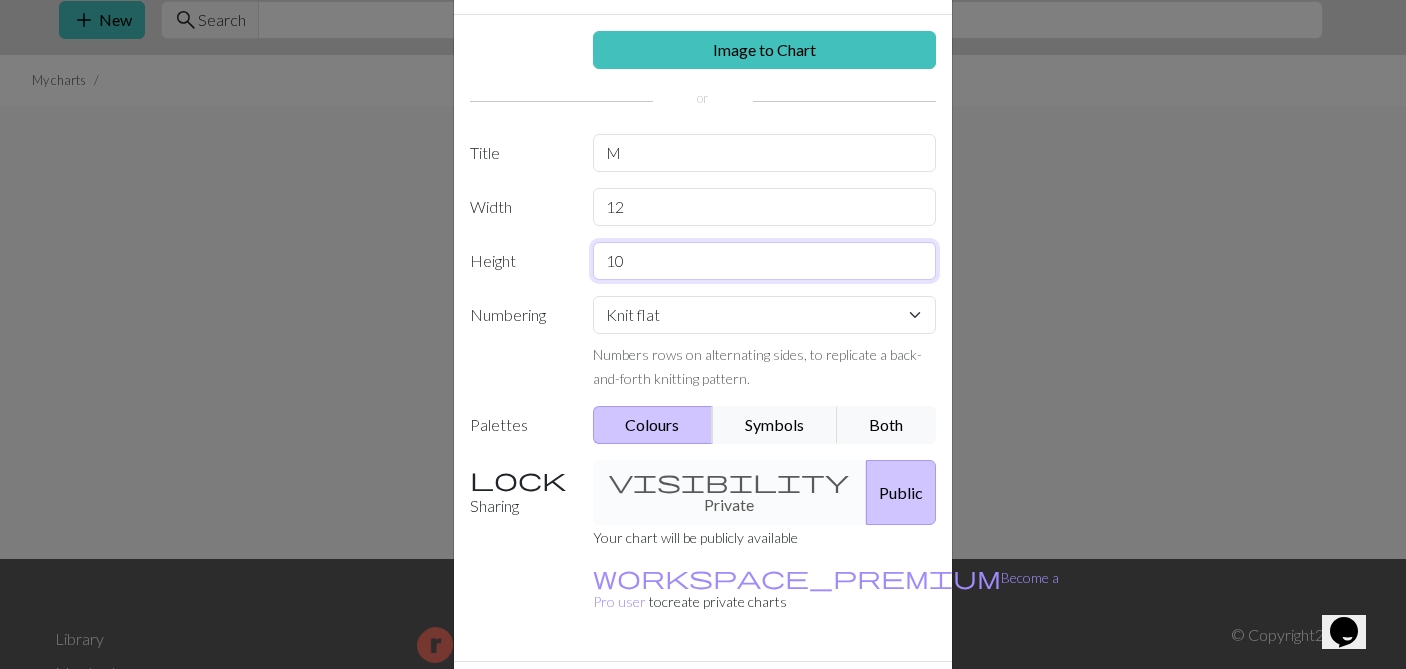 scroll, scrollTop: 120, scrollLeft: 0, axis: vertical 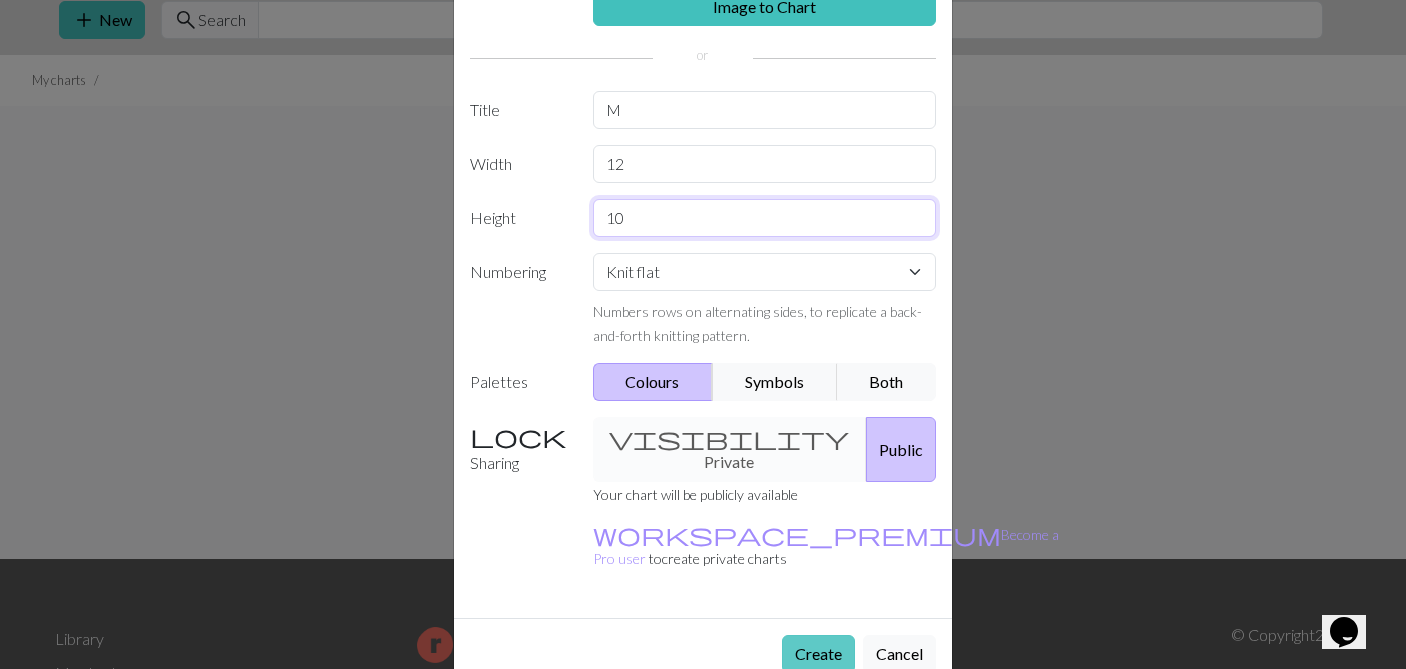type on "10" 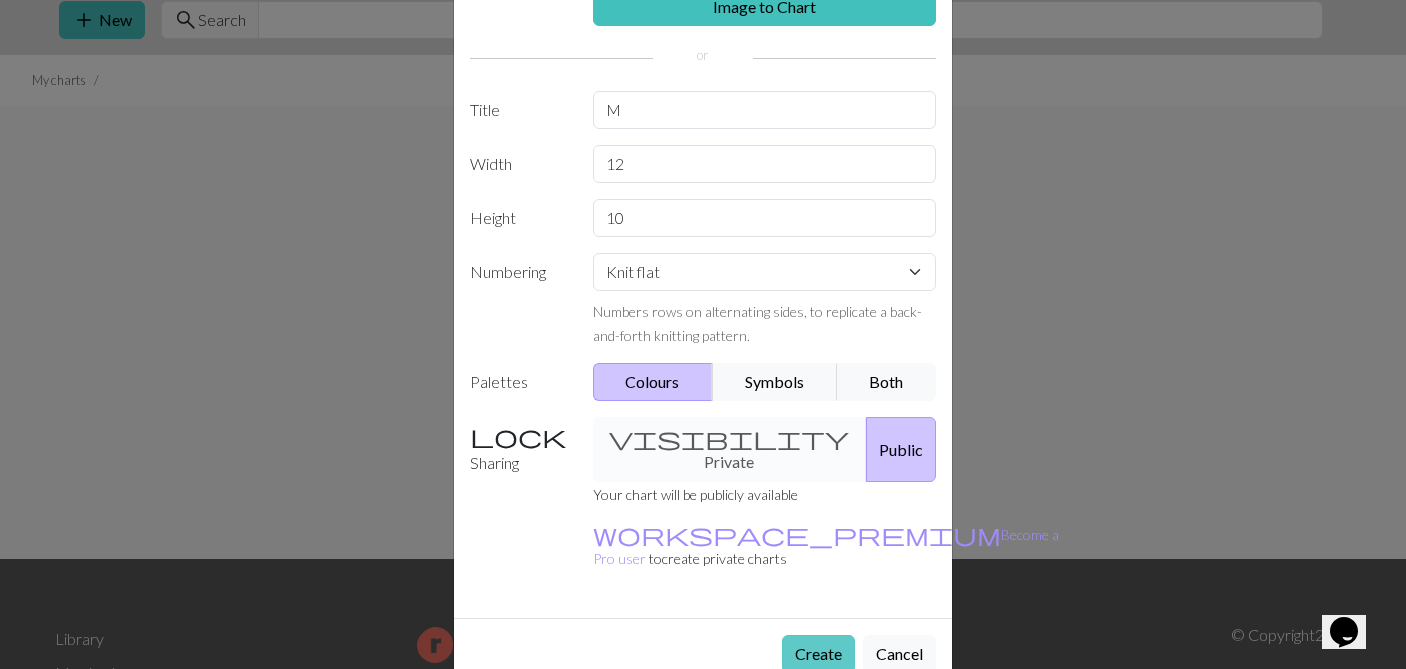 click on "Create" at bounding box center (818, 654) 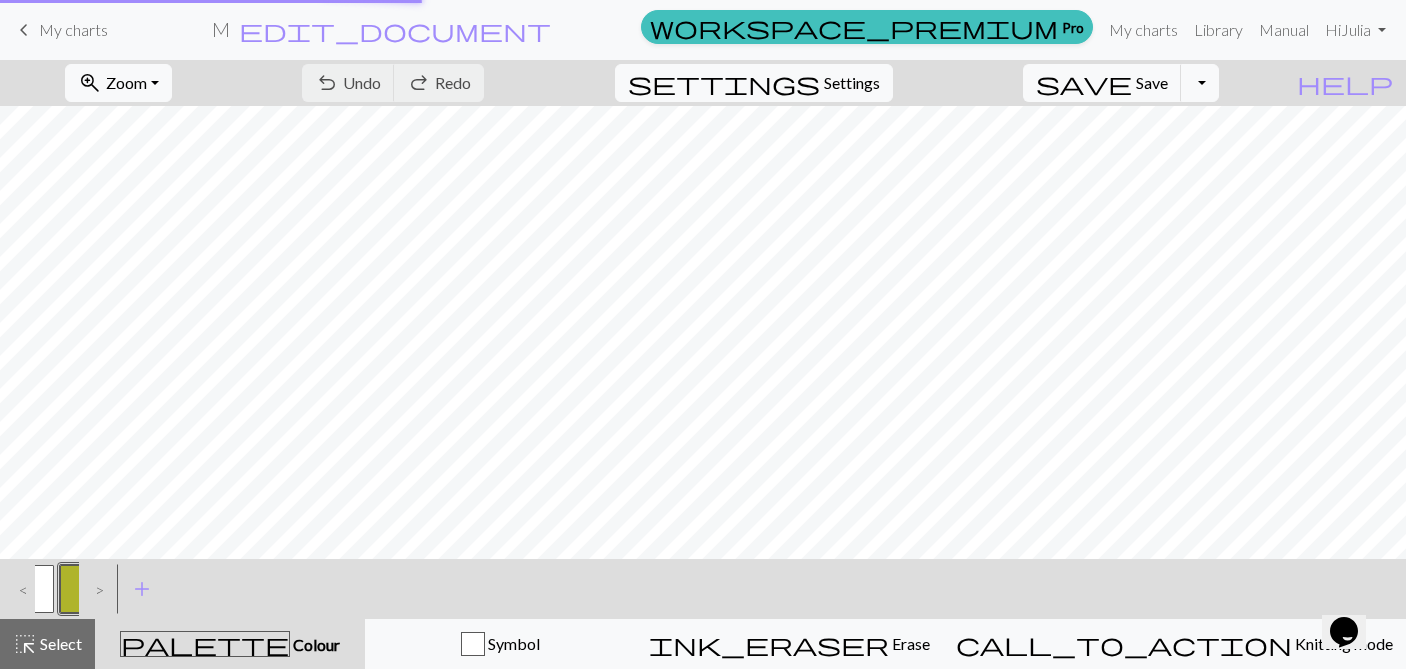 scroll, scrollTop: 0, scrollLeft: 0, axis: both 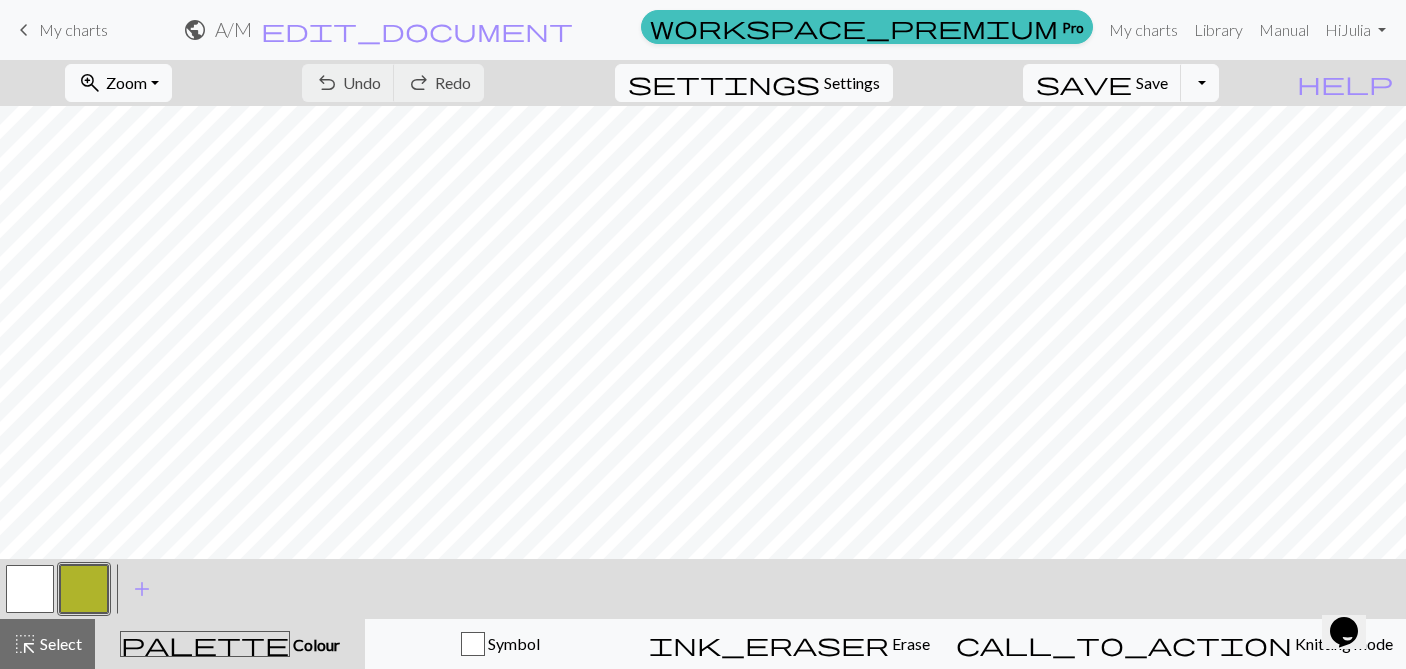 click at bounding box center (84, 589) 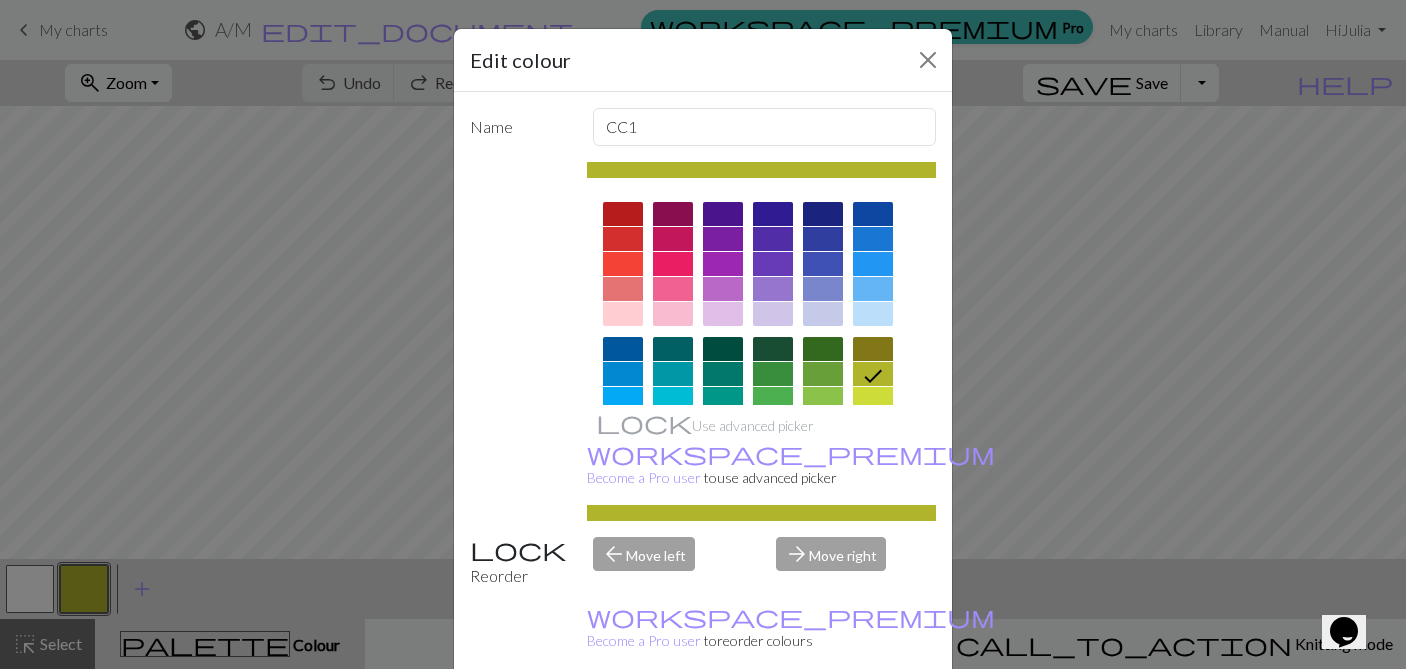 click at bounding box center (673, 214) 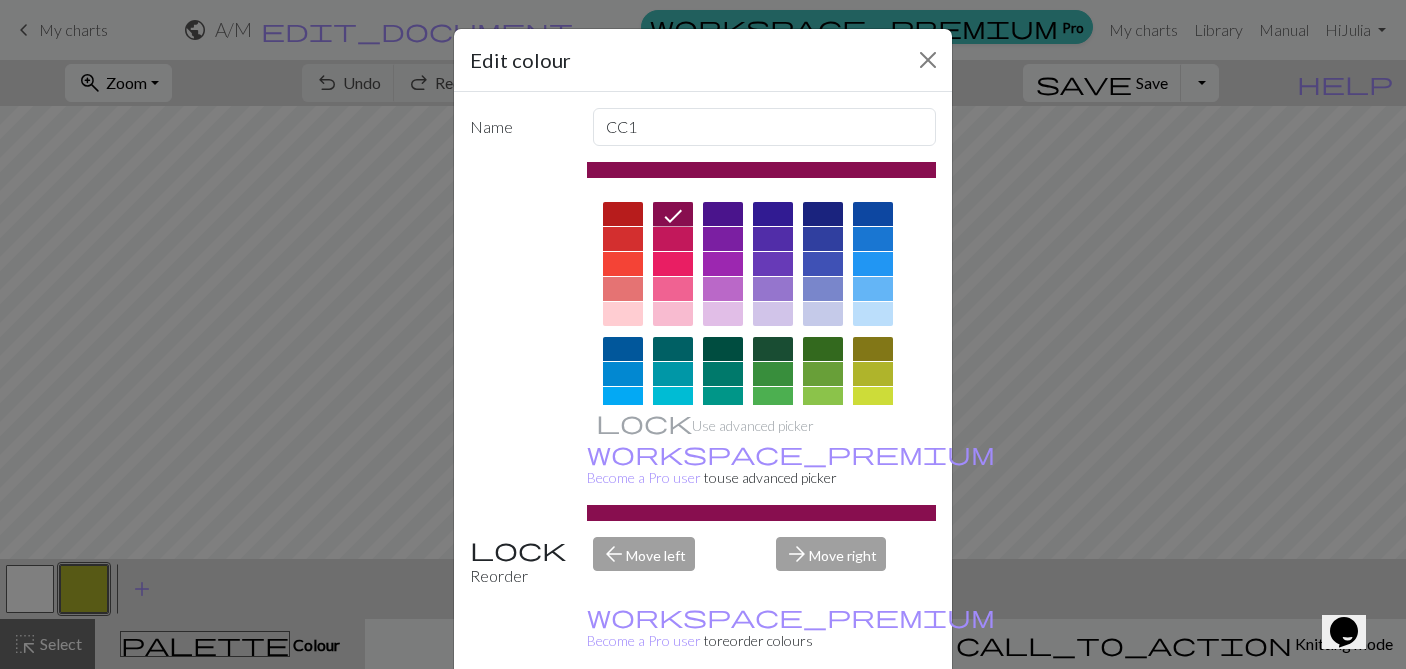 click on "Done" at bounding box center [823, 720] 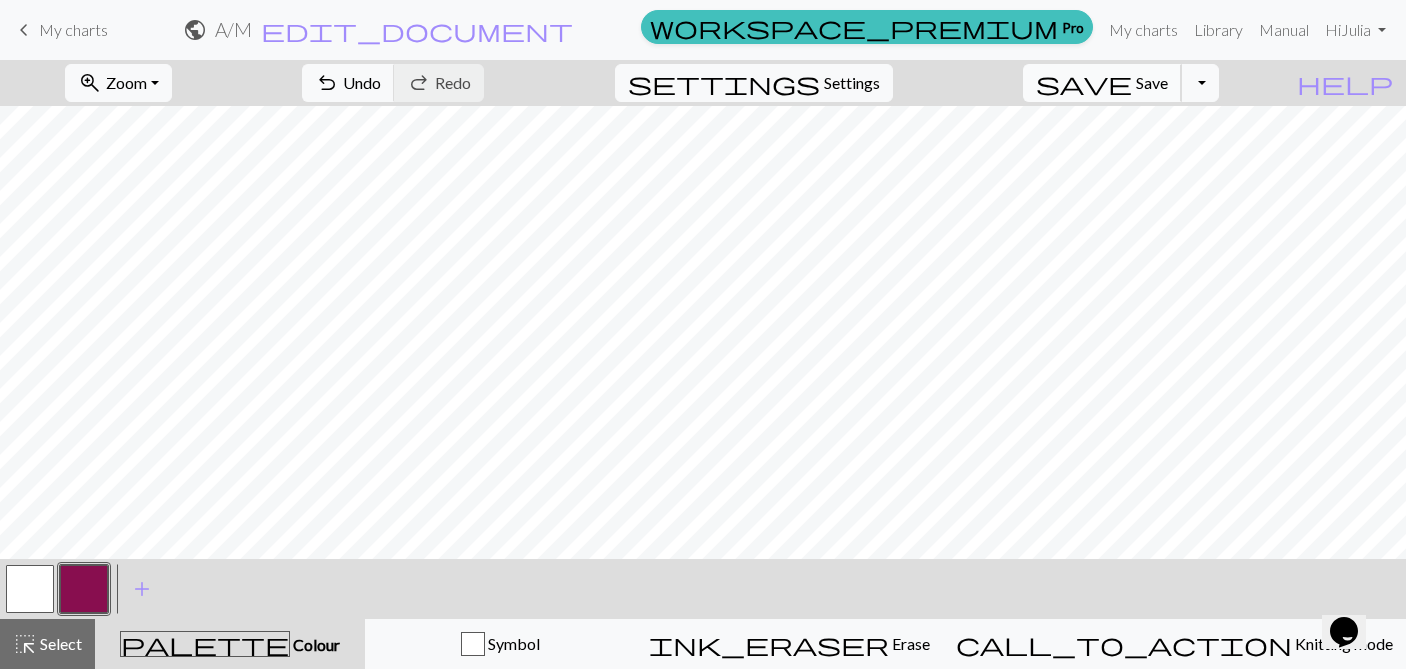 click on "Save" at bounding box center [1152, 82] 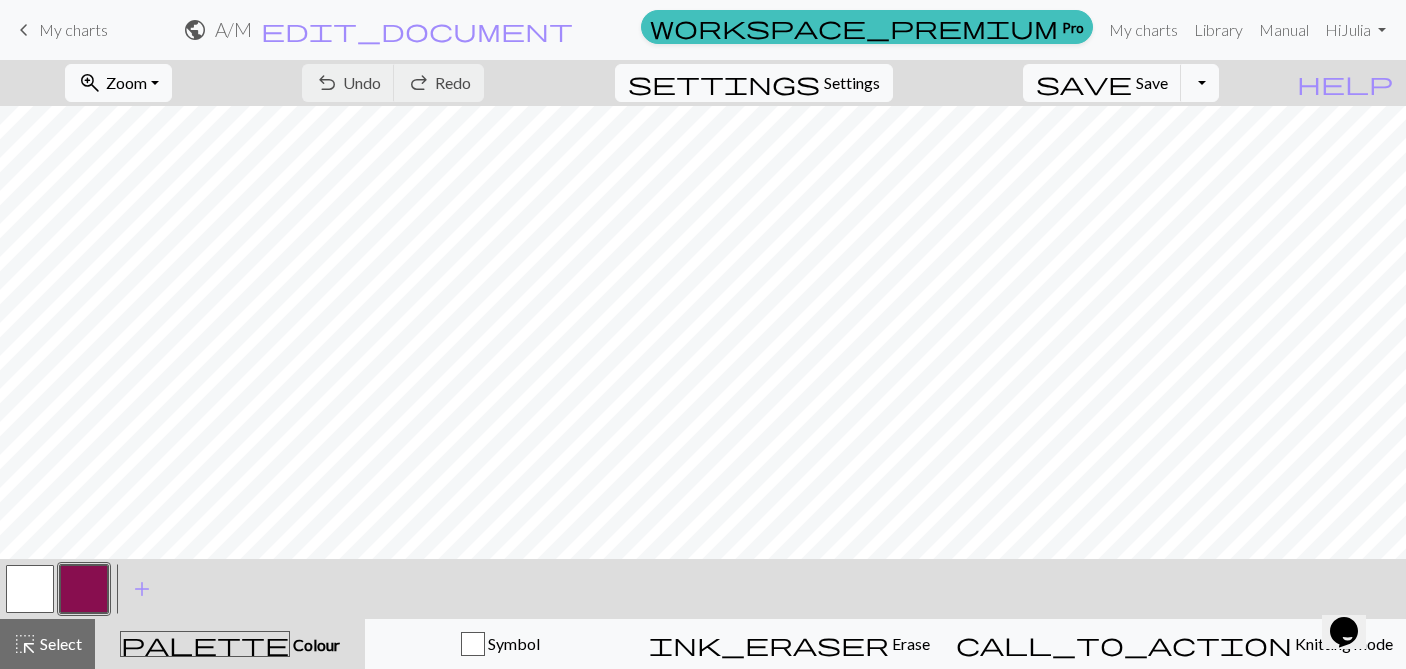 click on "My charts" at bounding box center (73, 29) 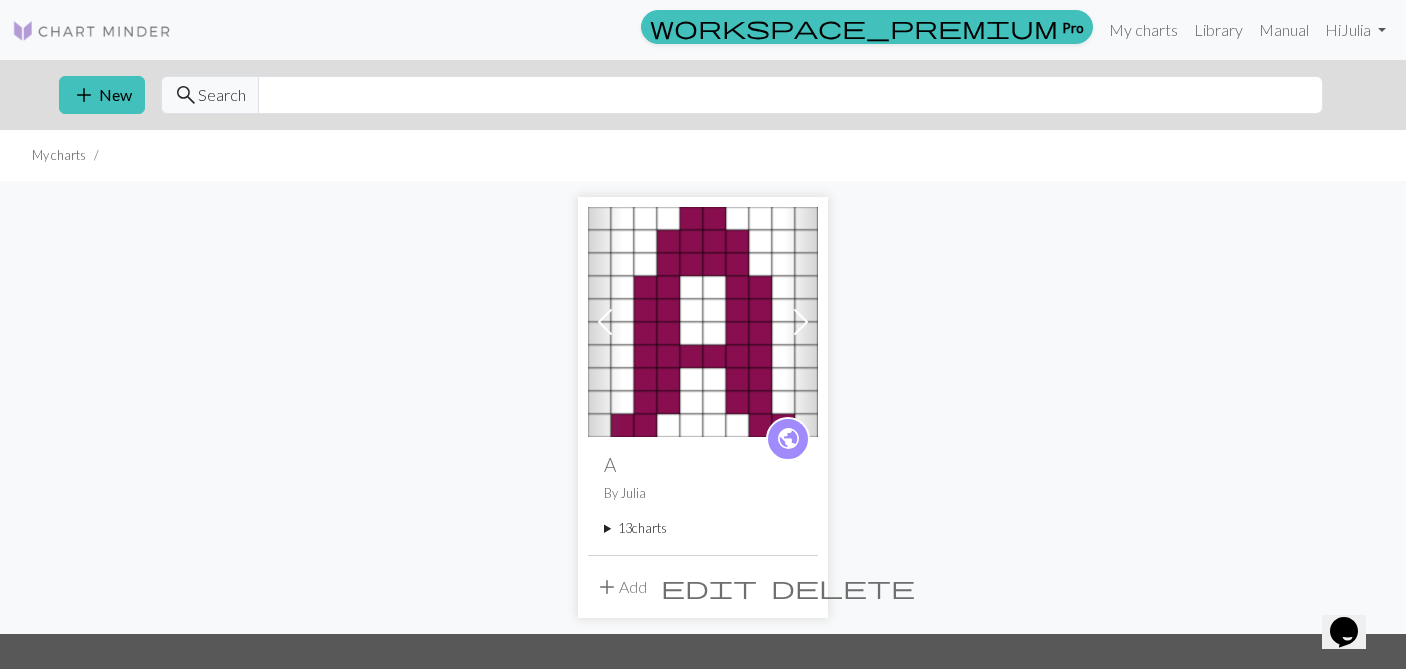 click on "add  Add" at bounding box center [621, 587] 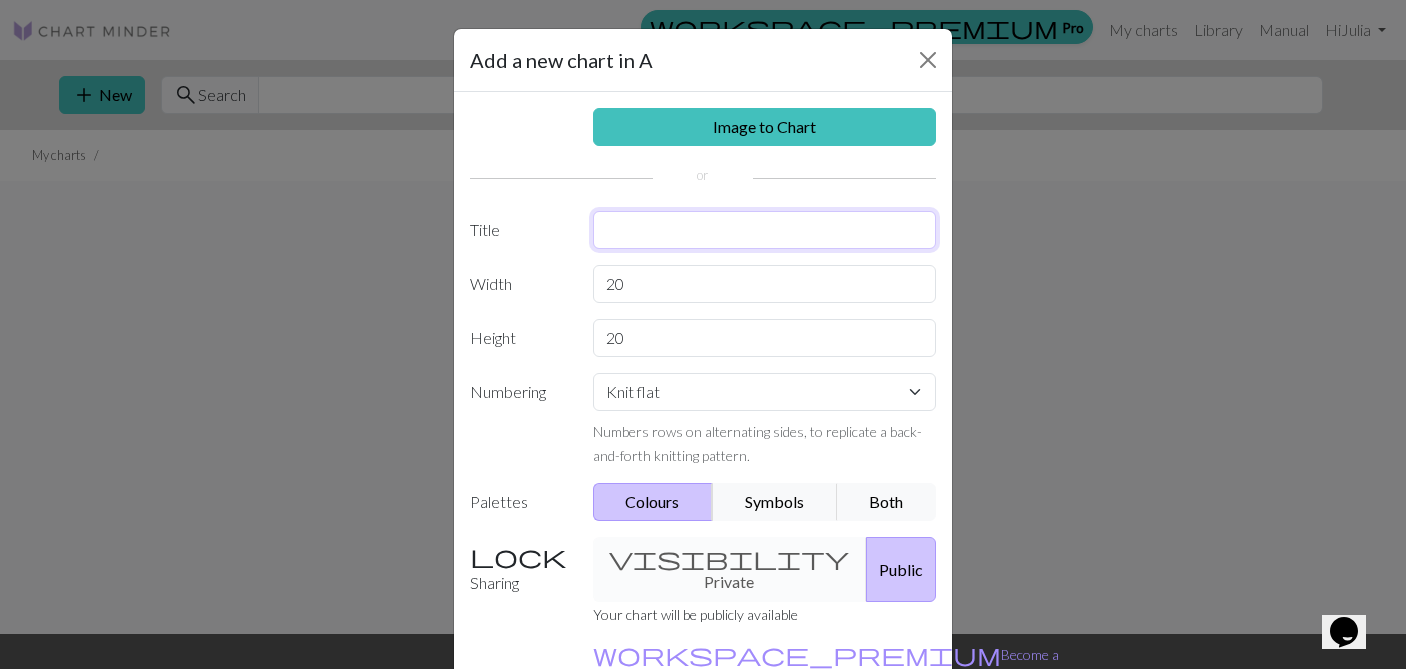 click at bounding box center (765, 230) 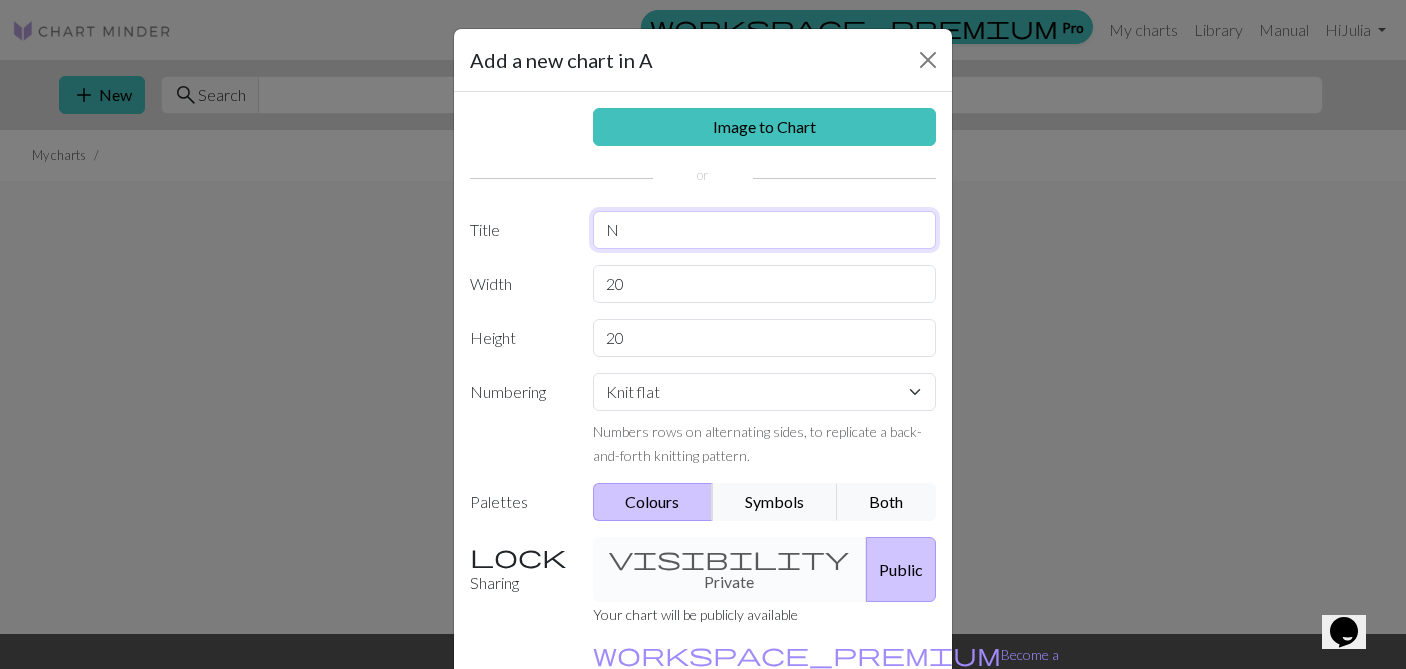 type on "N" 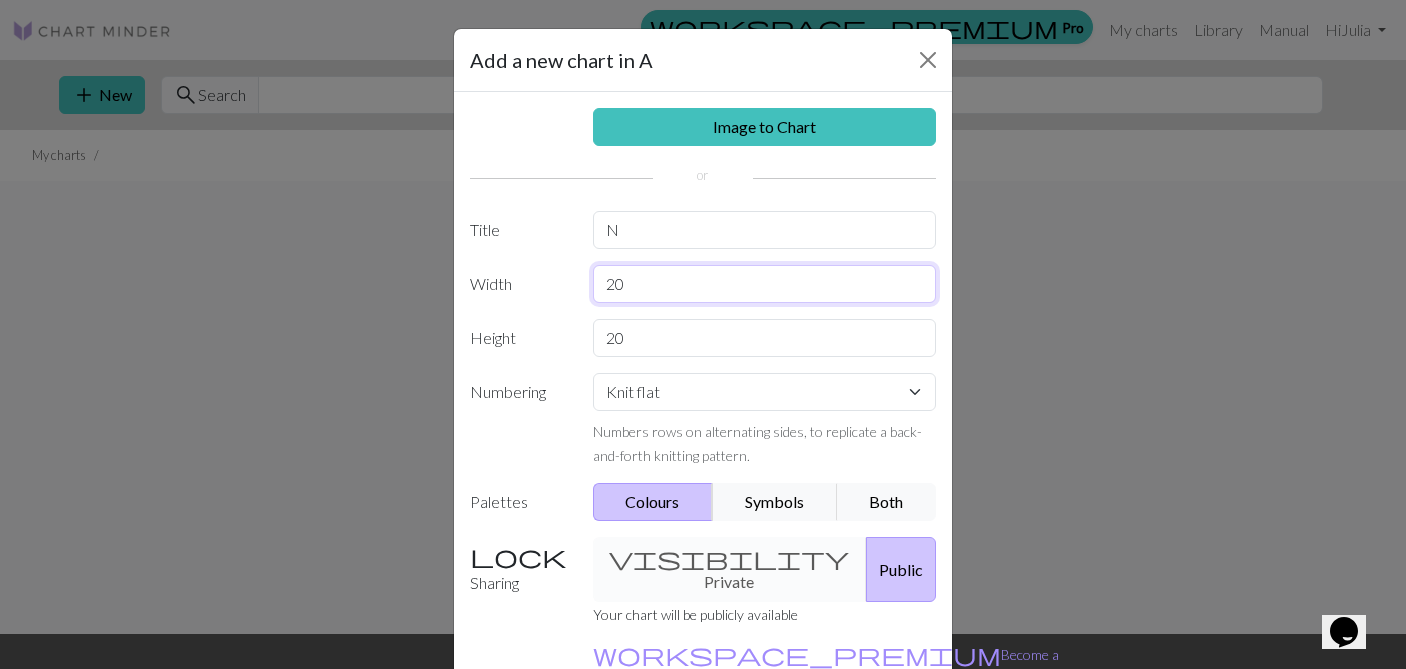 drag, startPoint x: 651, startPoint y: 279, endPoint x: 561, endPoint y: 279, distance: 90 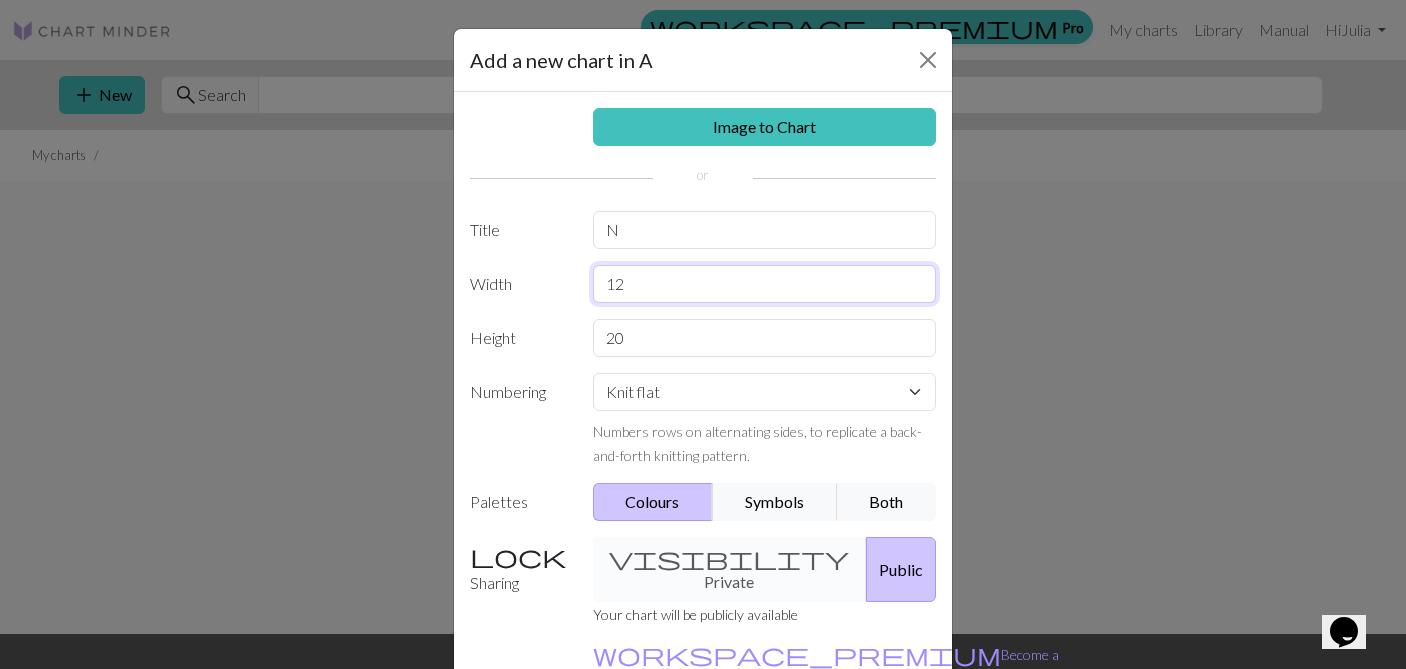type on "12" 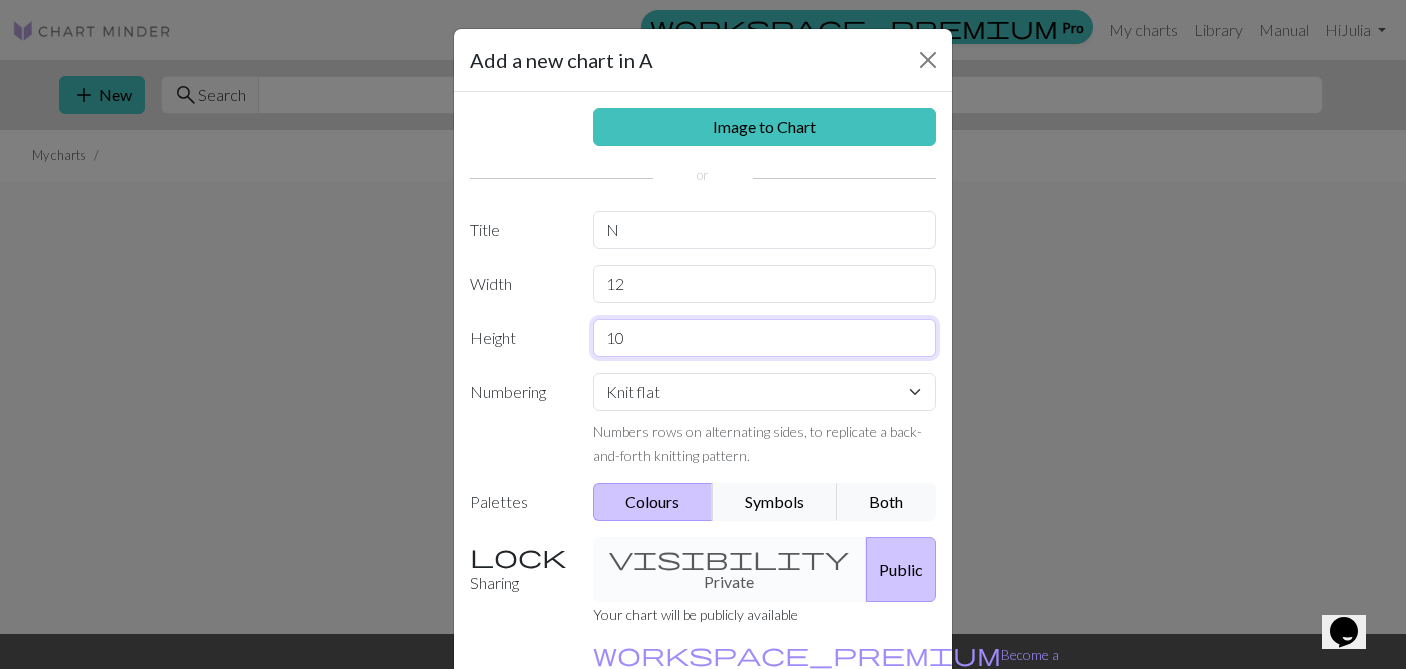 scroll, scrollTop: 120, scrollLeft: 0, axis: vertical 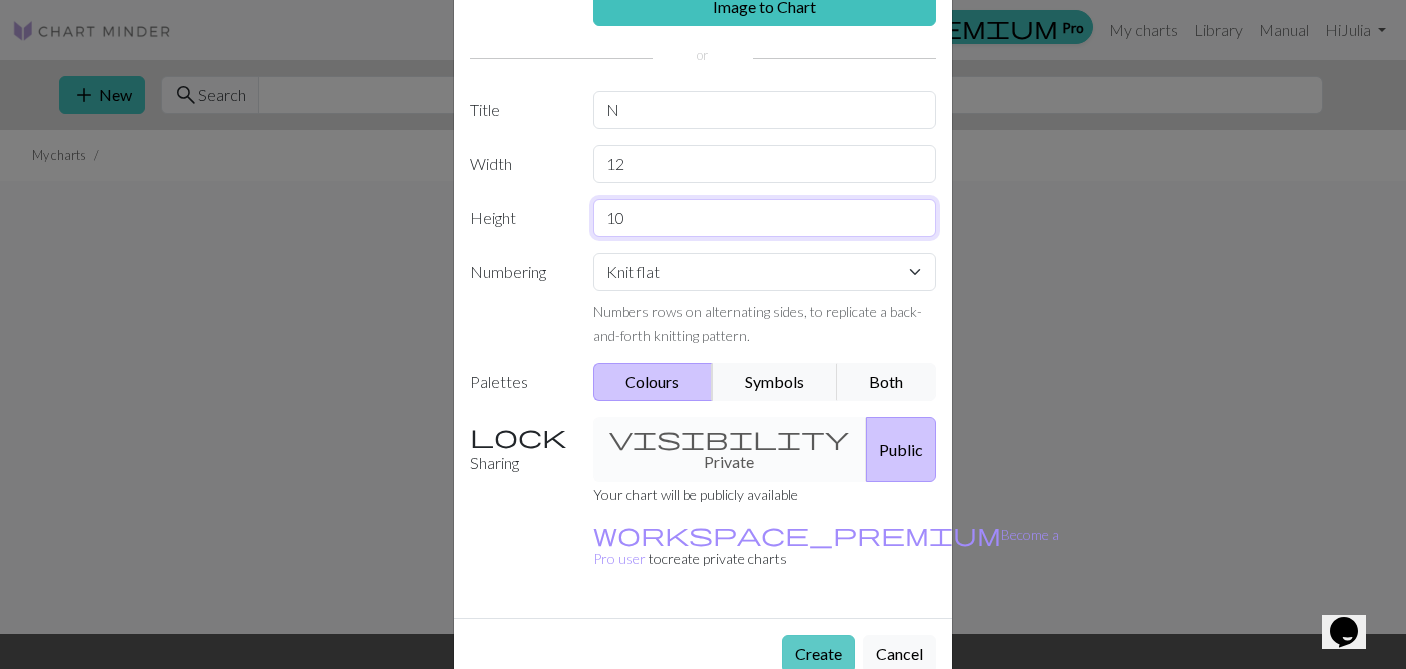 type on "10" 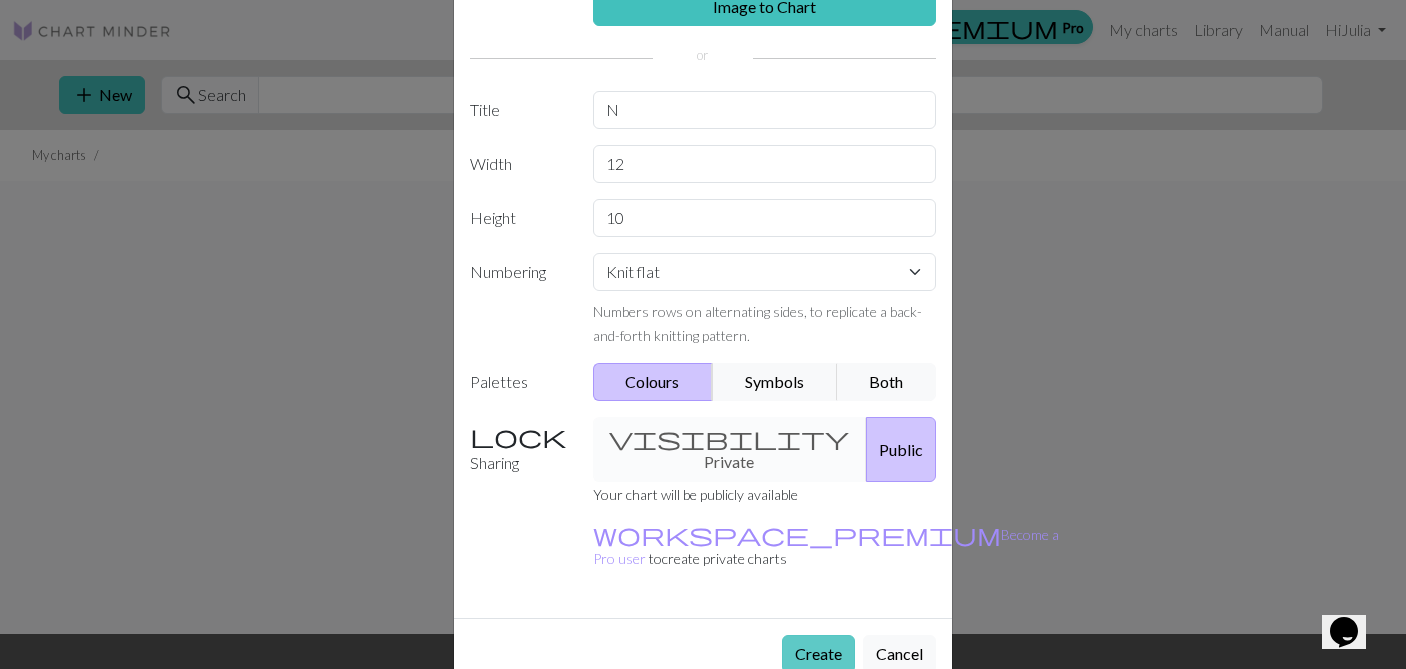 click on "Create" at bounding box center [818, 654] 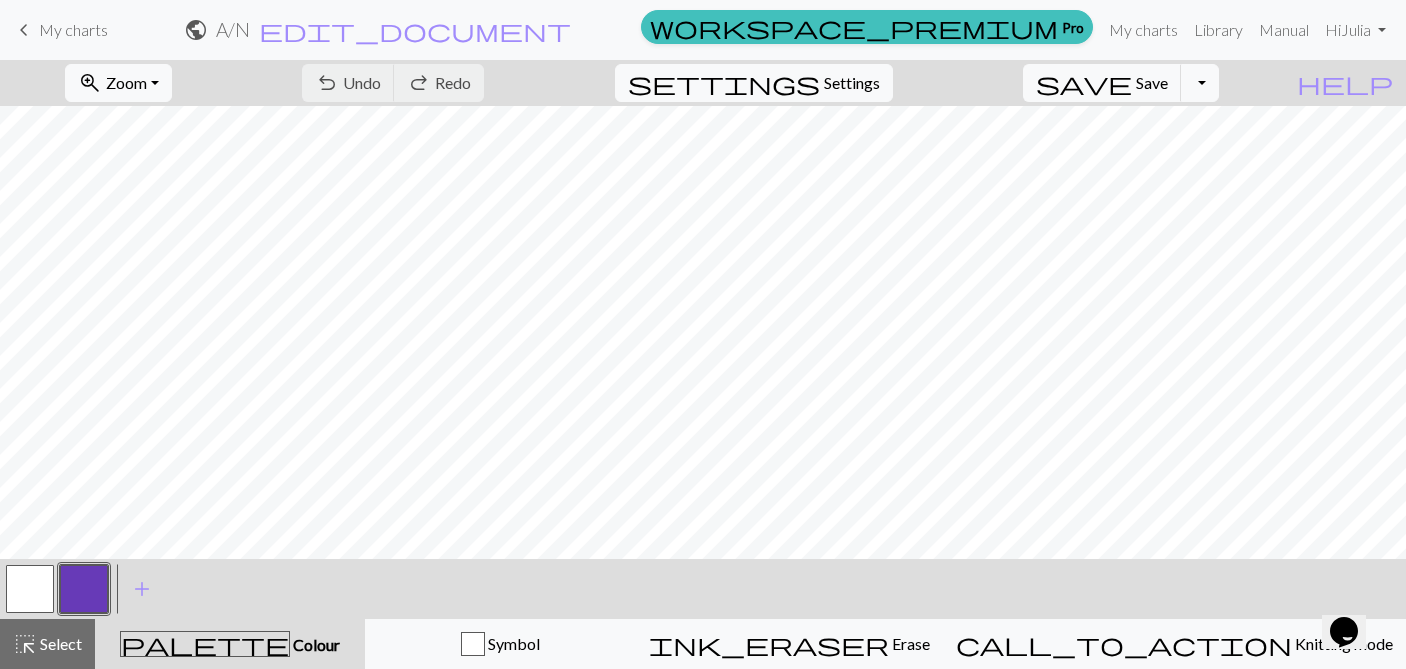 click at bounding box center (84, 589) 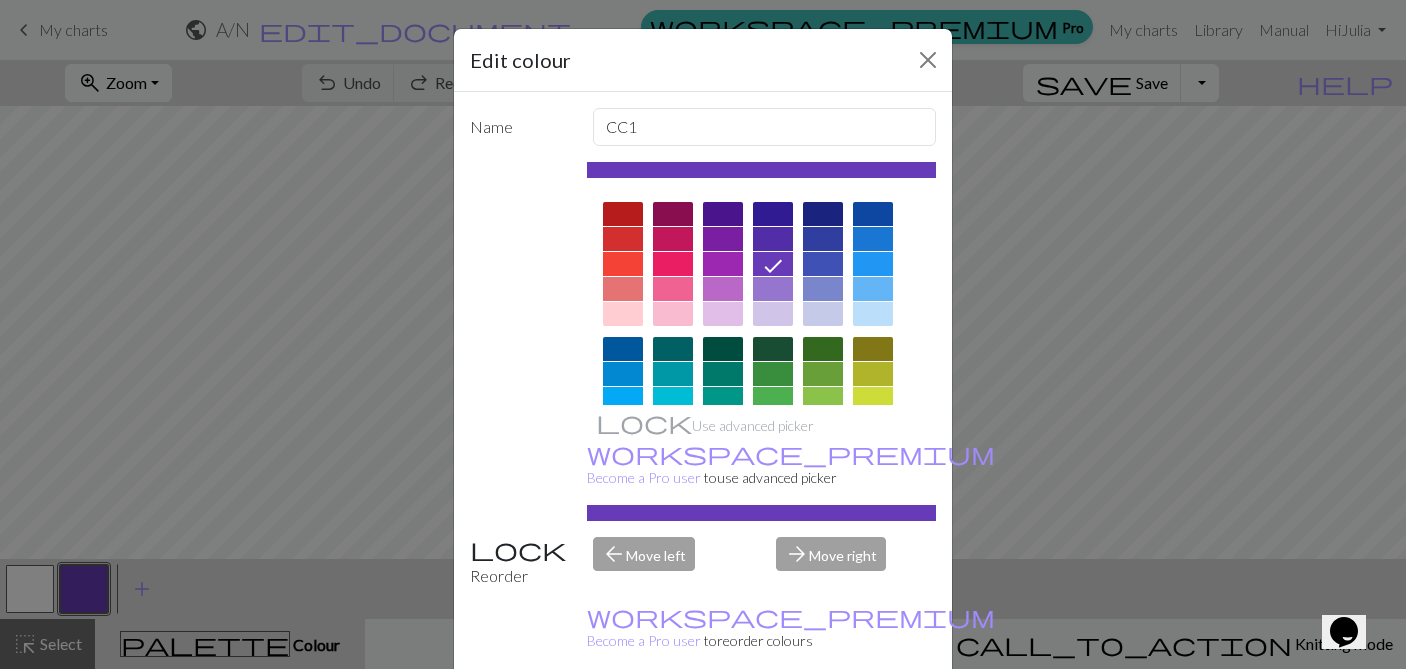 click at bounding box center (673, 214) 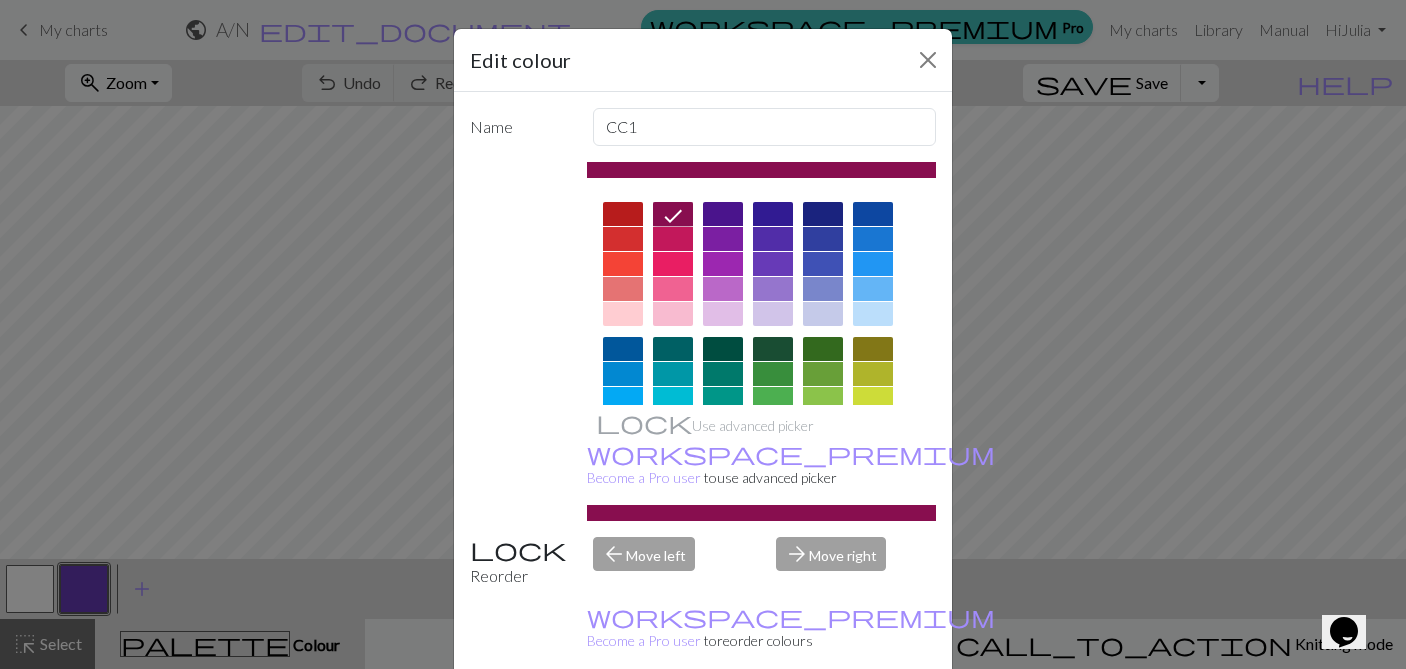 click on "Done" at bounding box center (823, 720) 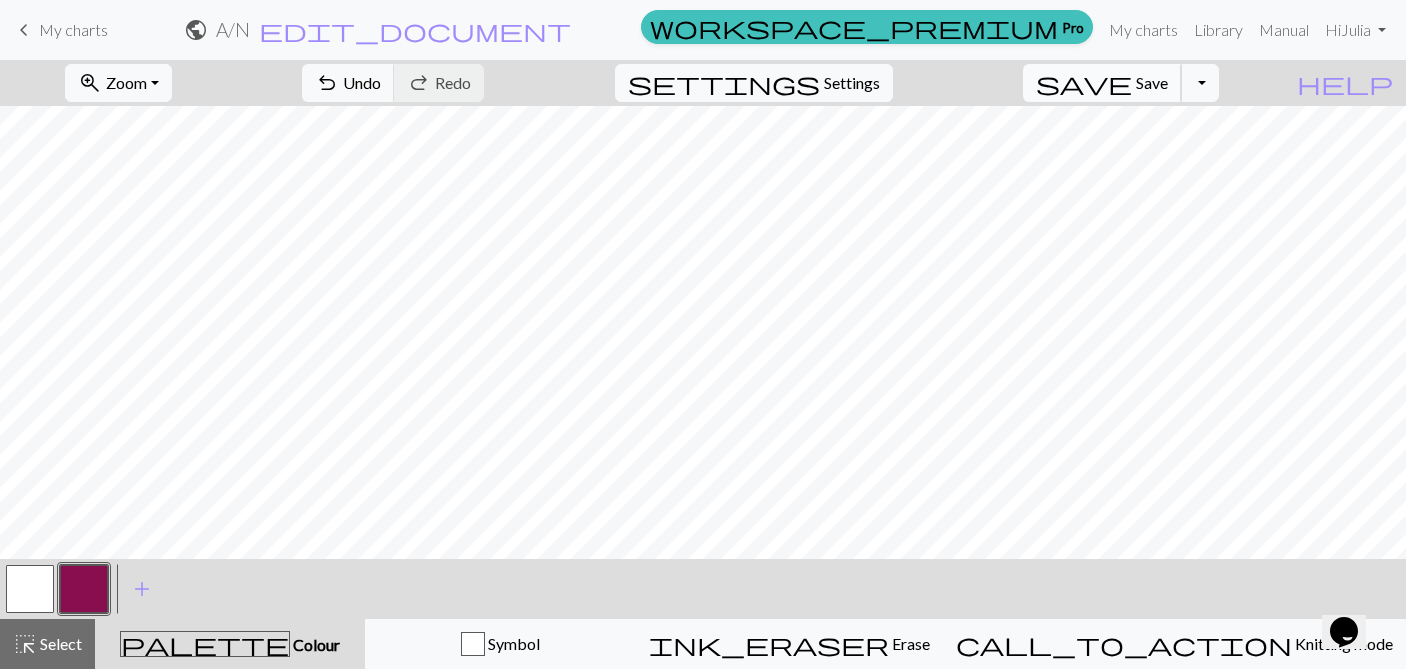 click on "save" at bounding box center [1084, 83] 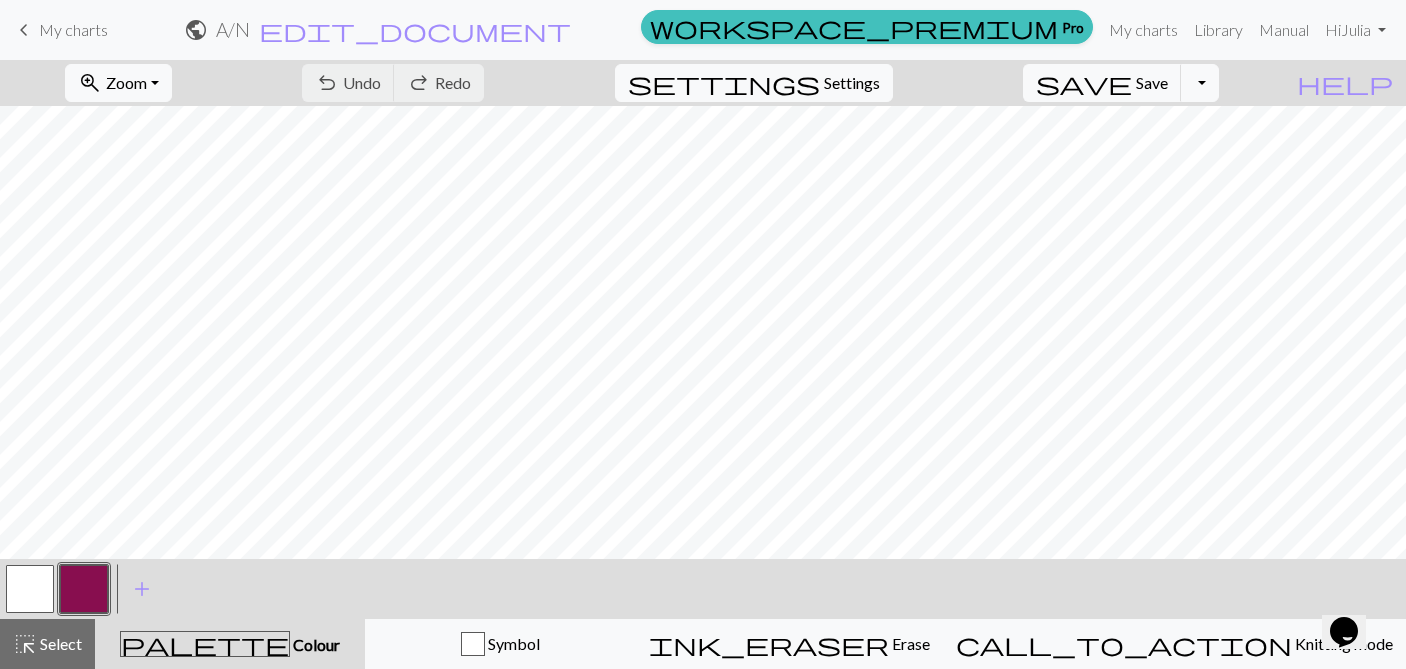click on "My charts" at bounding box center [73, 29] 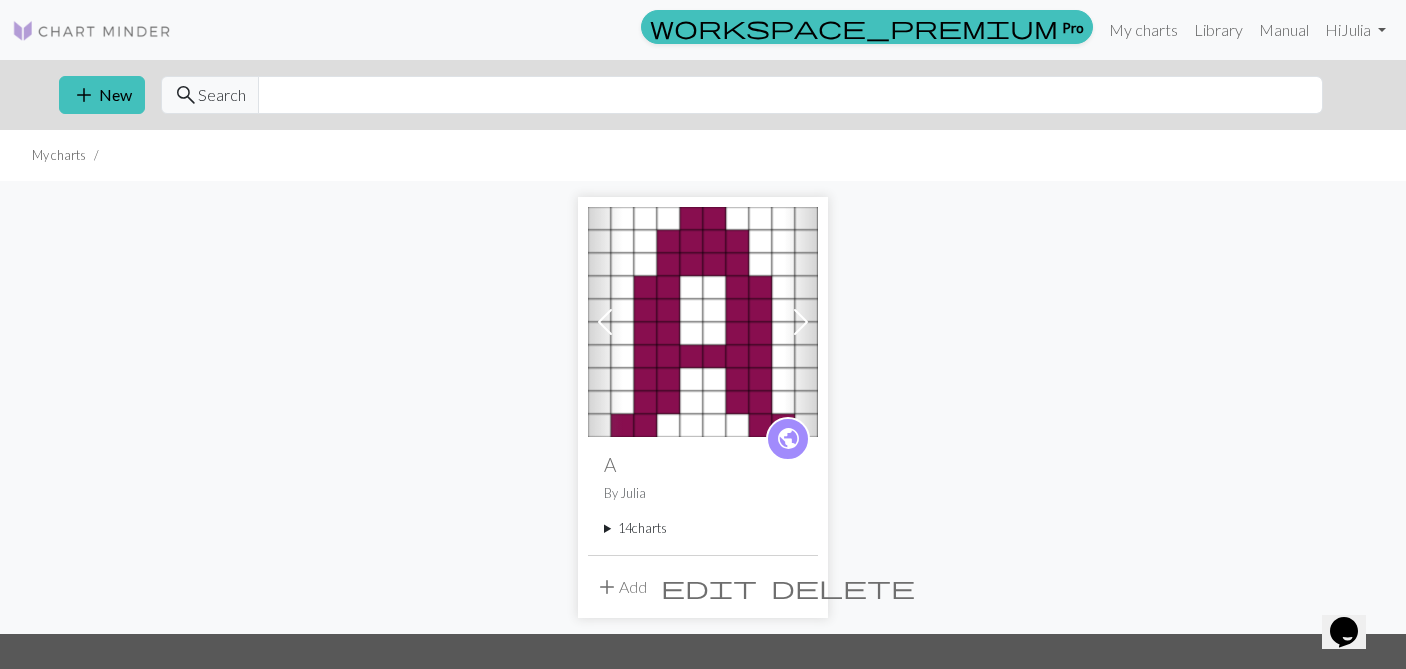 click on "add  Add" at bounding box center [621, 587] 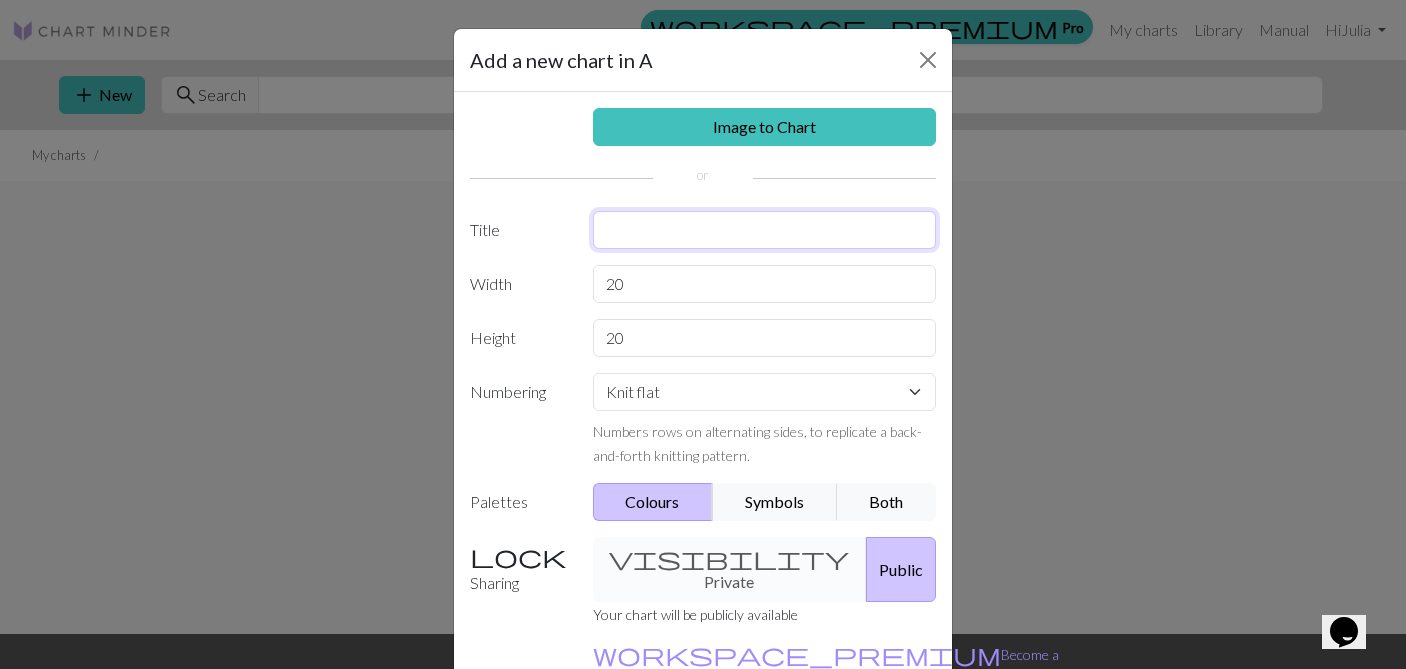 click at bounding box center (765, 230) 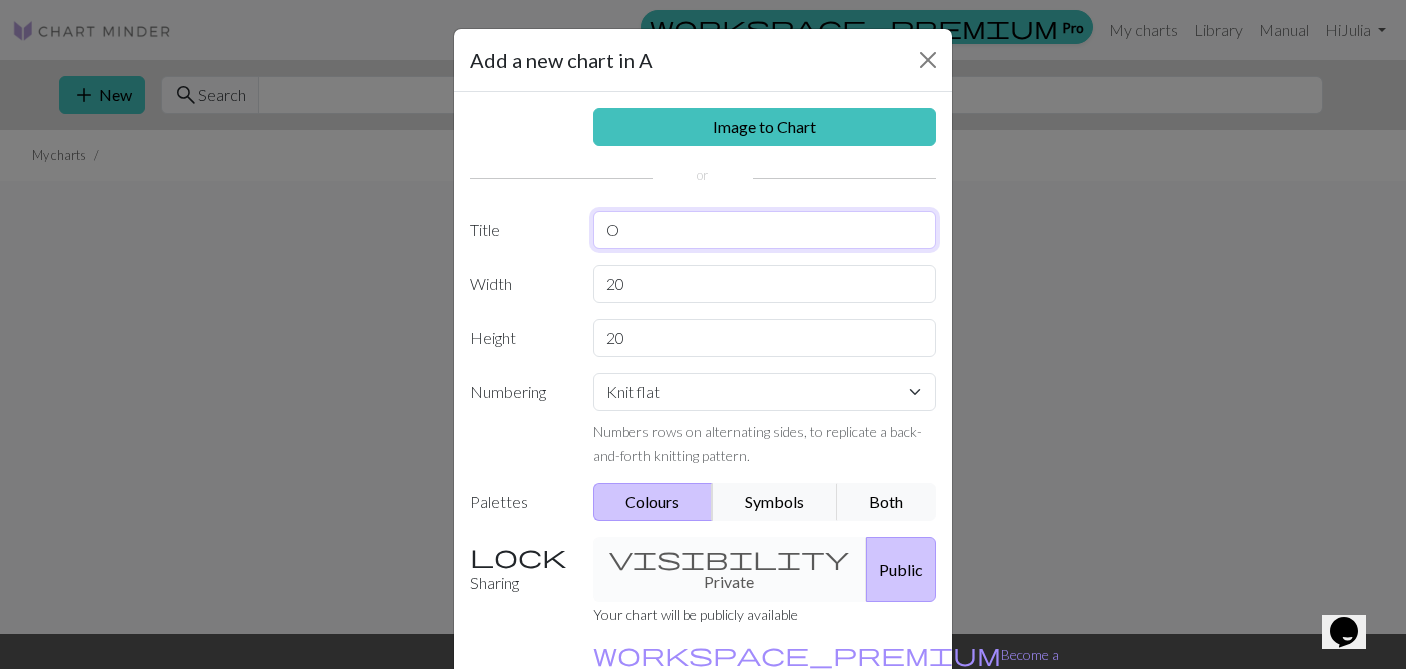 type on "O" 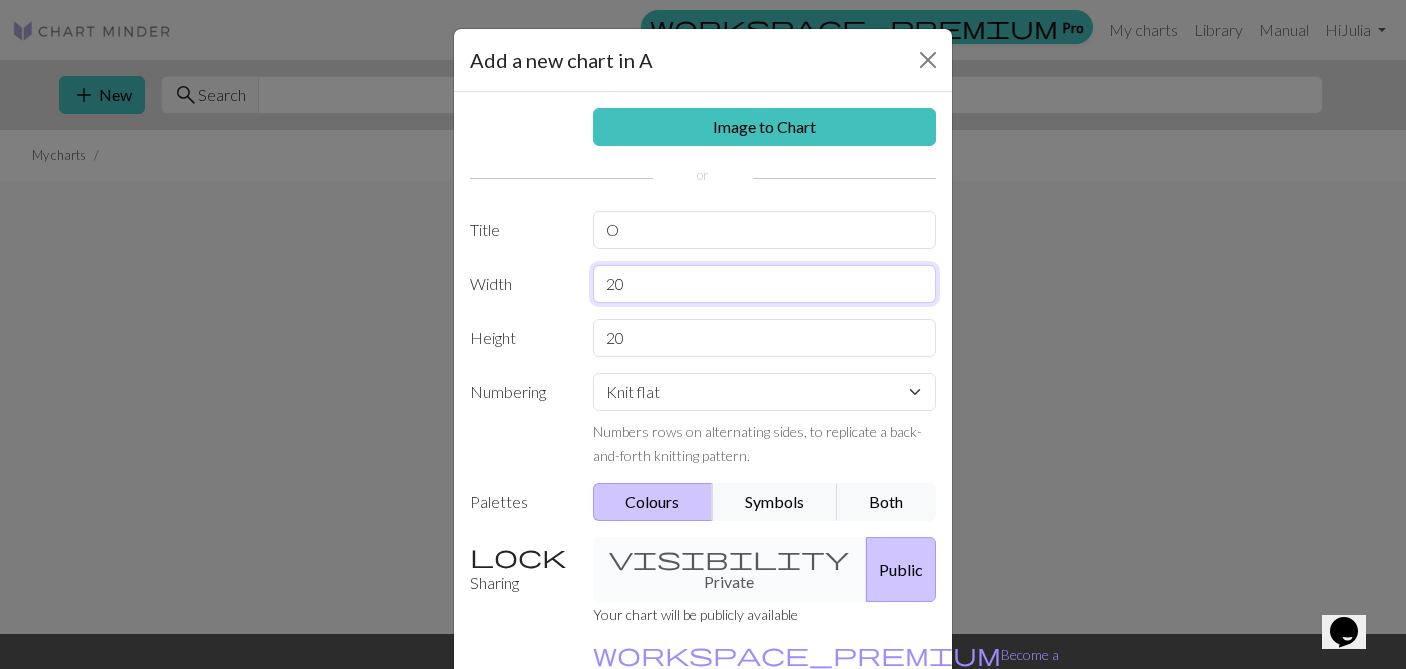 drag, startPoint x: 647, startPoint y: 288, endPoint x: 562, endPoint y: 285, distance: 85.052925 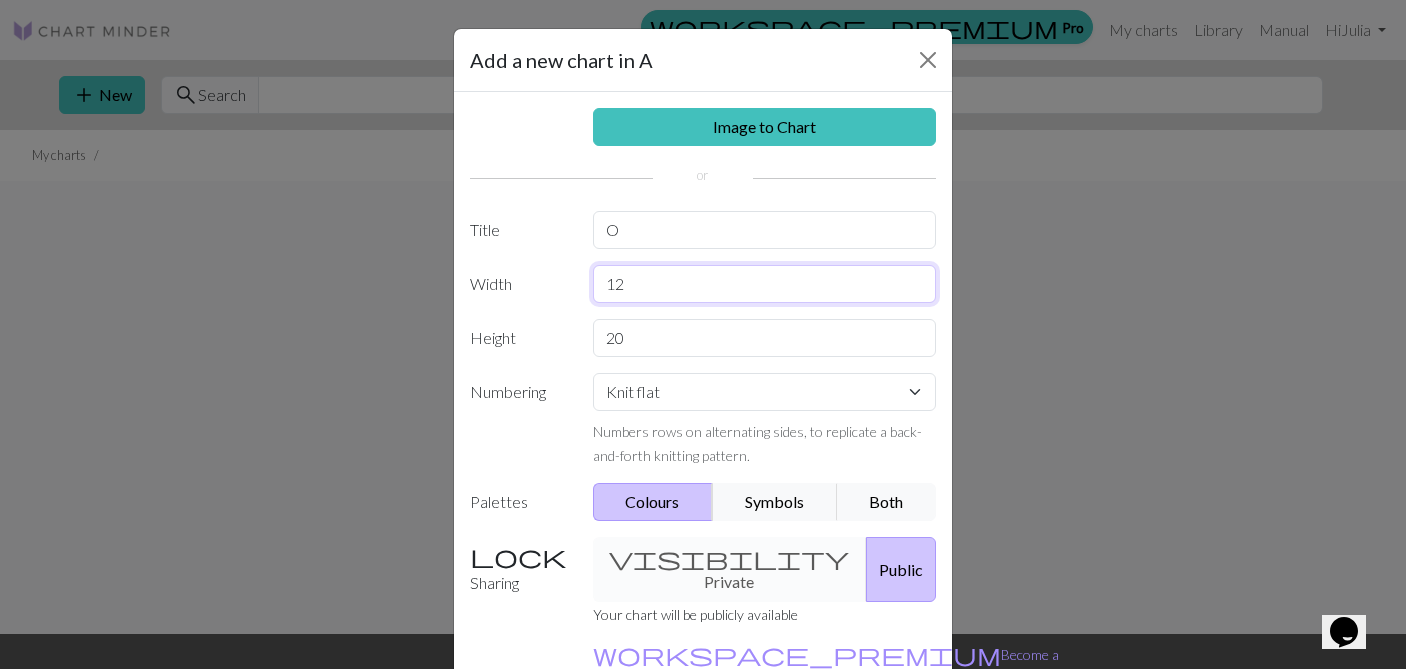 type on "12" 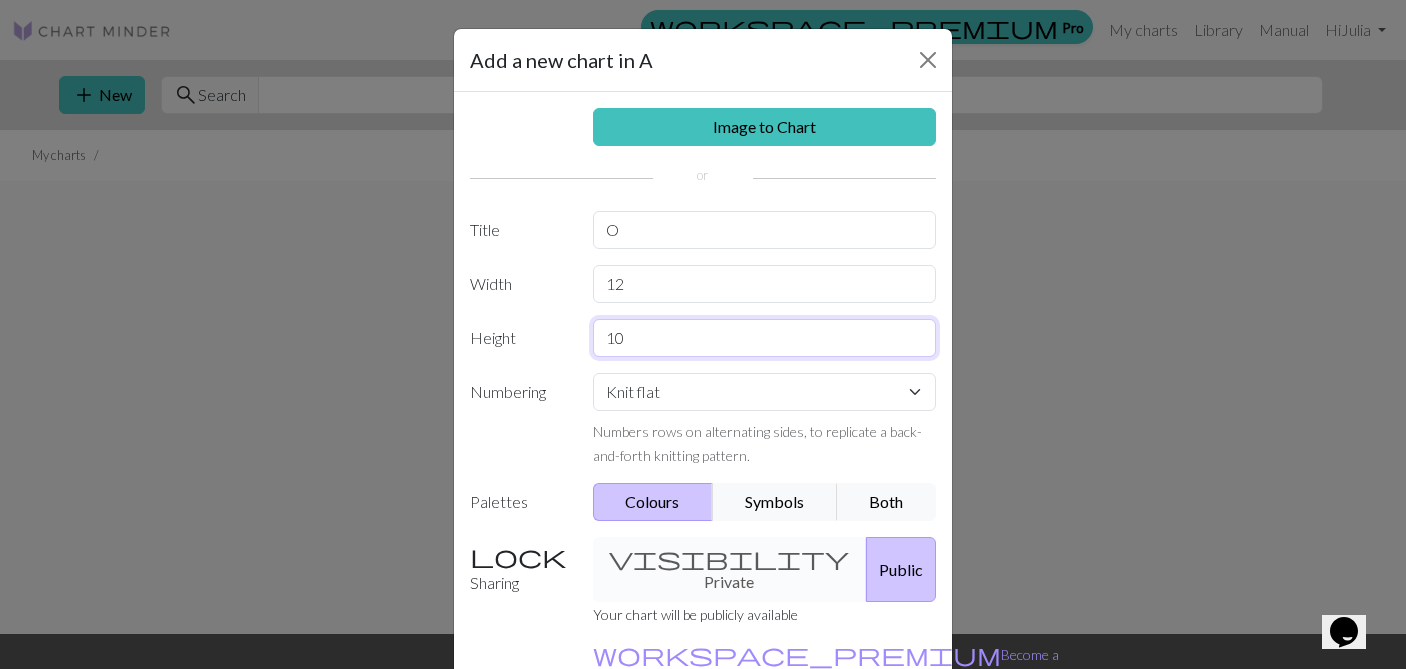 scroll, scrollTop: 120, scrollLeft: 0, axis: vertical 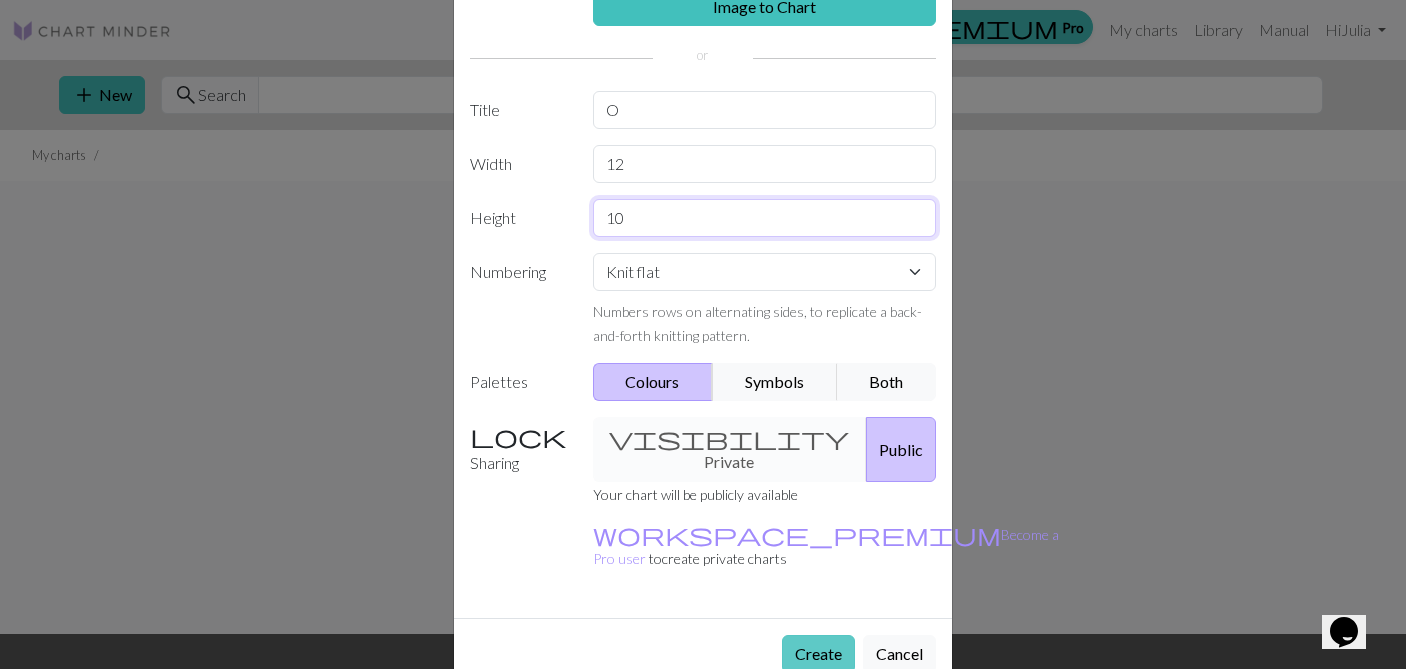 type on "10" 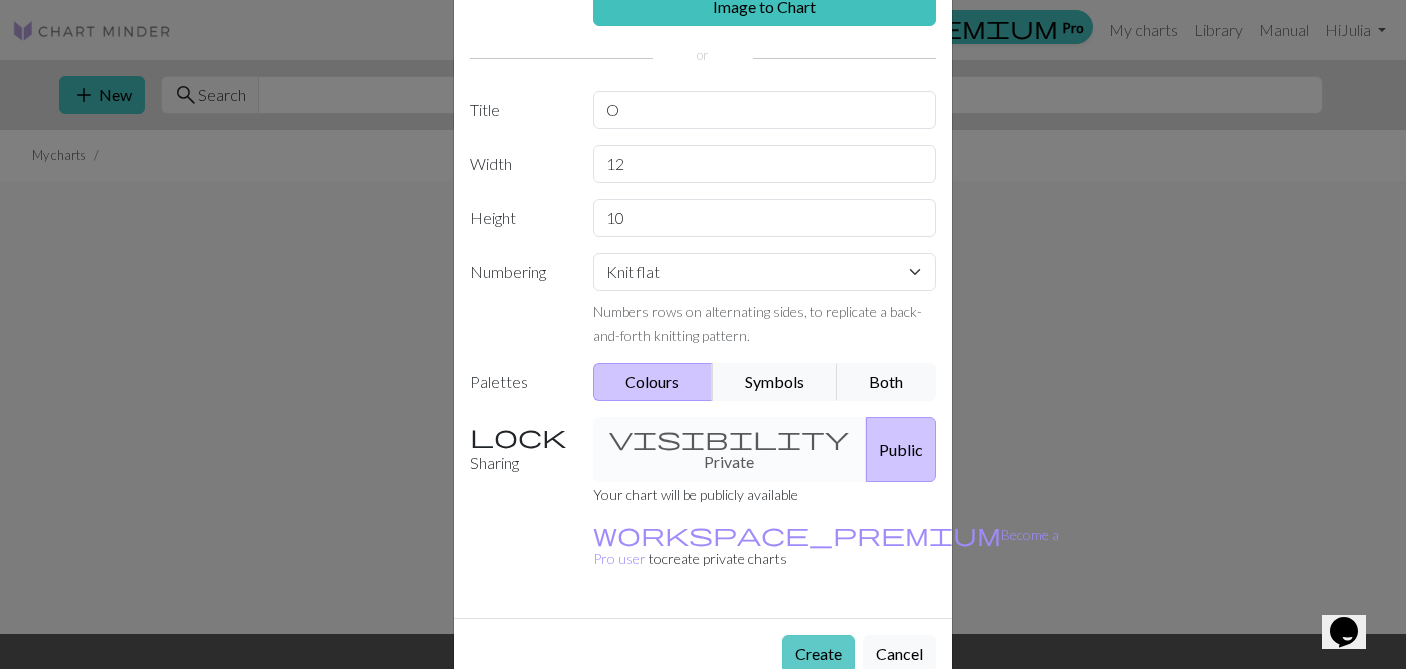 click on "Create" at bounding box center [818, 654] 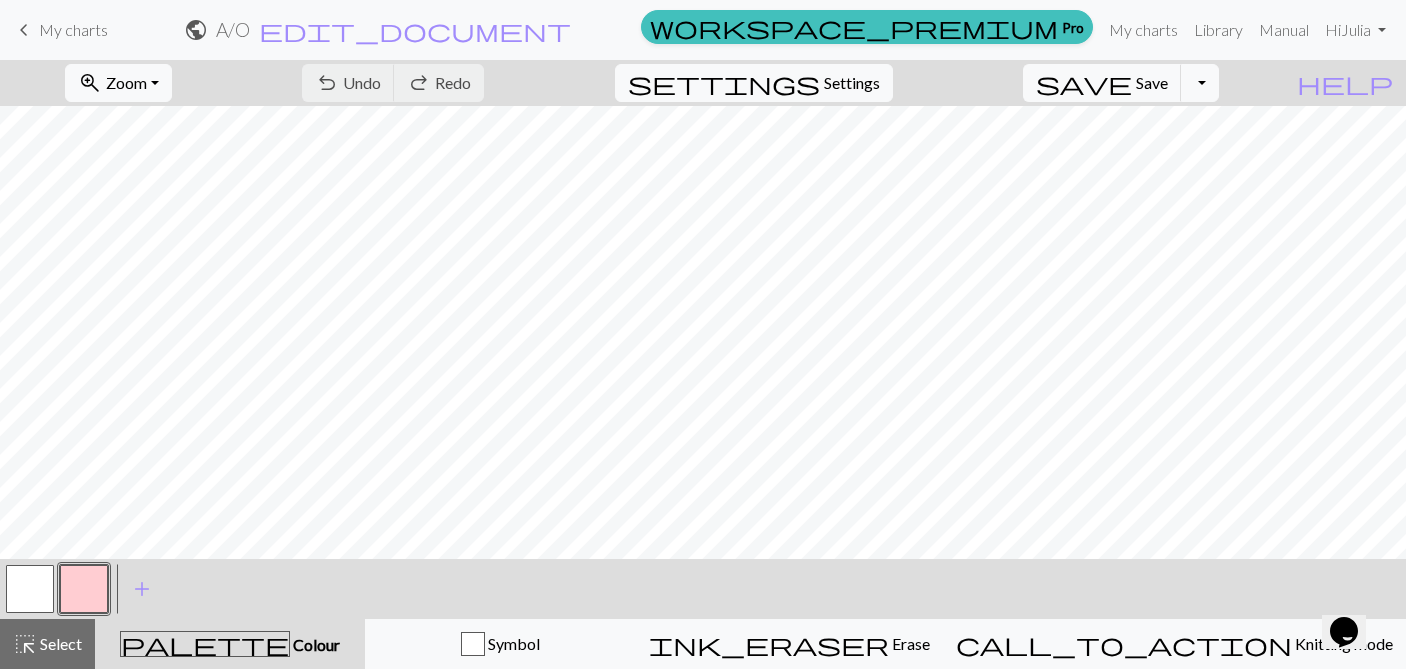 click at bounding box center (84, 589) 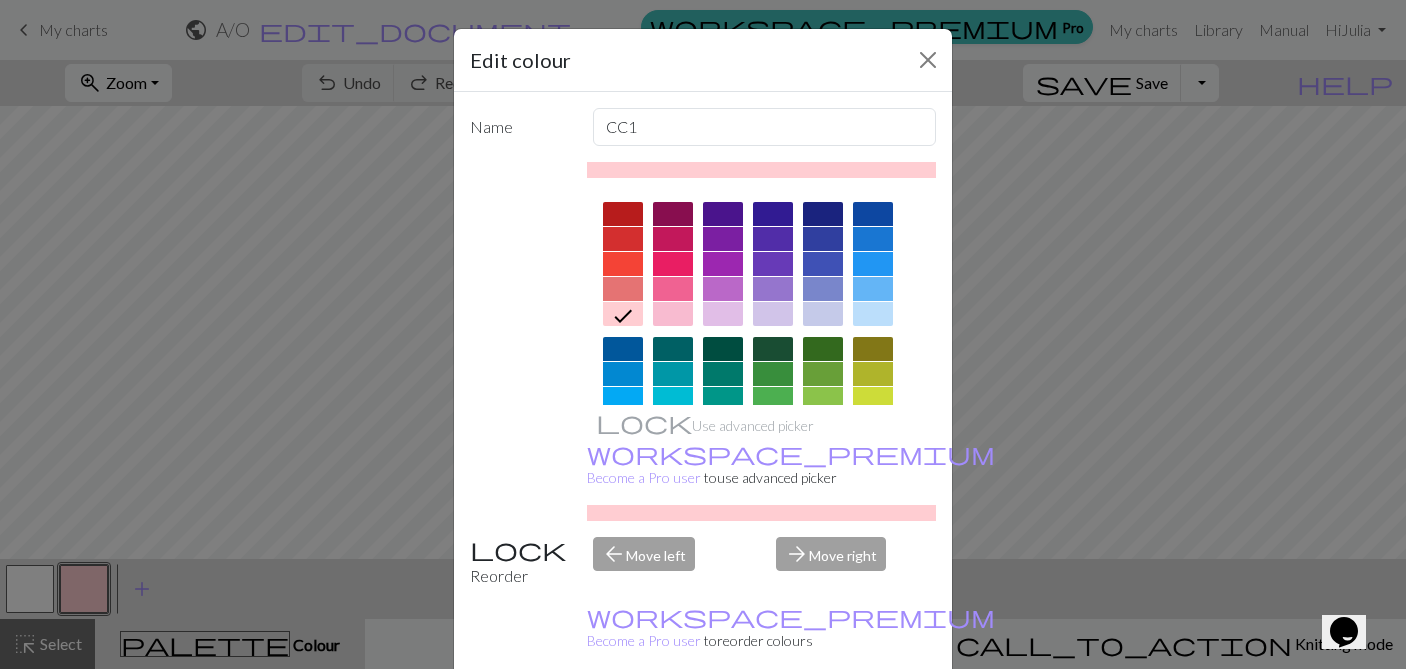 click at bounding box center (673, 214) 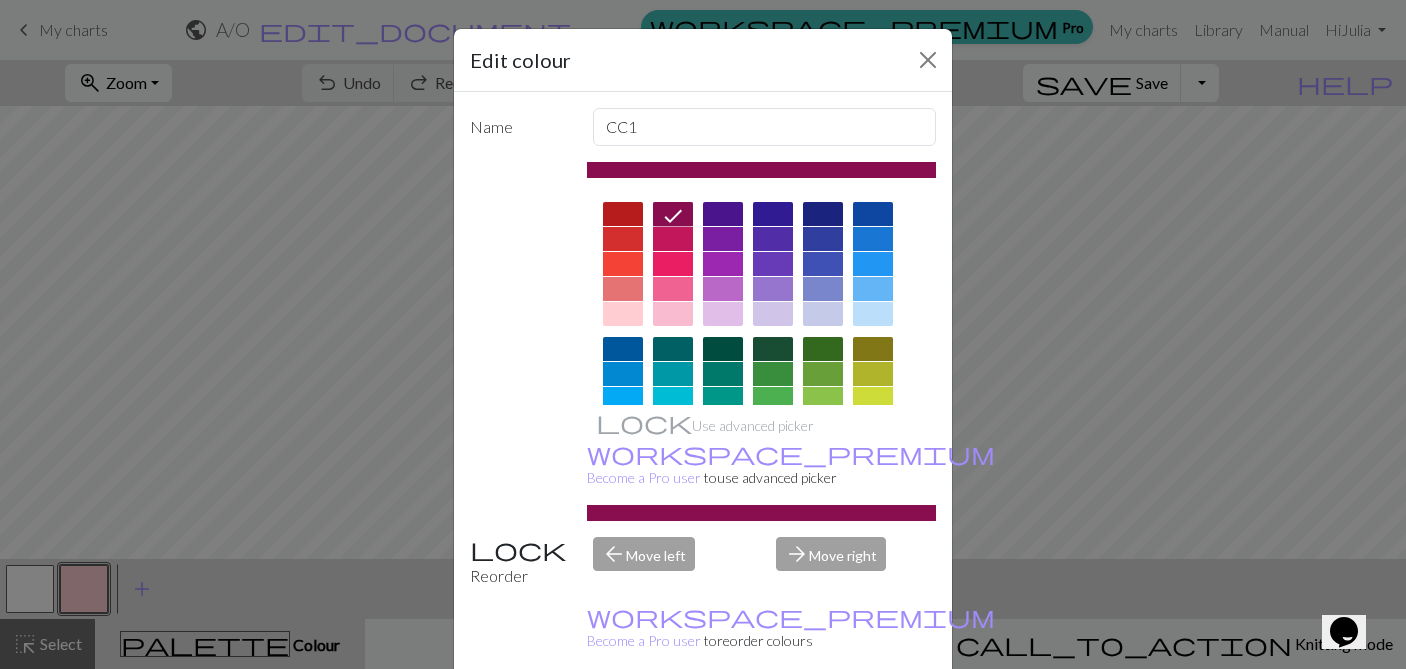 click on "Done" at bounding box center [823, 720] 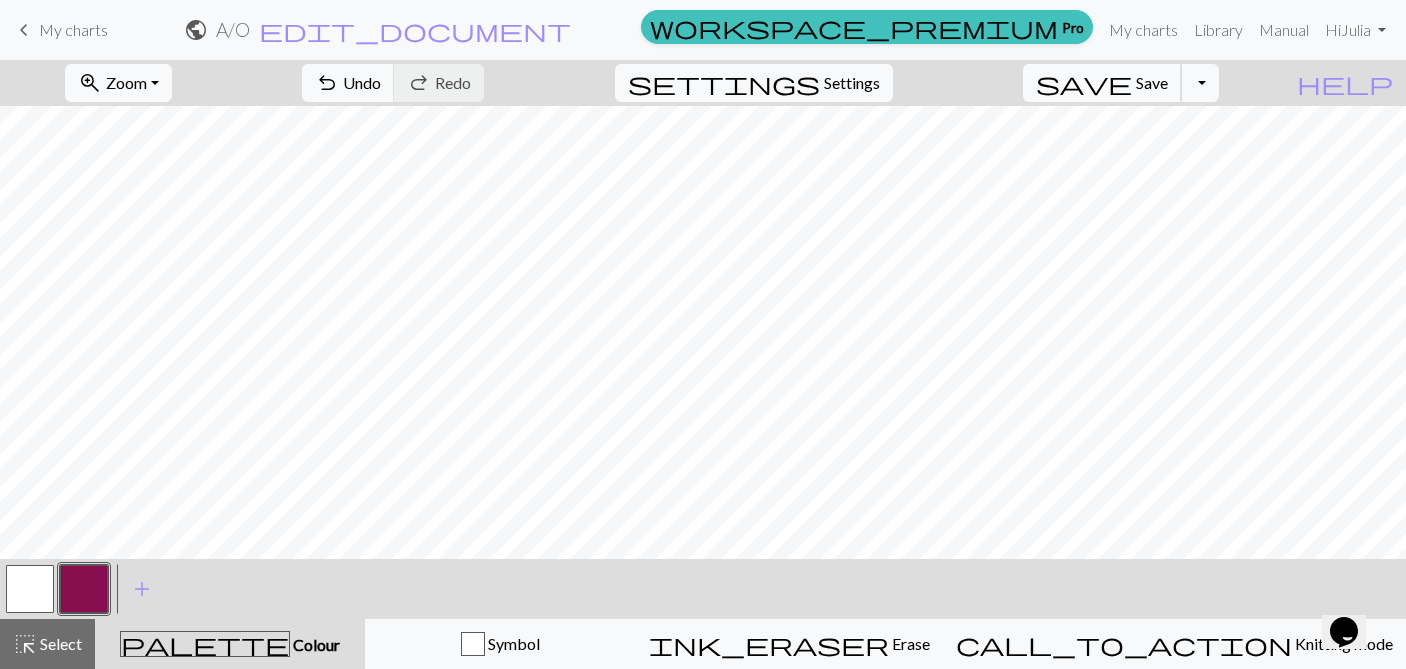click on "Save" at bounding box center [1152, 82] 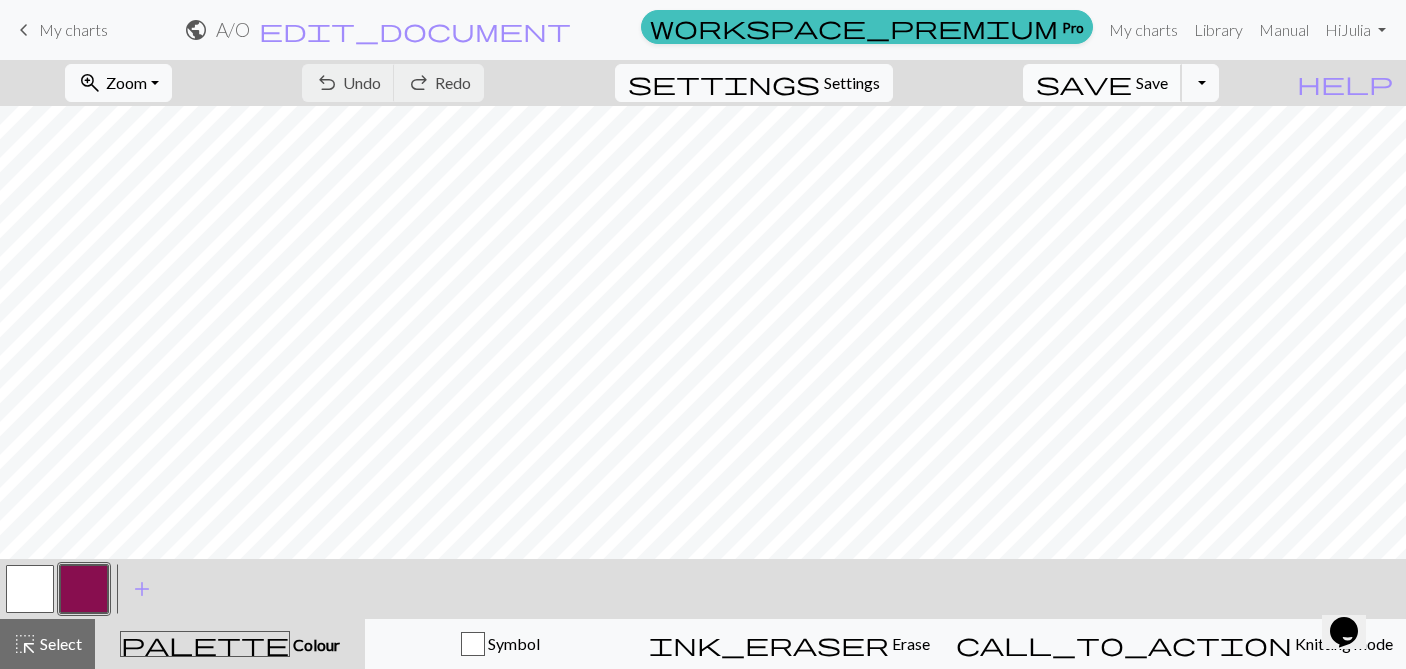 click on "save" at bounding box center (1084, 83) 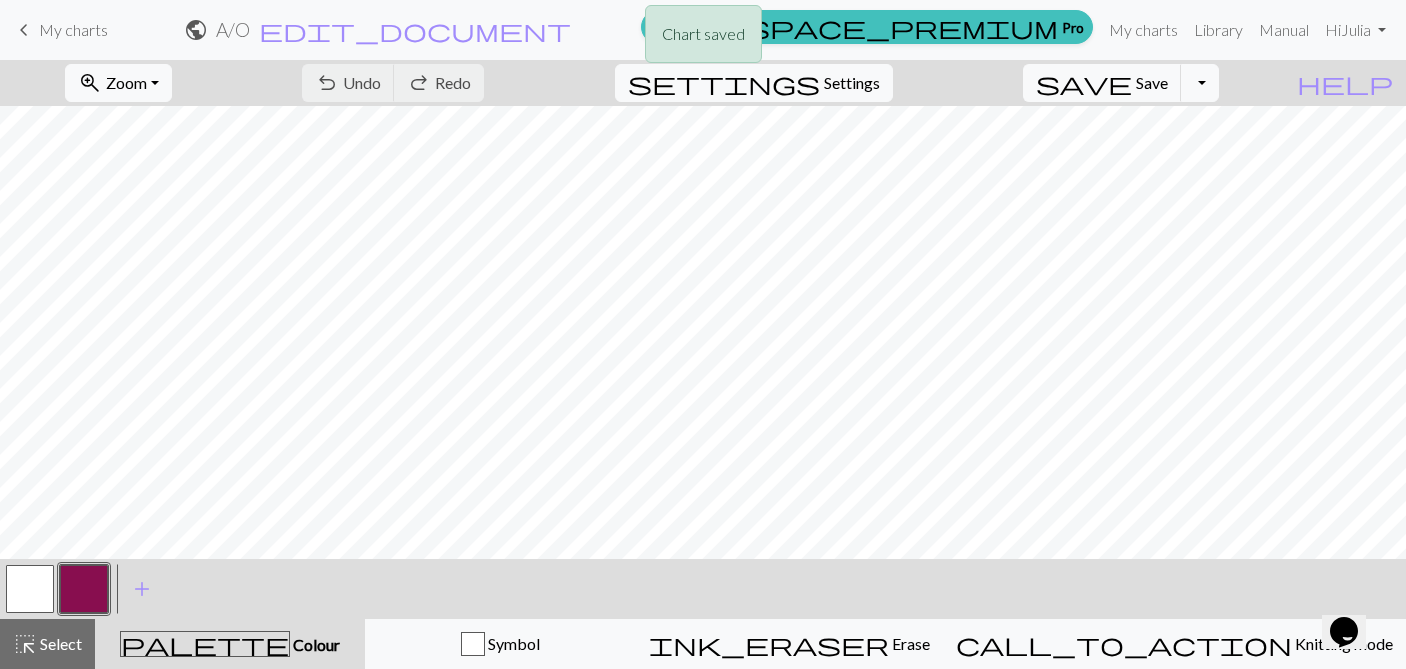 click on "Chart saved" at bounding box center [703, 39] 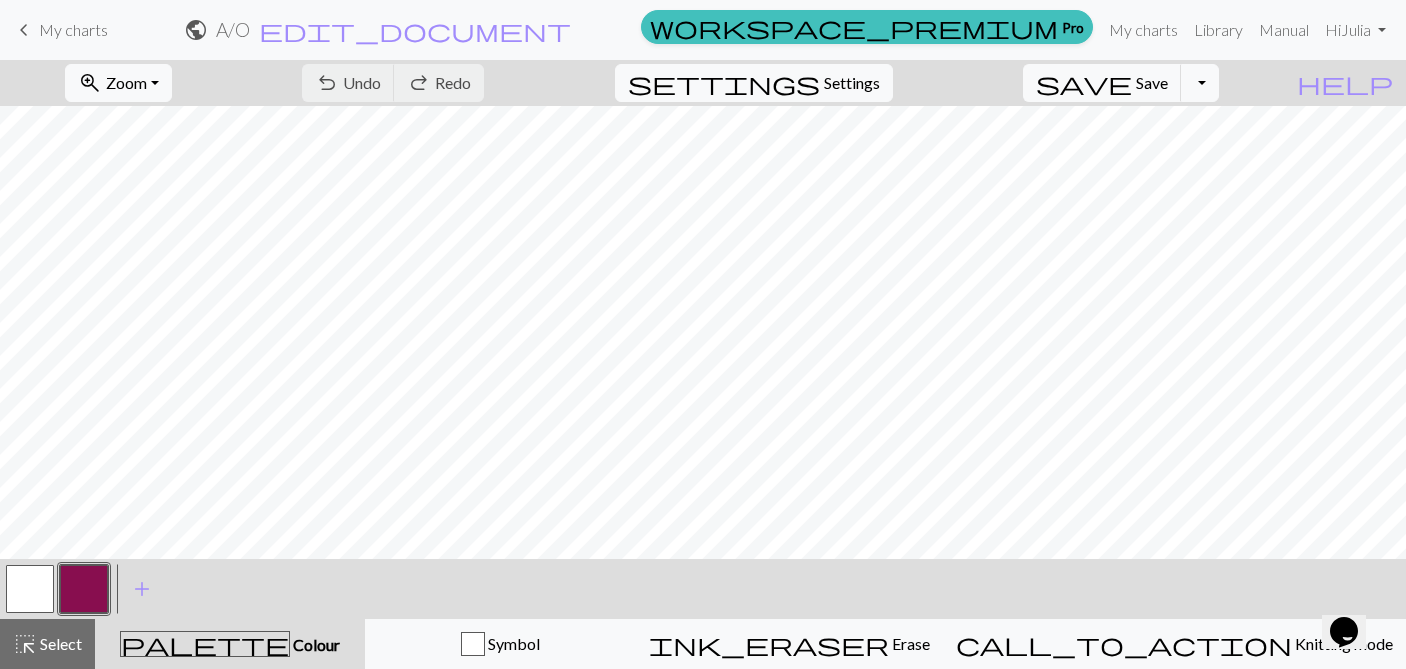 click on "keyboard_arrow_left" at bounding box center [24, 30] 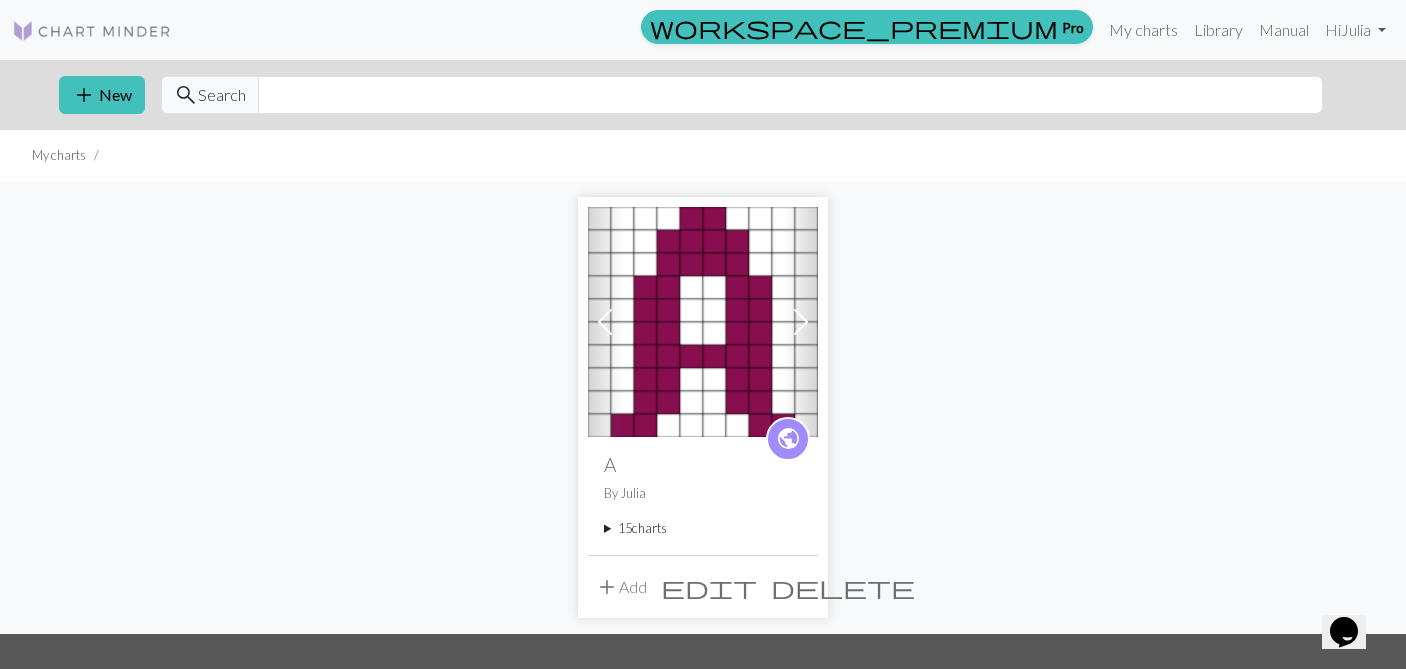 click on "add  Add" at bounding box center [621, 587] 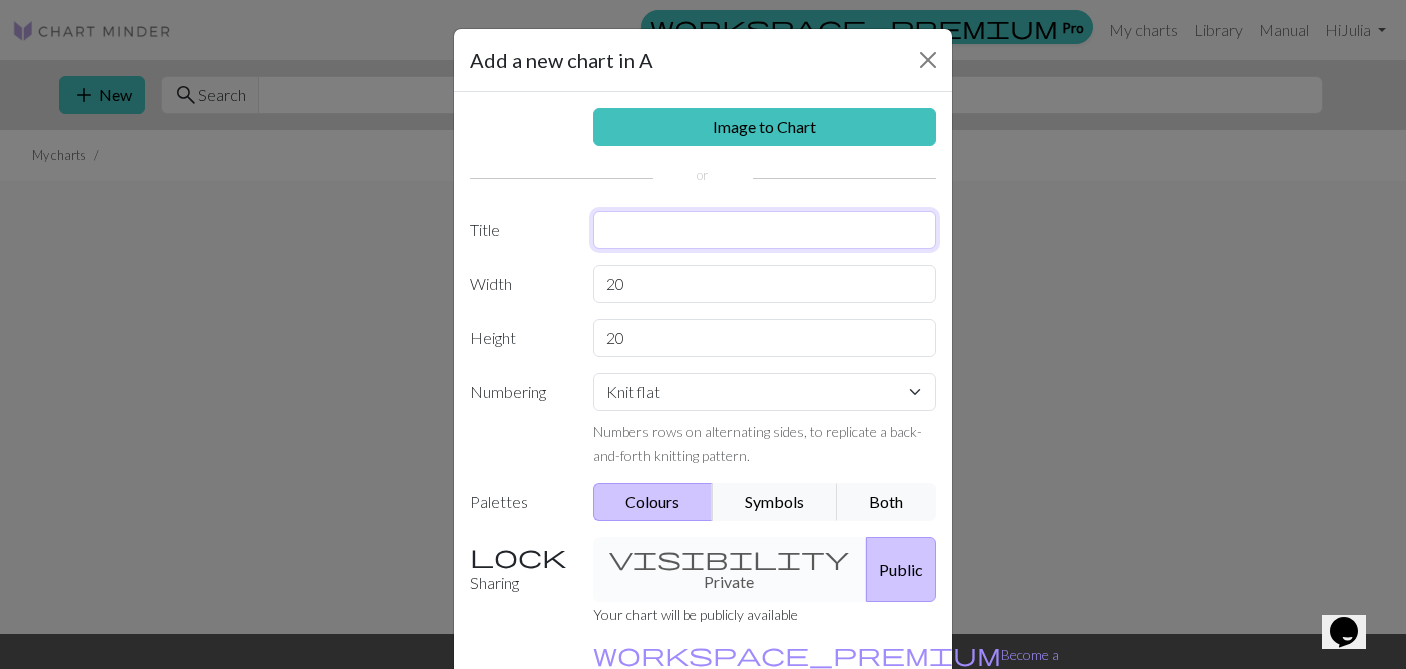 click at bounding box center [765, 230] 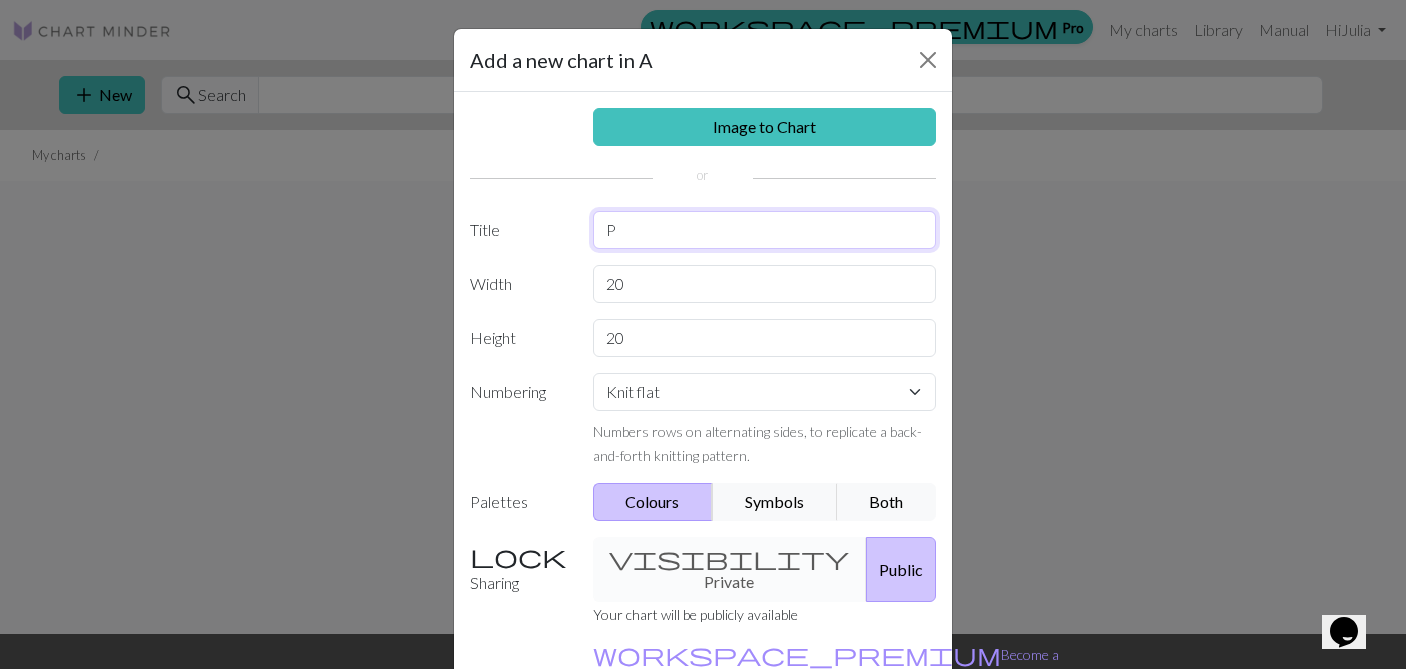 type on "P" 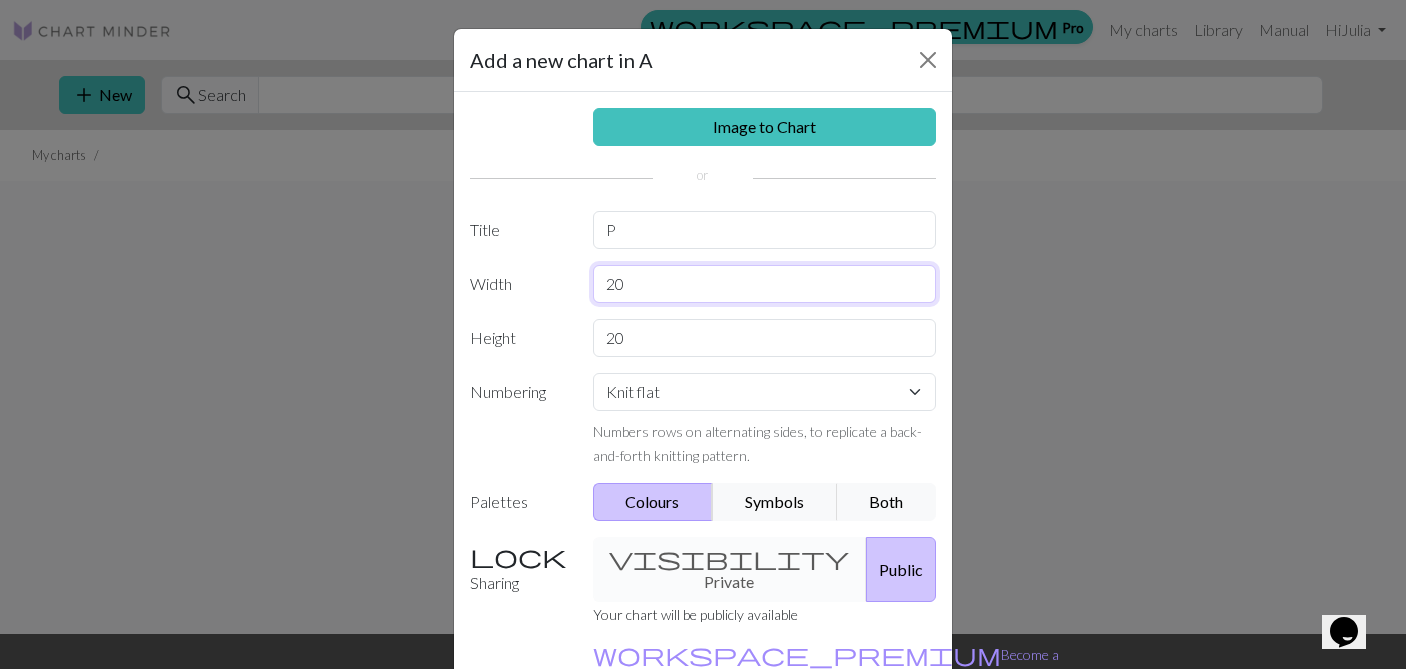 drag, startPoint x: 658, startPoint y: 289, endPoint x: 573, endPoint y: 281, distance: 85.37564 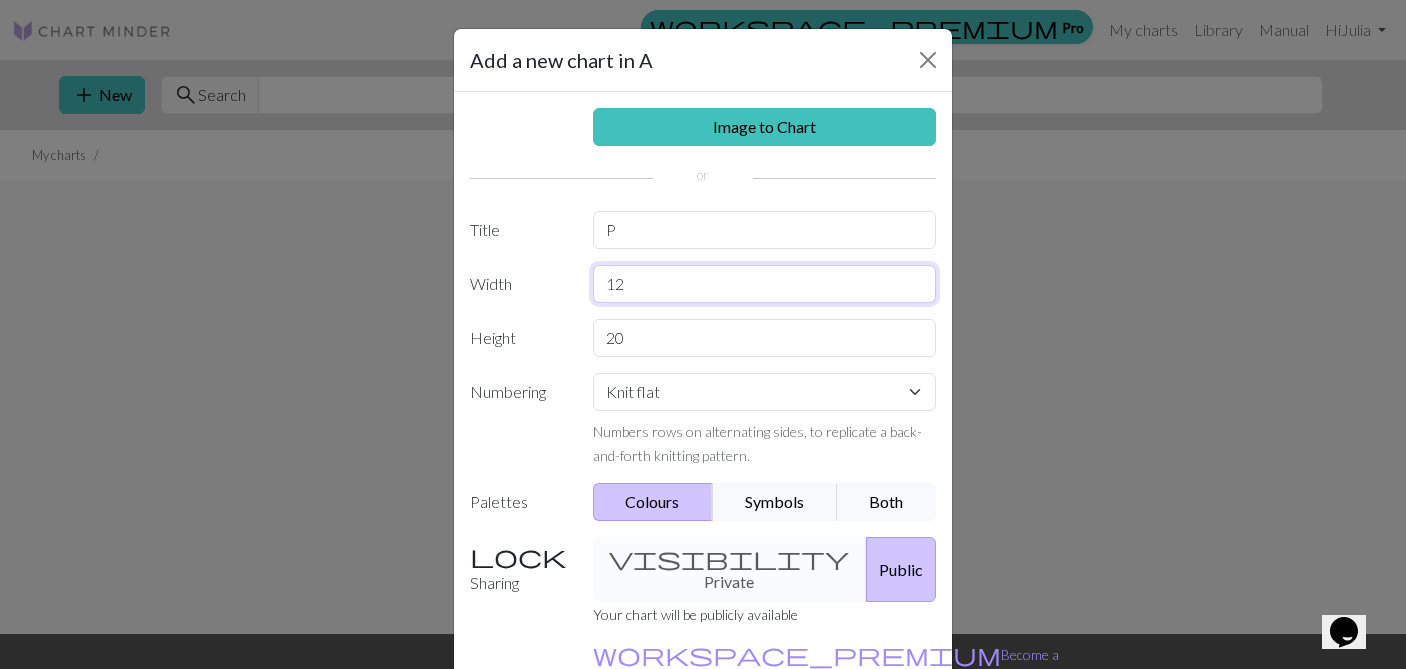 type on "12" 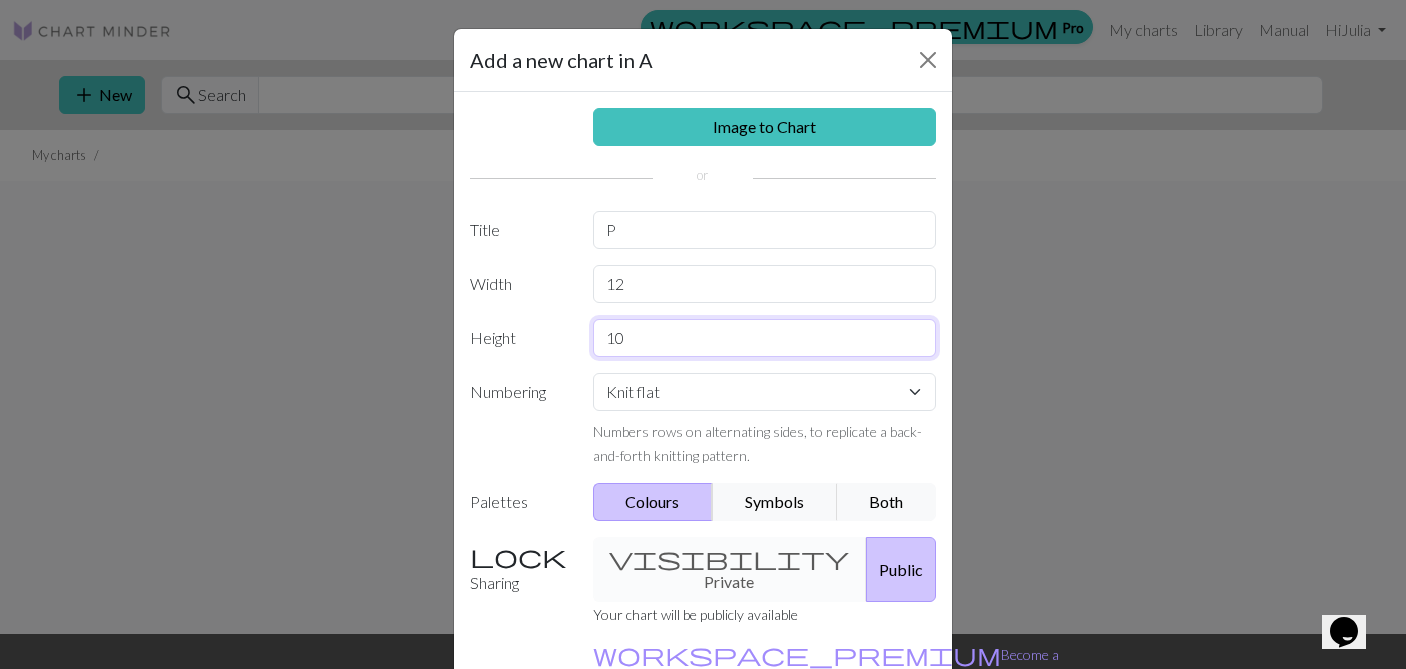 scroll, scrollTop: 120, scrollLeft: 0, axis: vertical 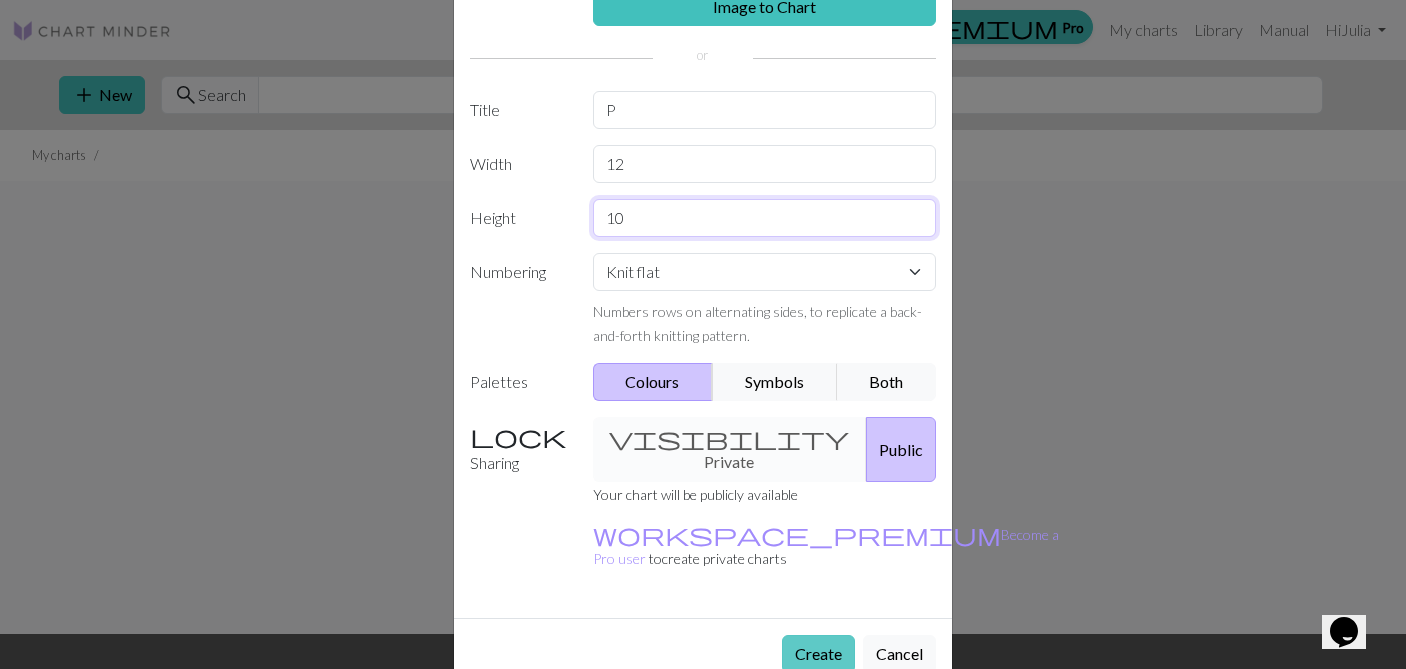 type on "10" 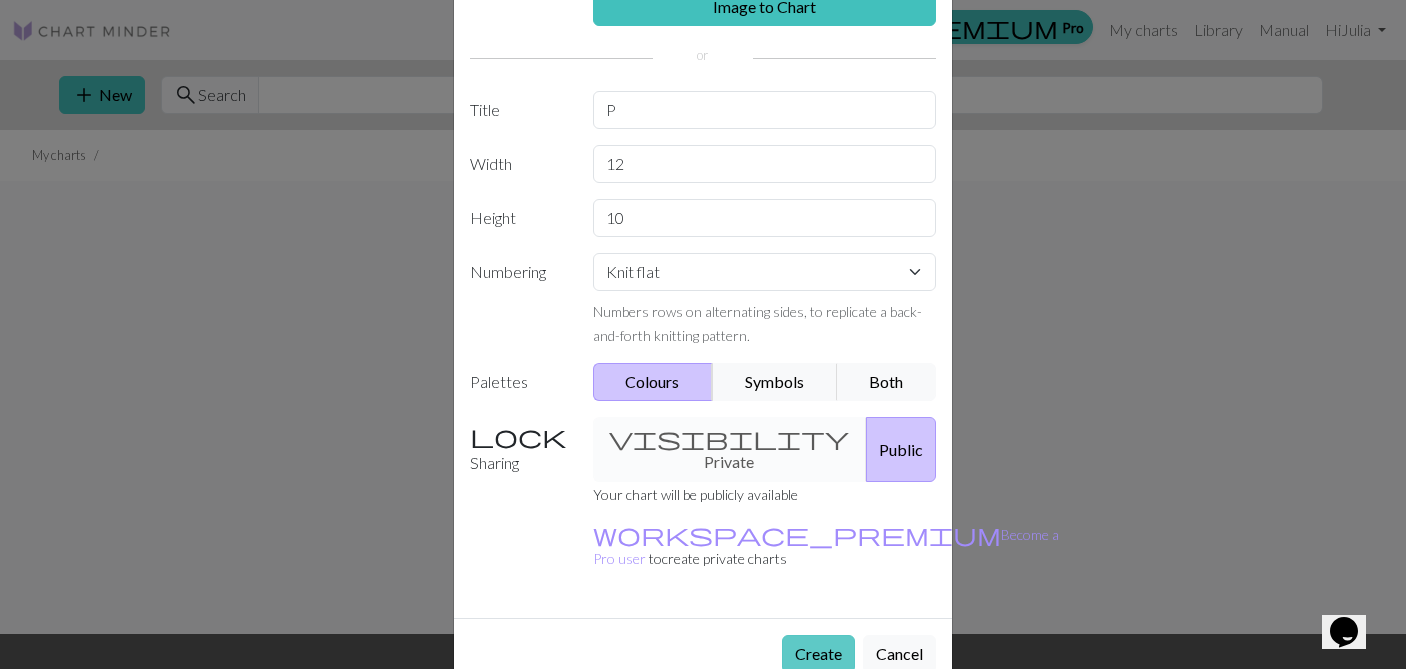 click on "Create" at bounding box center (818, 654) 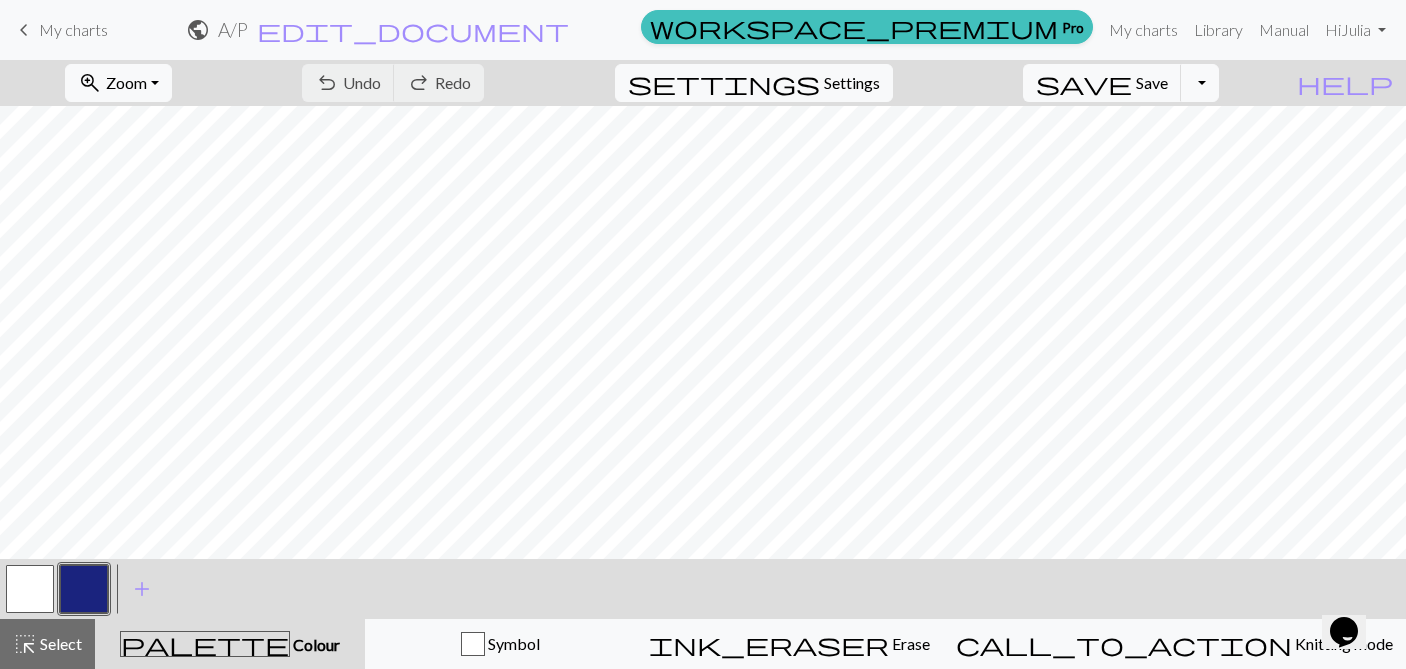 click at bounding box center [84, 589] 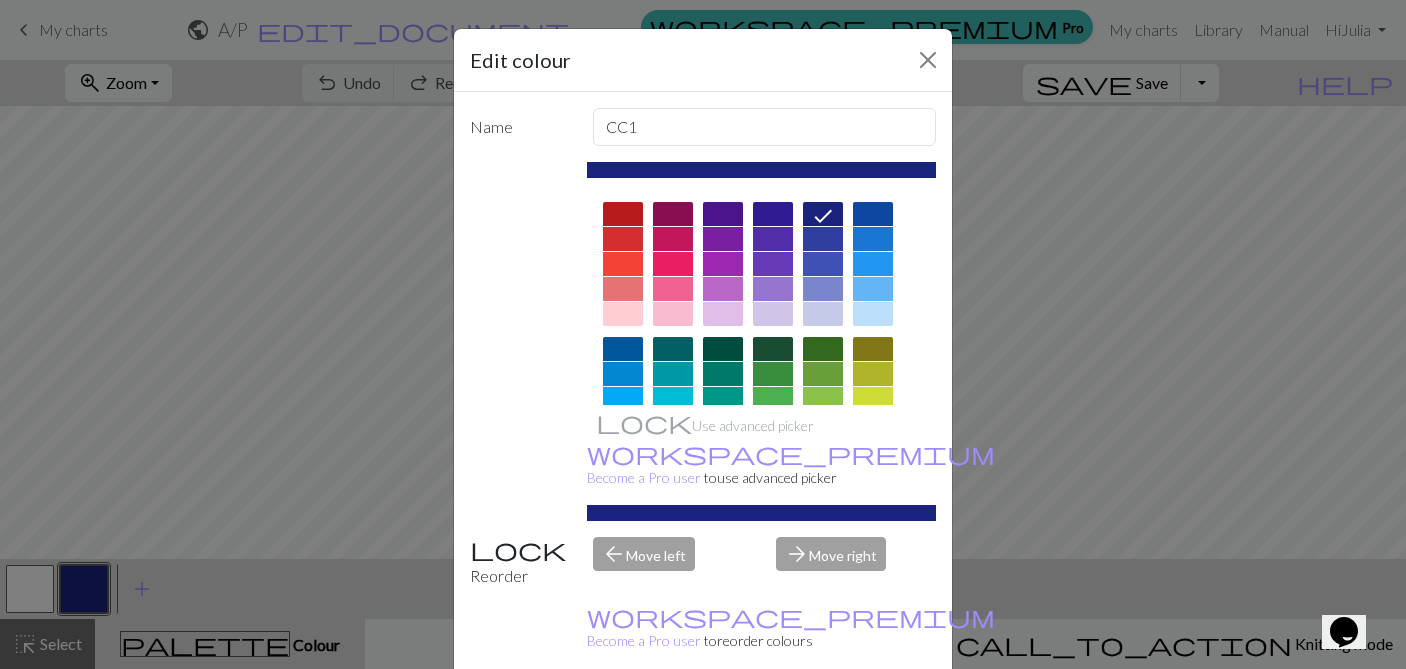 click at bounding box center (673, 214) 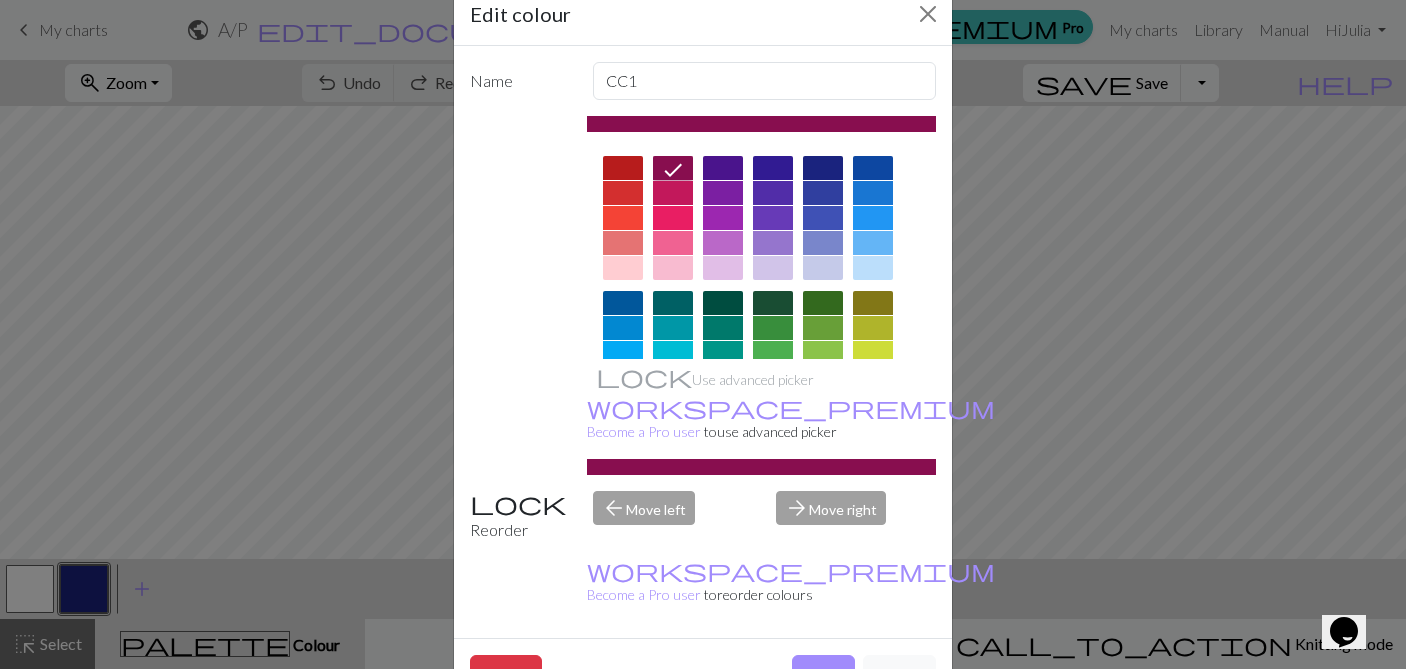 scroll, scrollTop: 50, scrollLeft: 0, axis: vertical 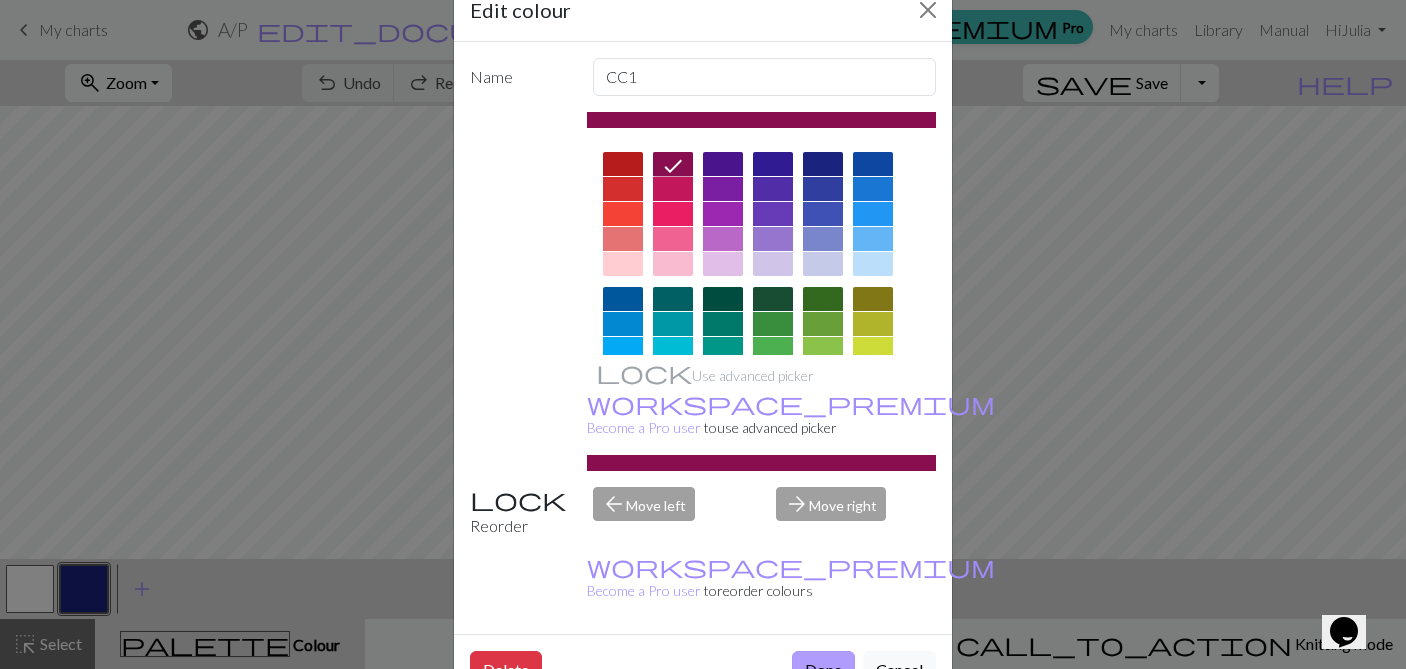 click on "Done" at bounding box center [823, 670] 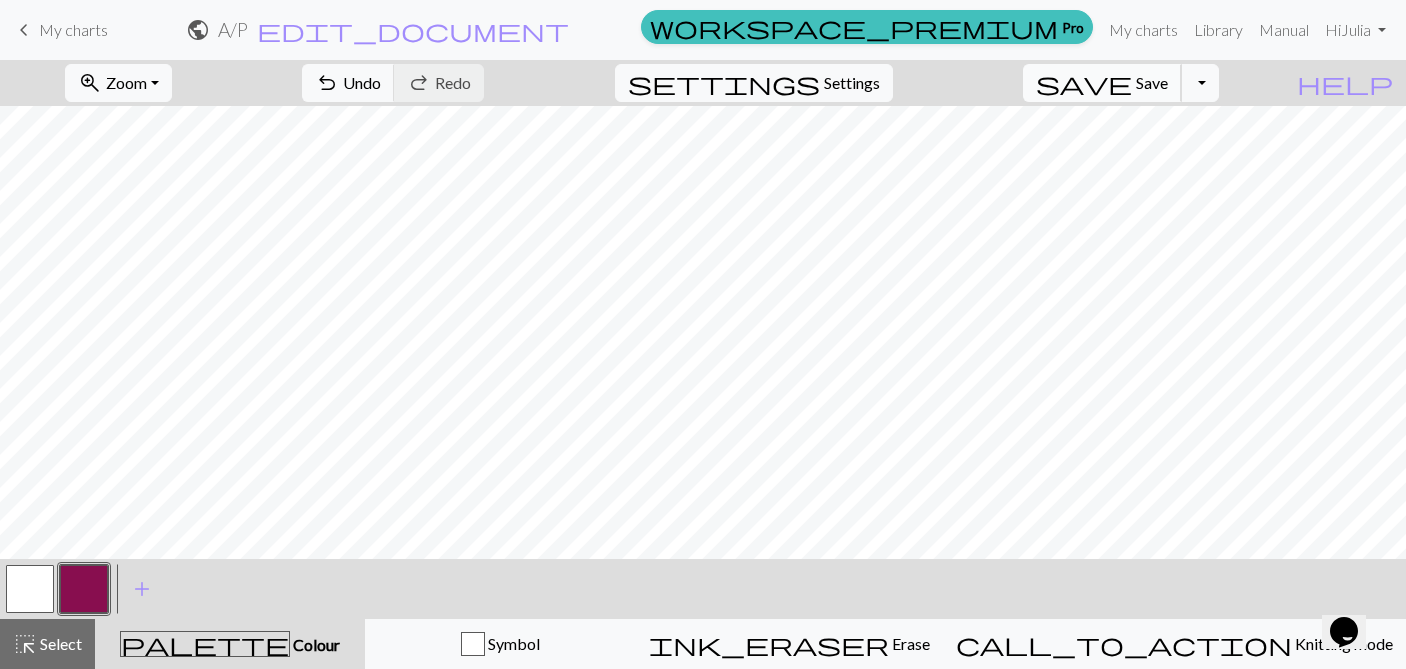 click on "Save" at bounding box center (1152, 82) 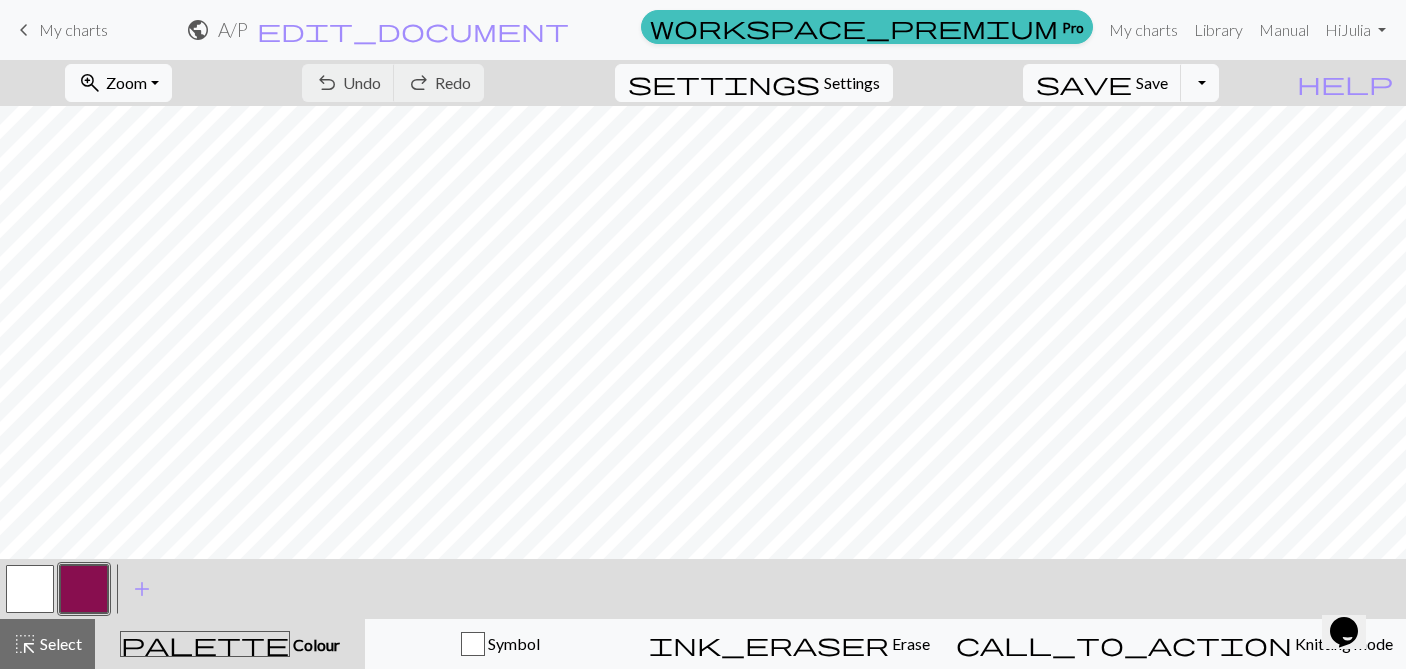 click on "keyboard_arrow_left" at bounding box center [24, 30] 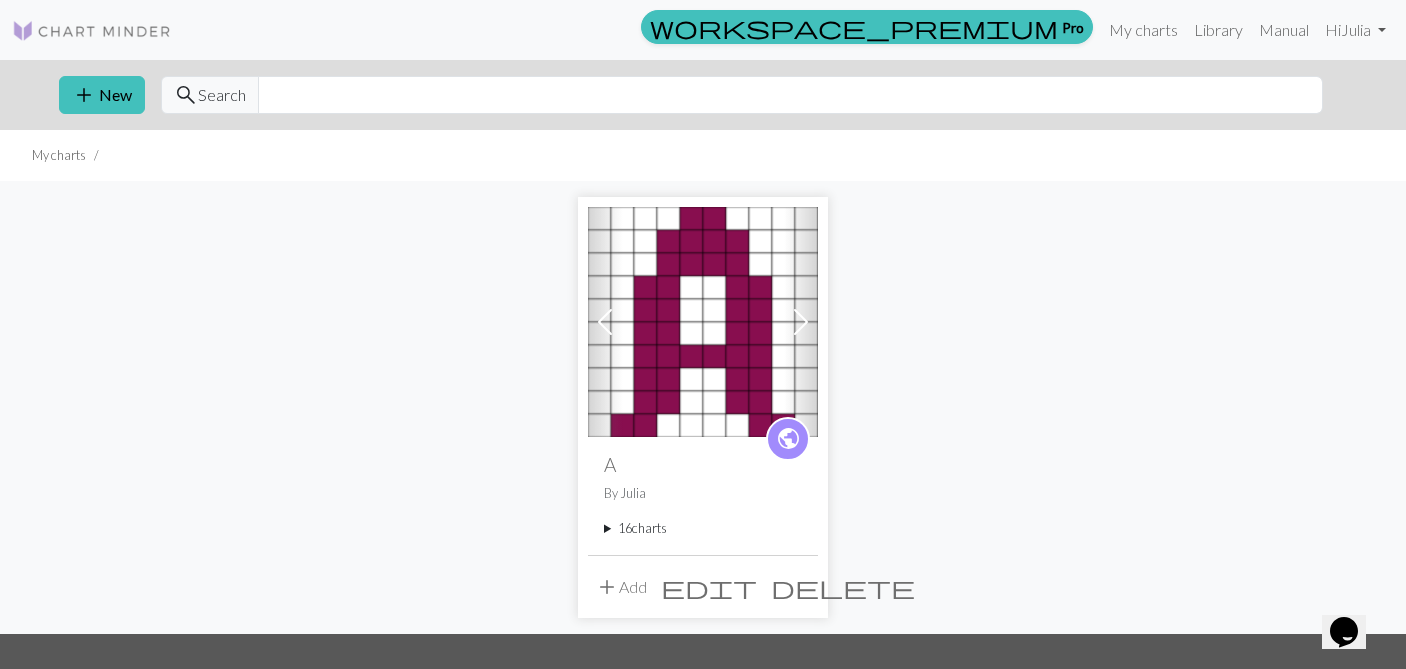 click on "add  Add" at bounding box center (621, 587) 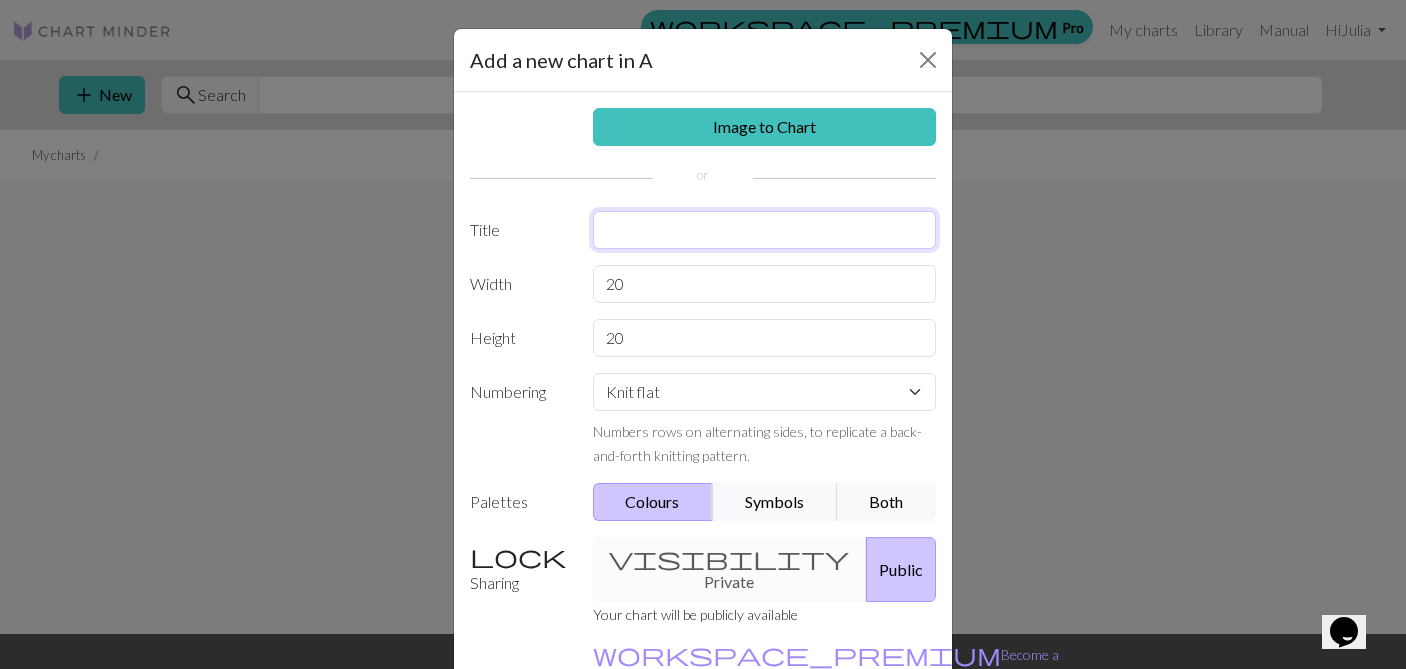 click at bounding box center [765, 230] 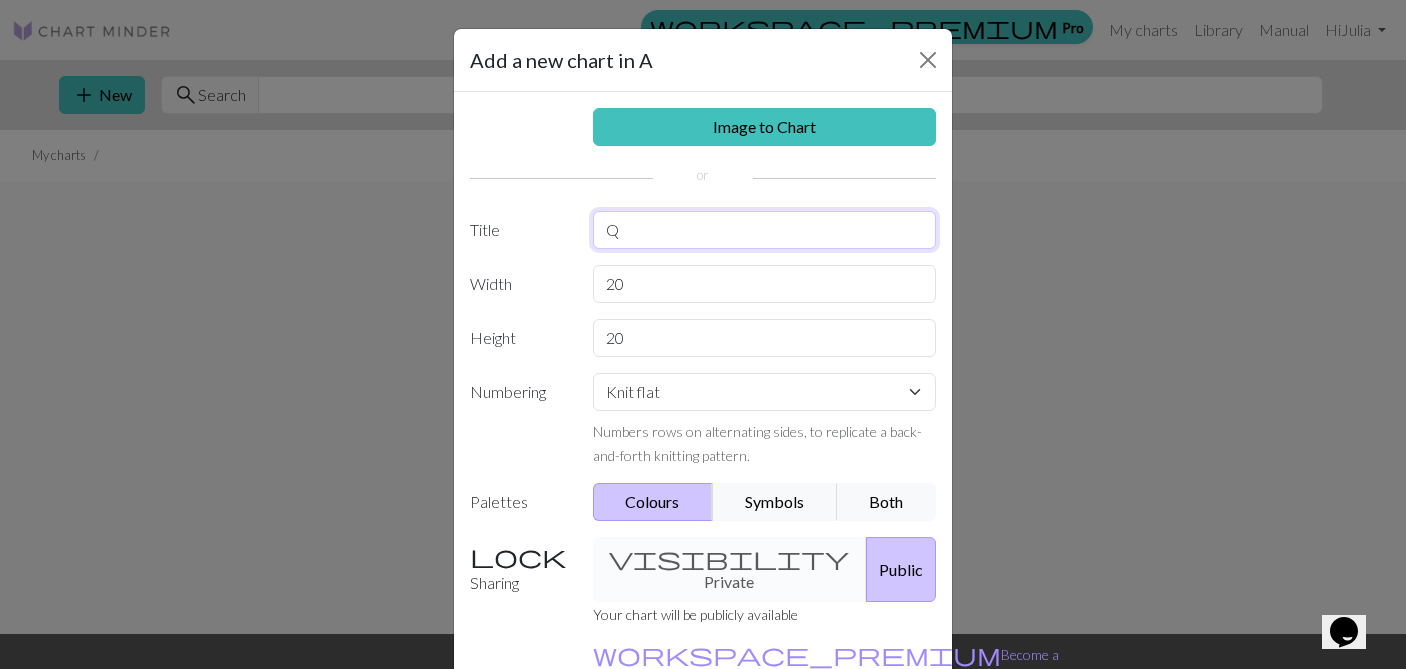 type on "Q" 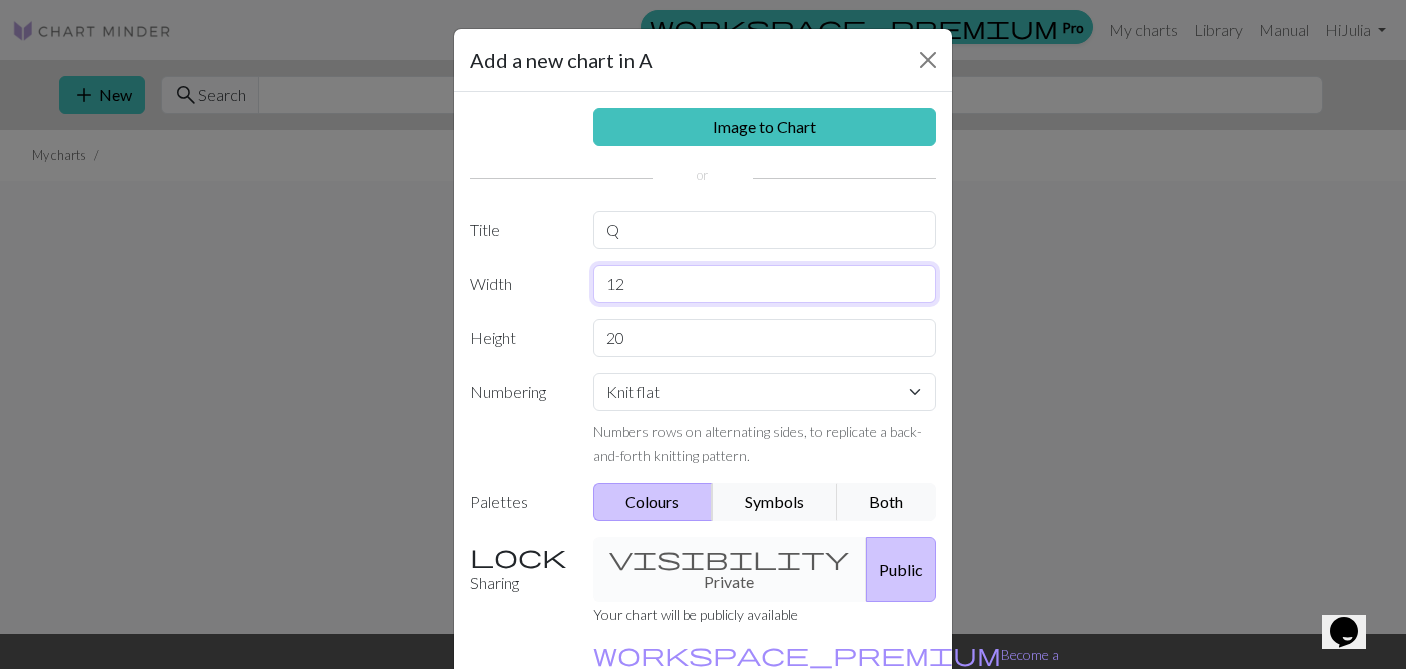 type on "12" 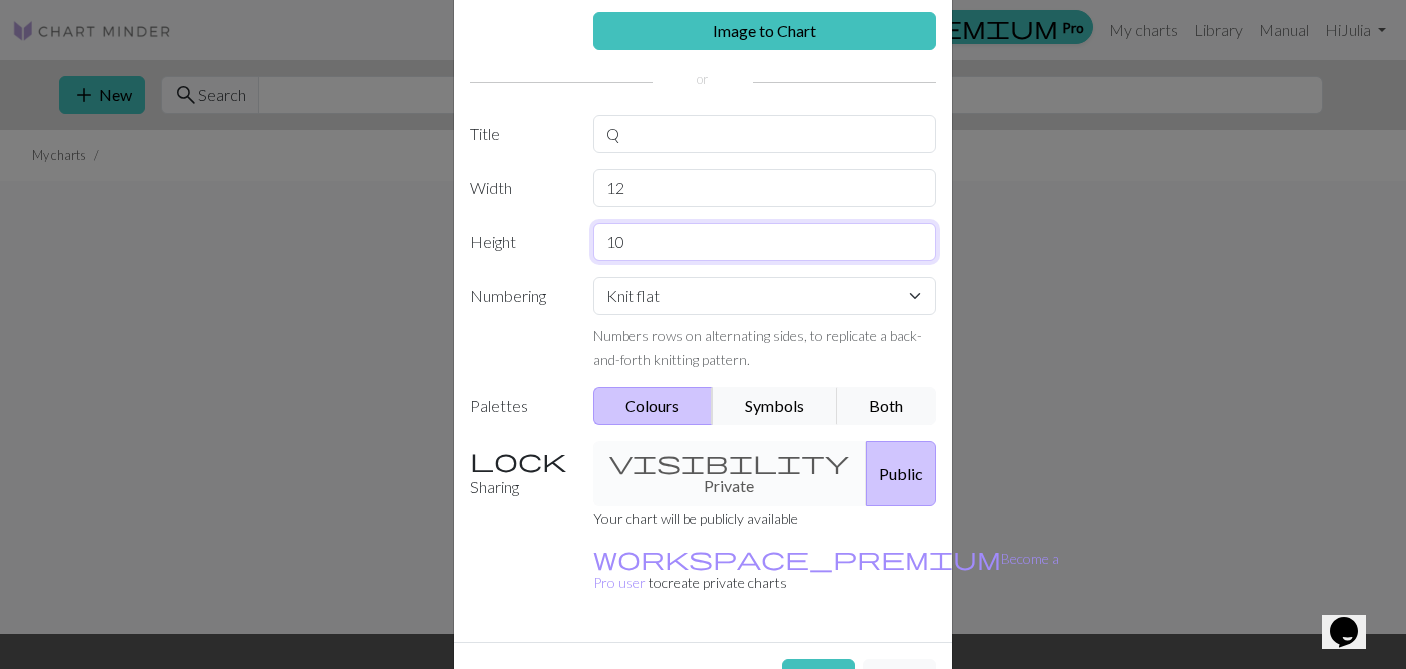 scroll, scrollTop: 120, scrollLeft: 0, axis: vertical 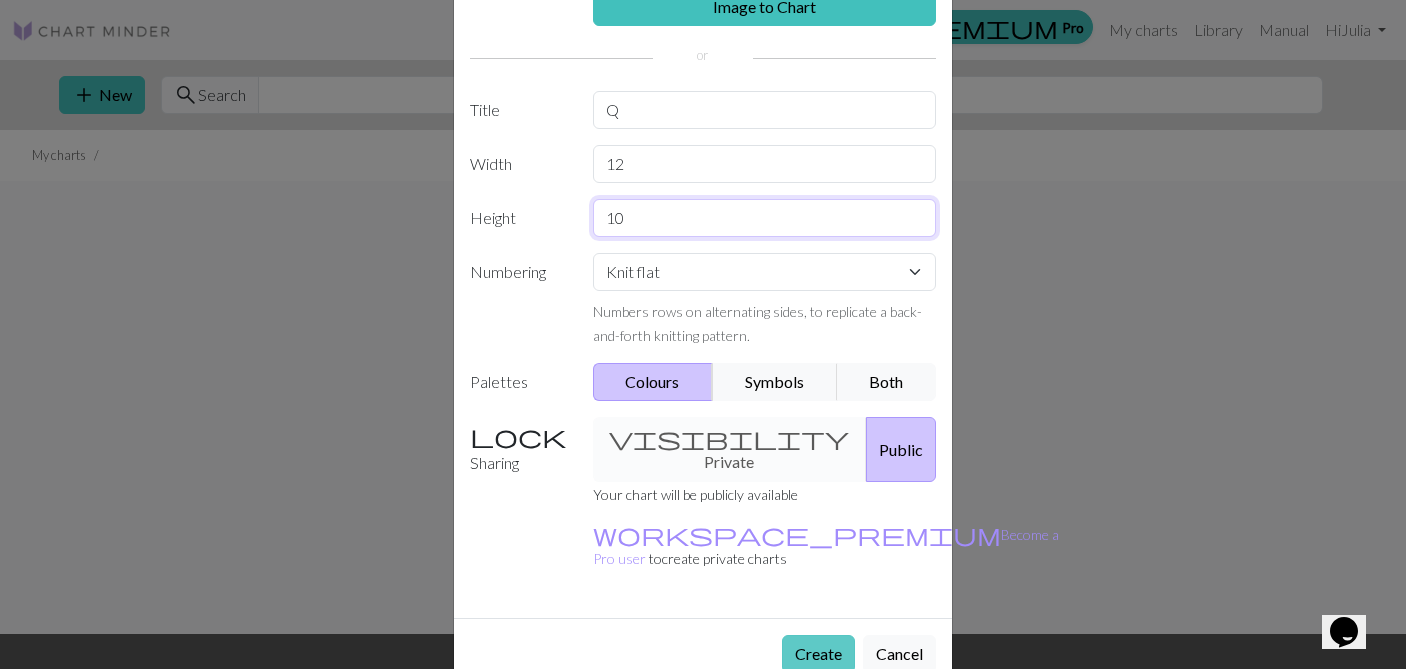 type on "10" 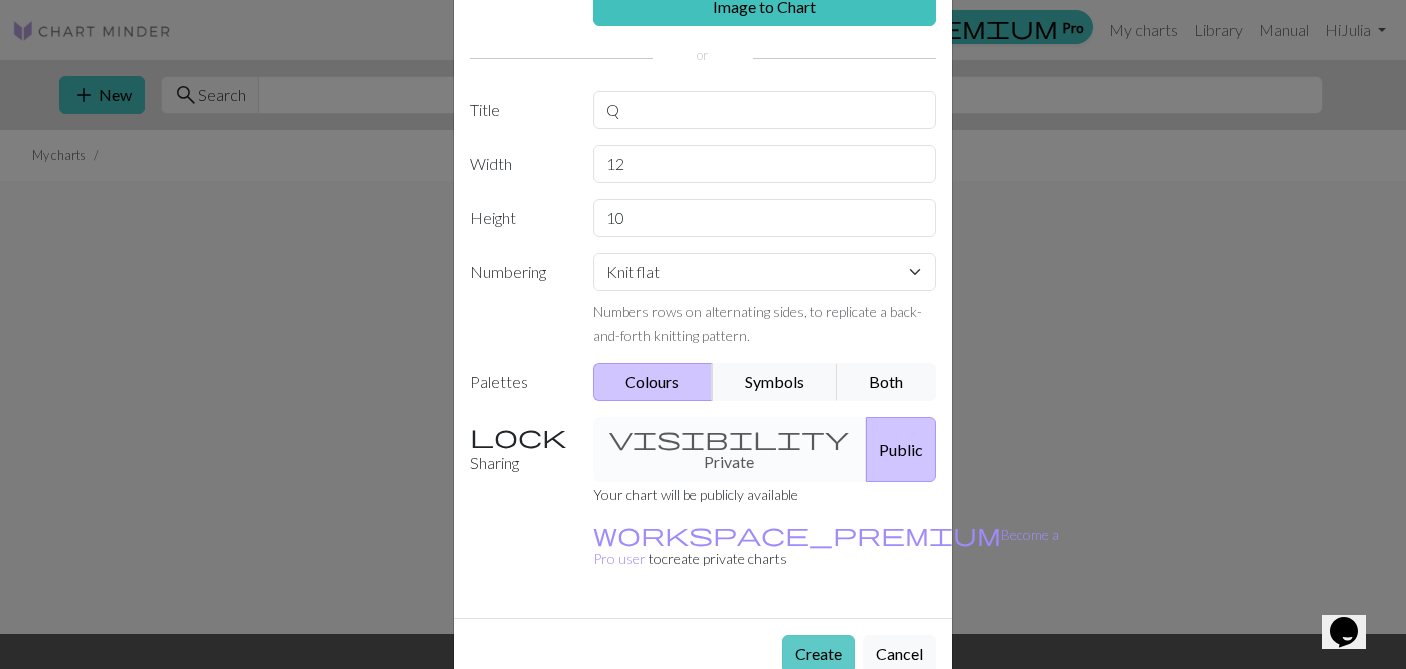 click on "Create" at bounding box center (818, 654) 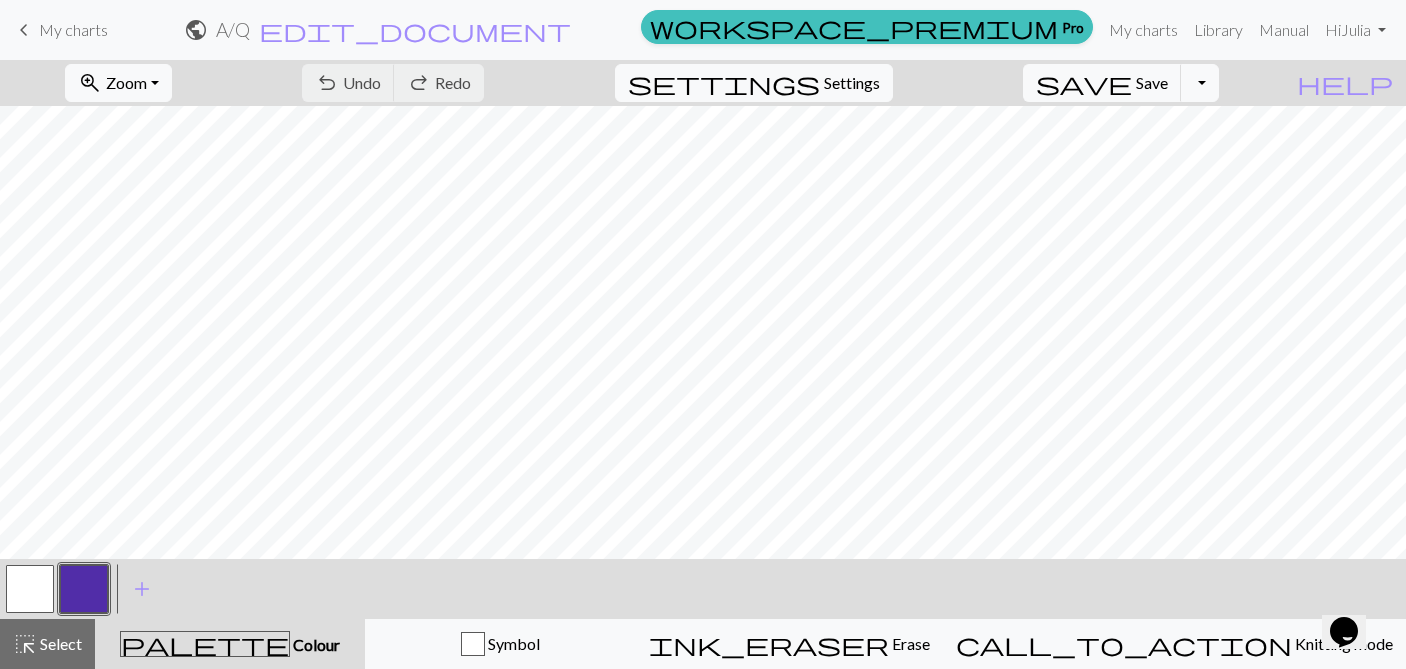 click at bounding box center (84, 589) 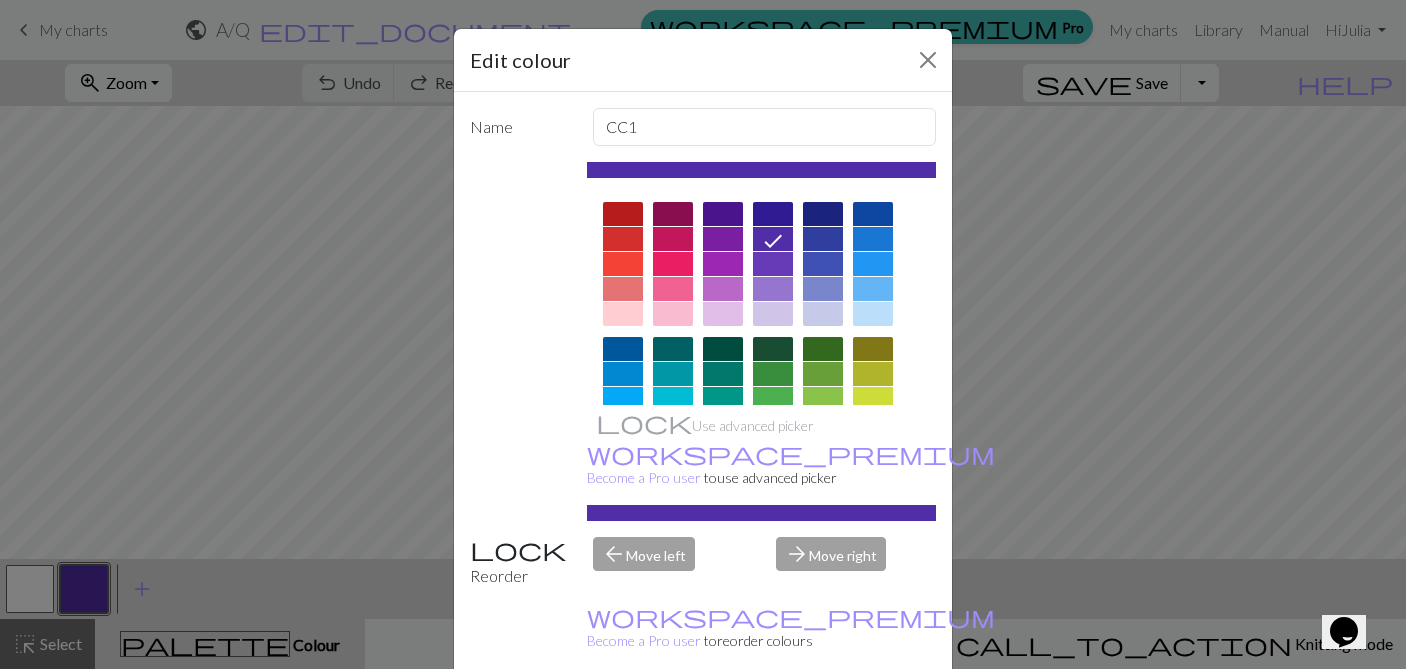 click at bounding box center (673, 214) 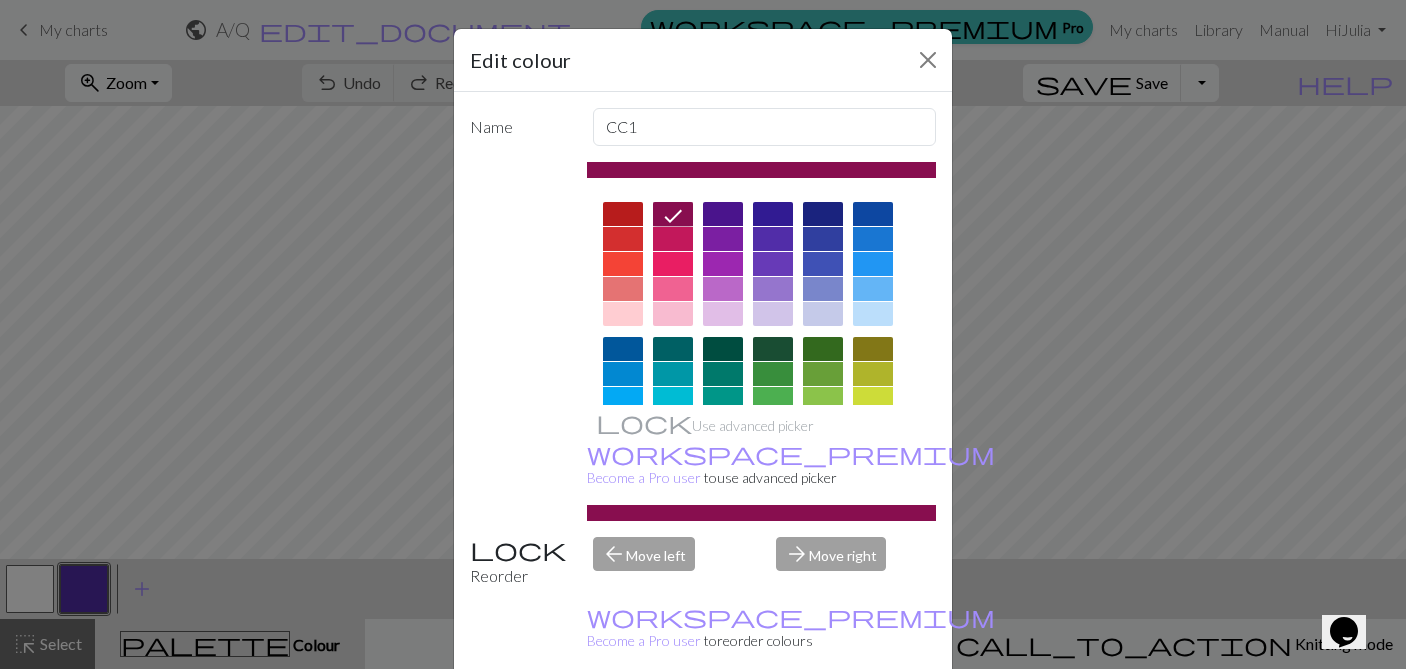 click on "Done" at bounding box center [823, 720] 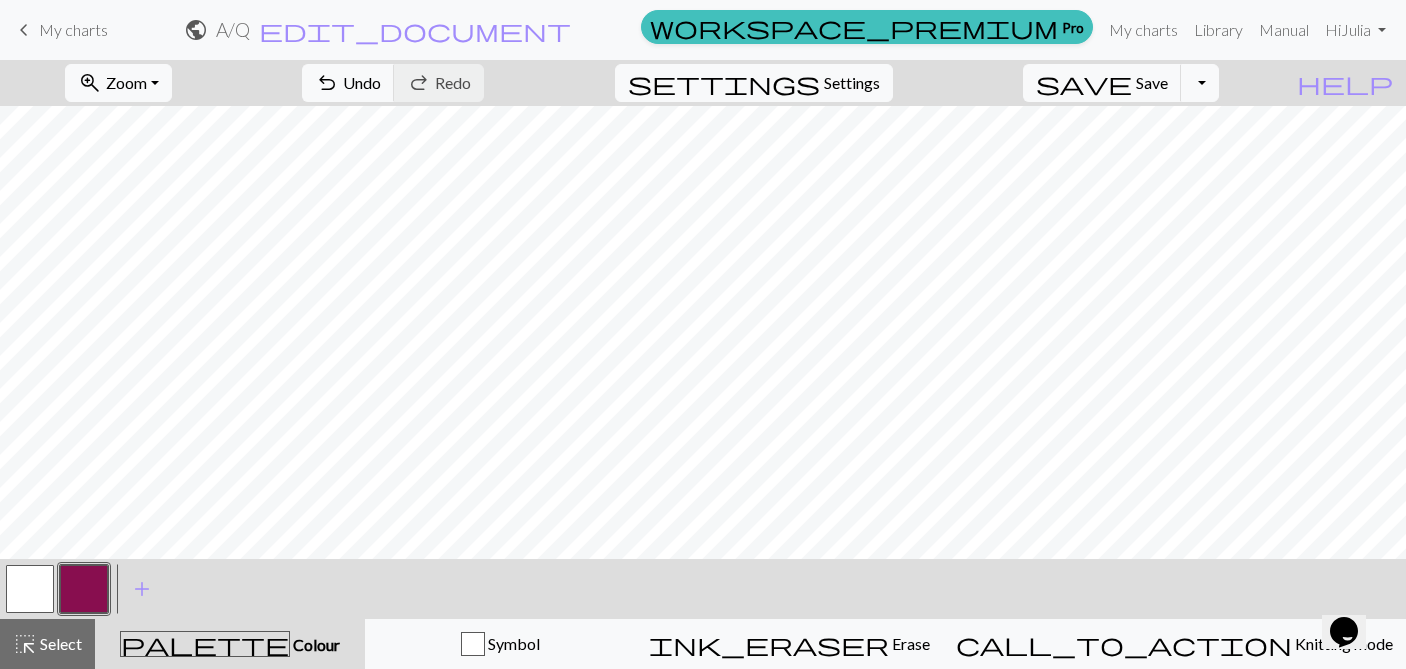 click at bounding box center (30, 589) 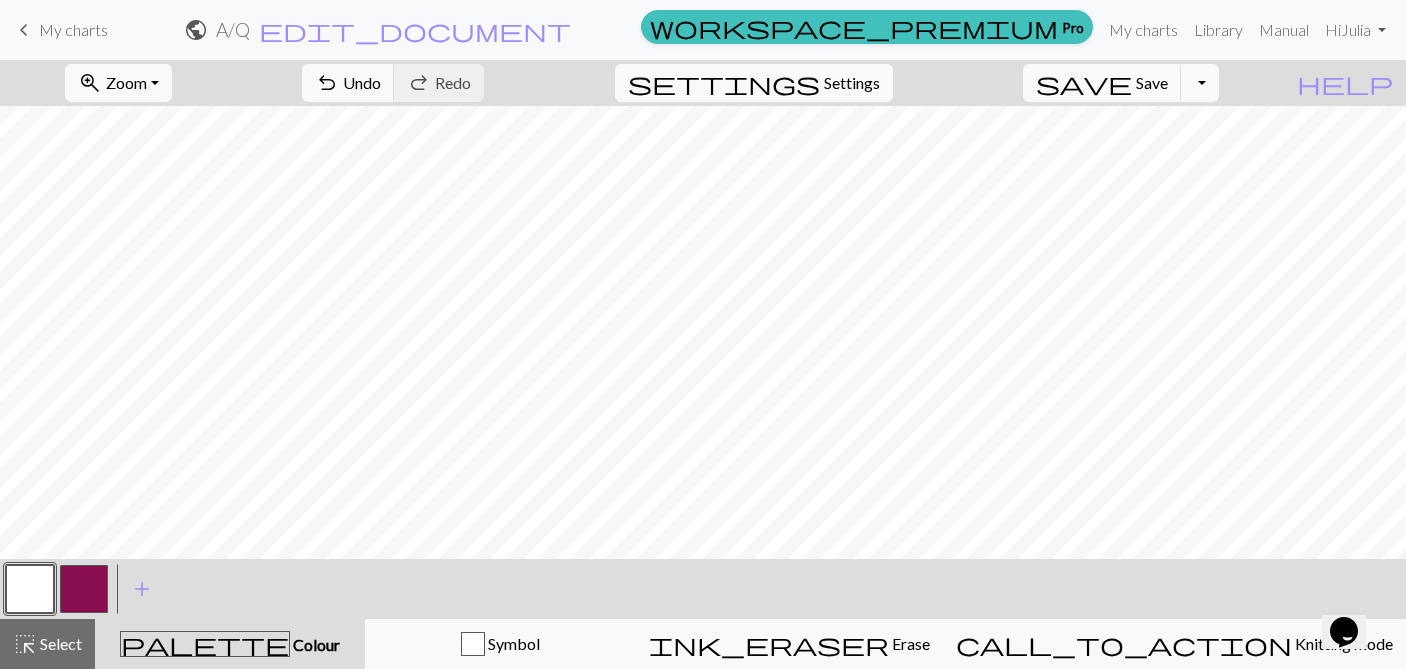 click at bounding box center (84, 589) 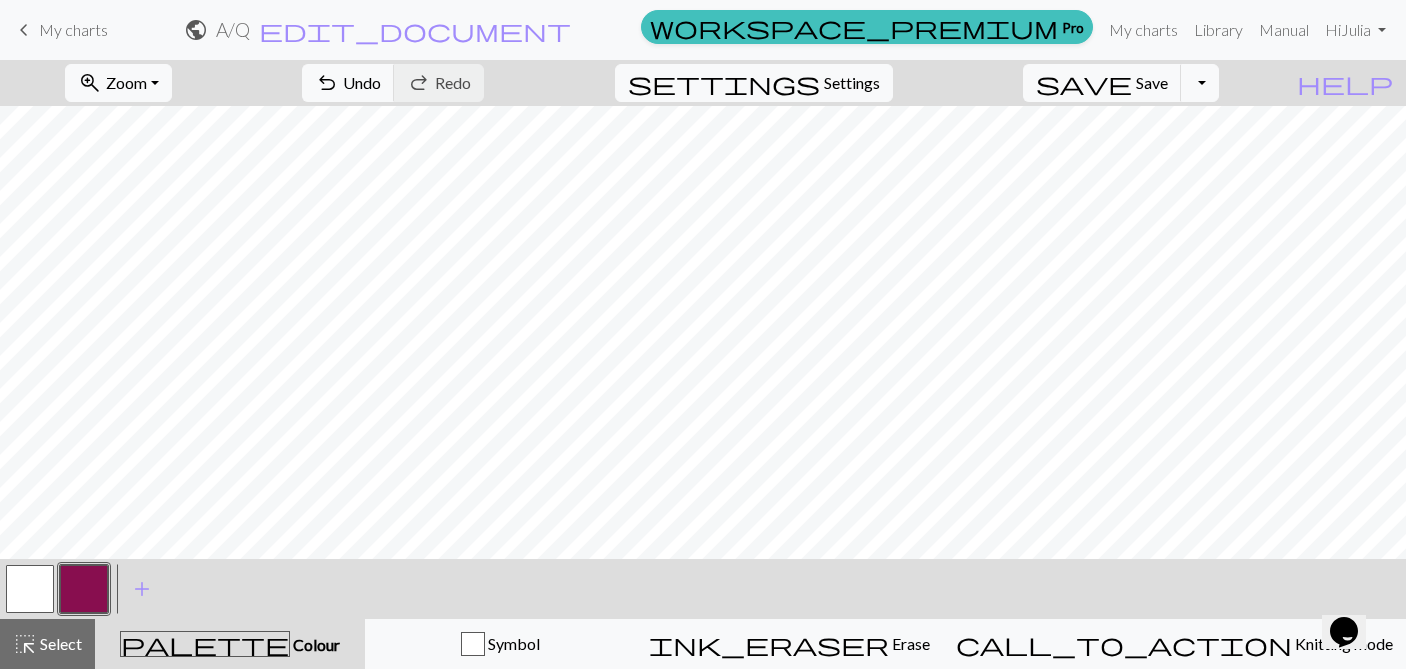 click at bounding box center [30, 589] 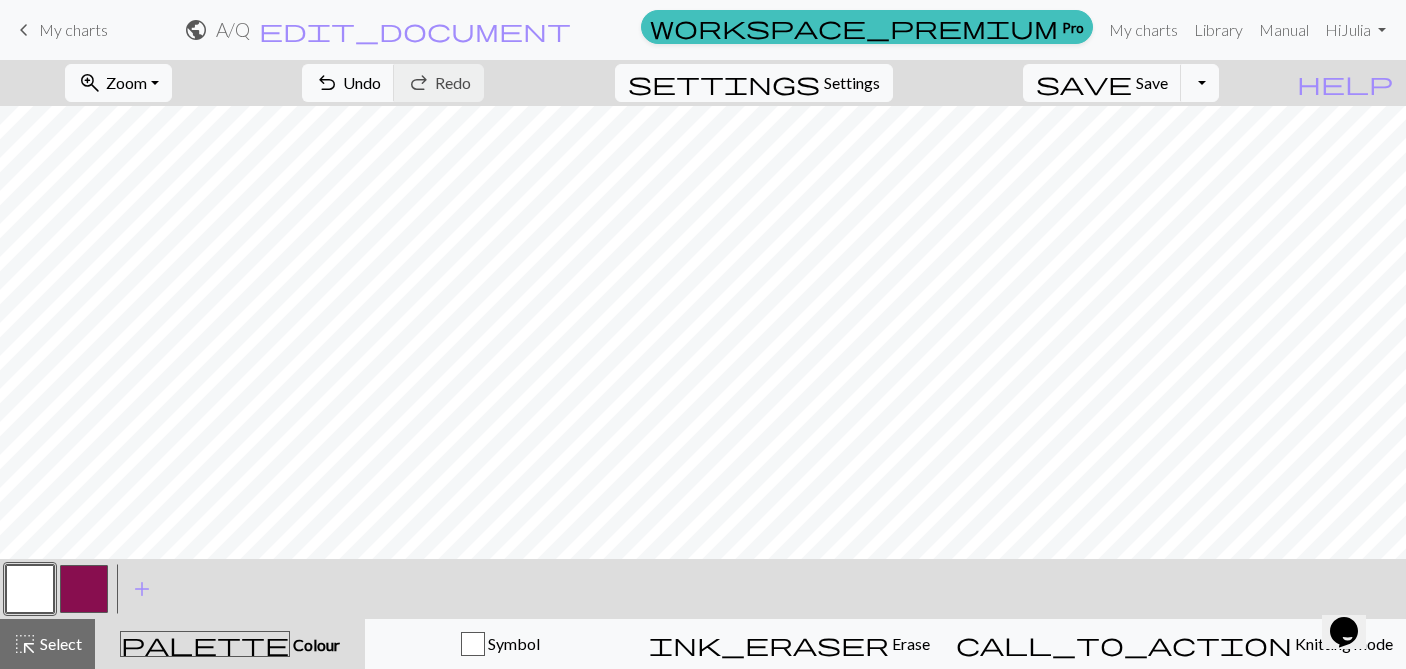 click at bounding box center [84, 589] 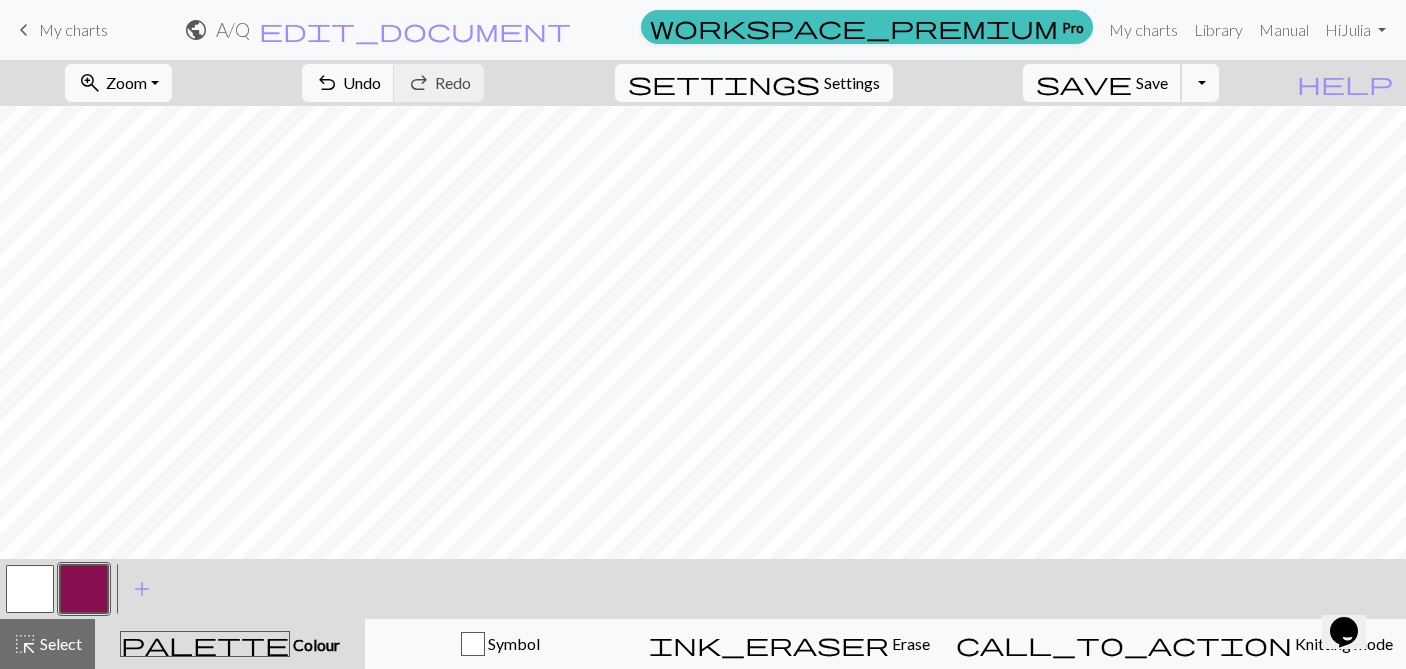 click on "Save" at bounding box center (1152, 82) 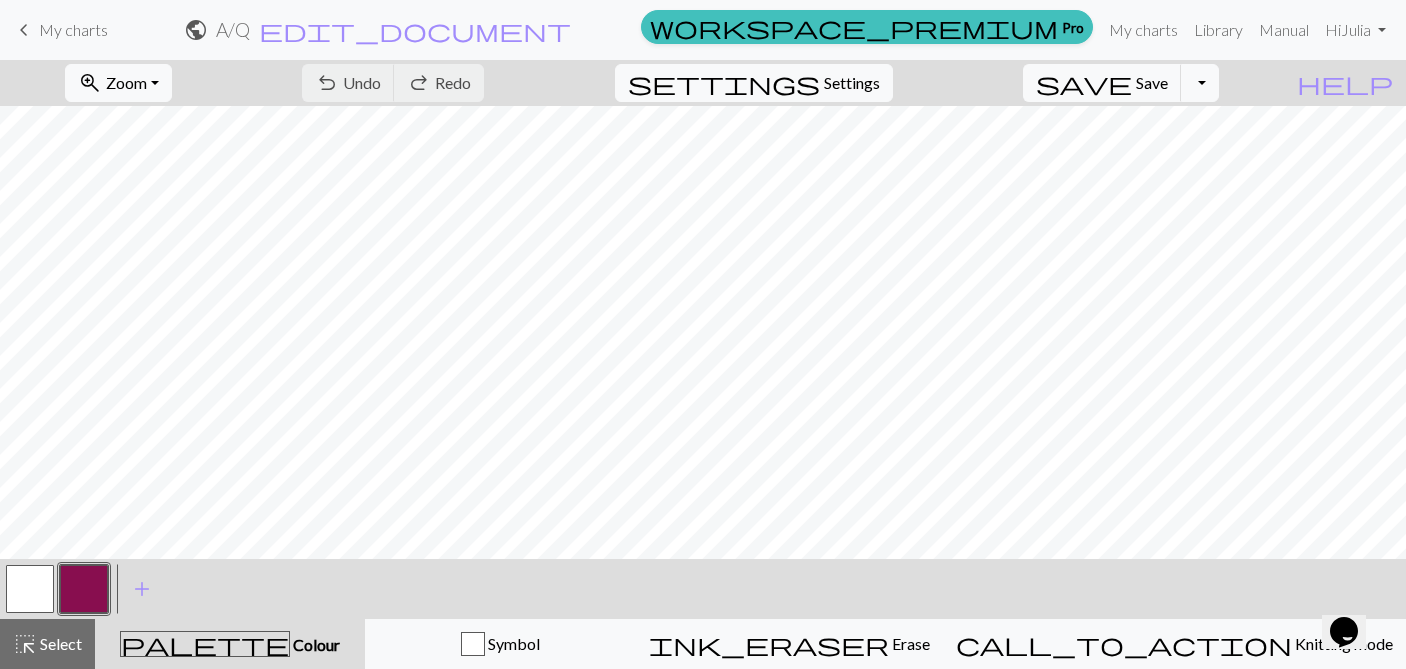 click on "keyboard_arrow_left" at bounding box center (24, 30) 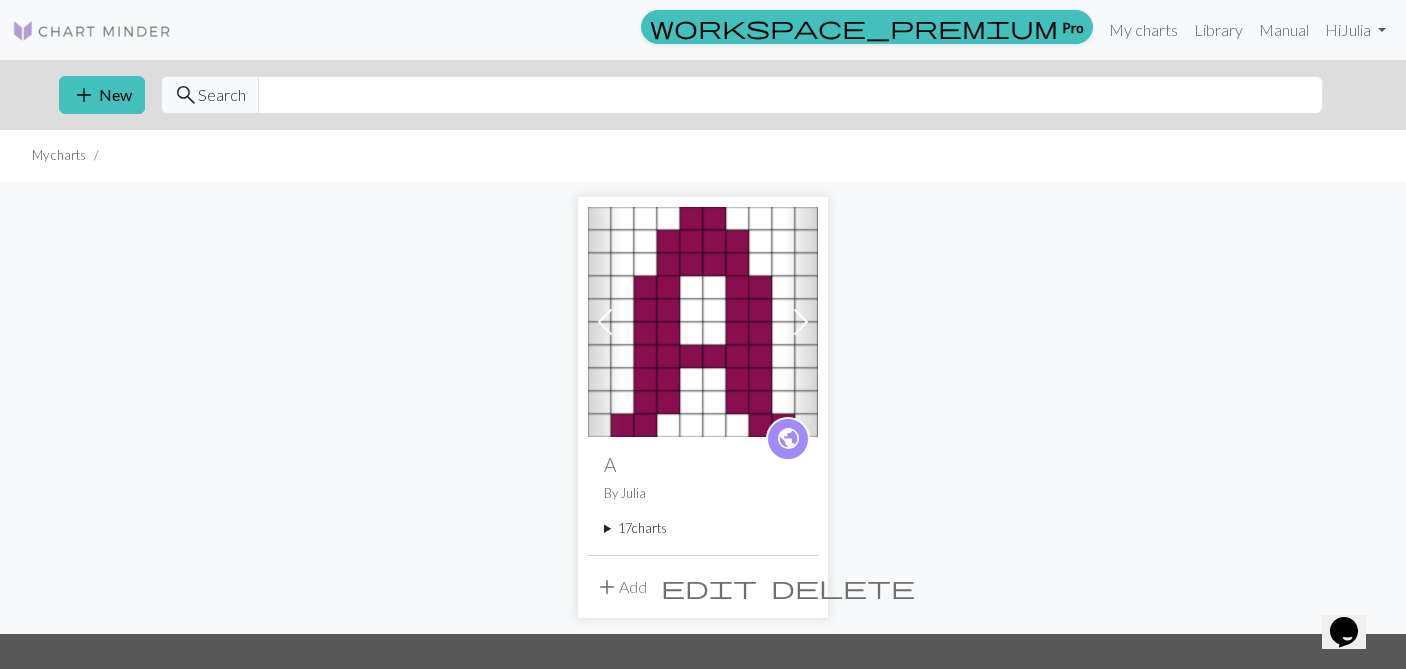 click on "add  Add" at bounding box center [621, 587] 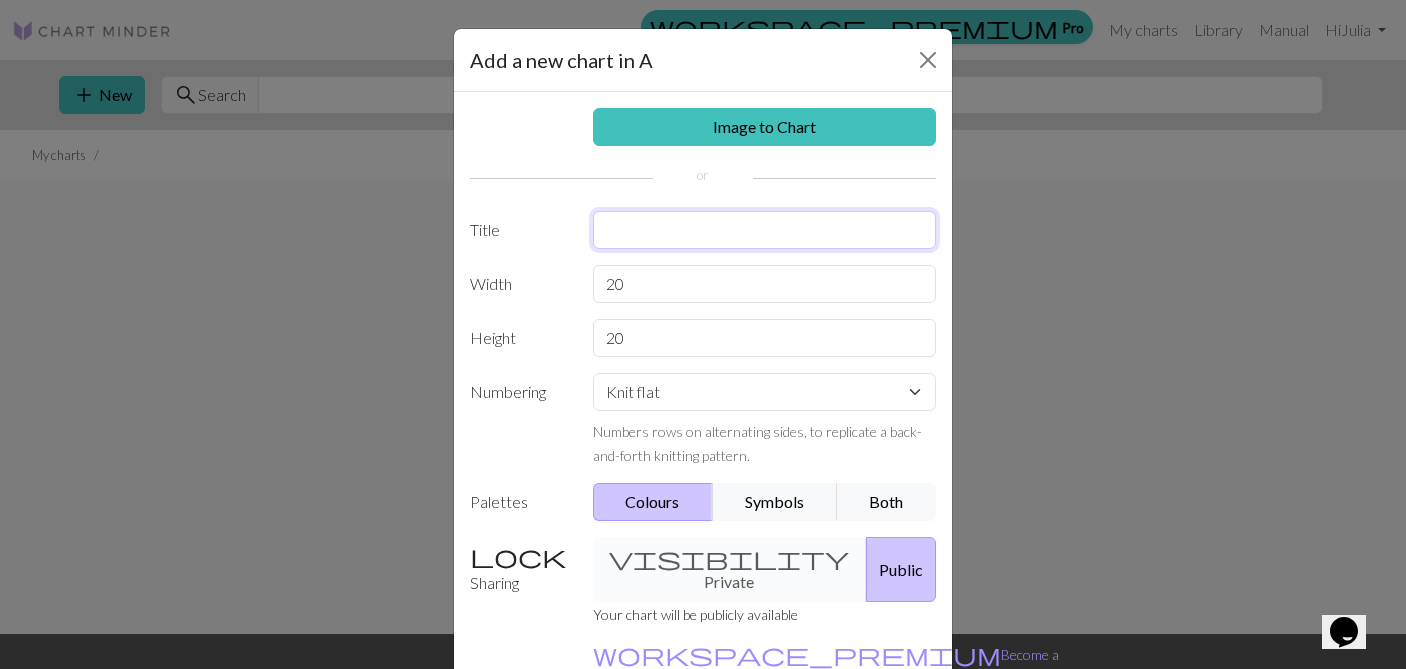 click at bounding box center [765, 230] 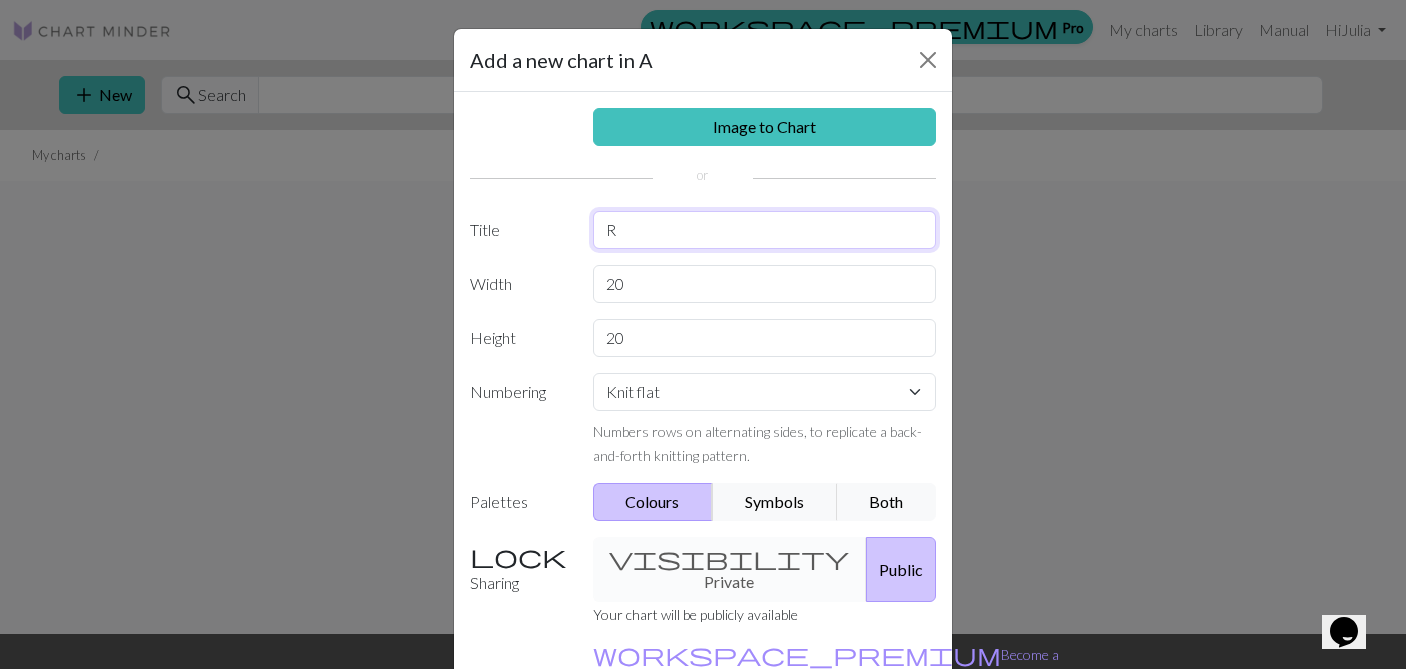 type on "R" 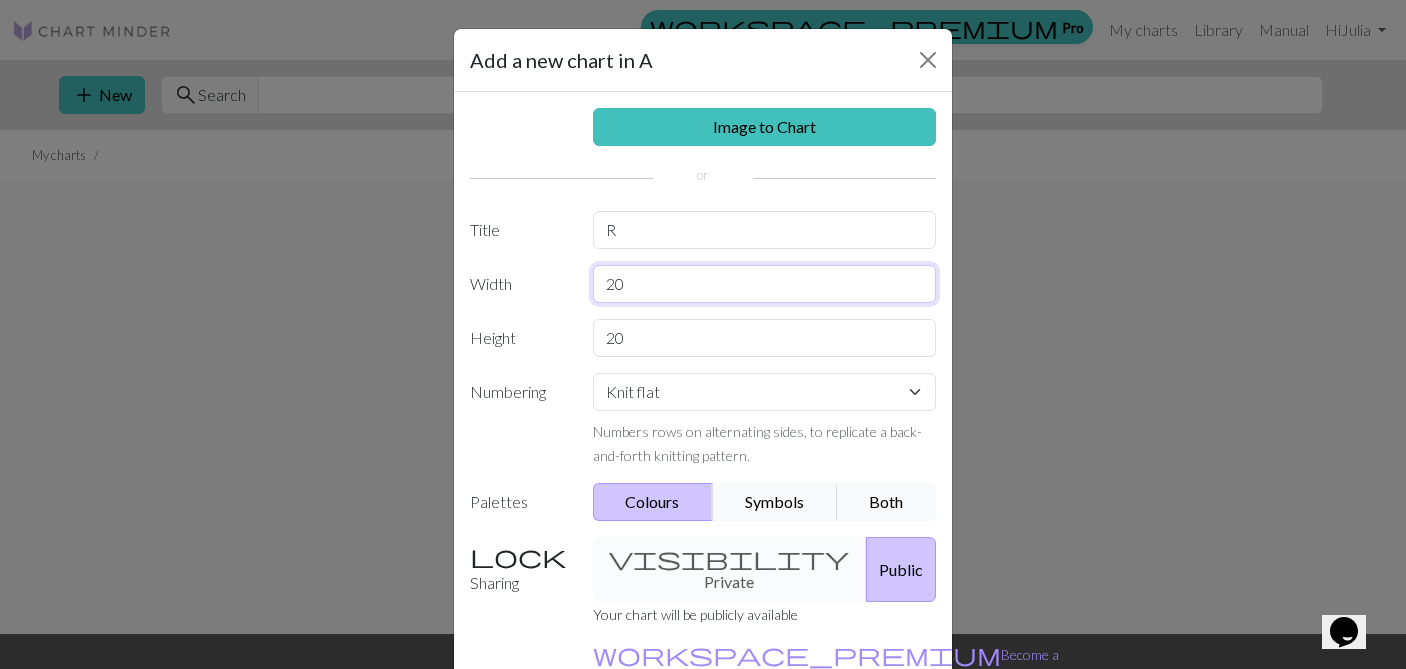 drag, startPoint x: 652, startPoint y: 288, endPoint x: 558, endPoint y: 285, distance: 94.04786 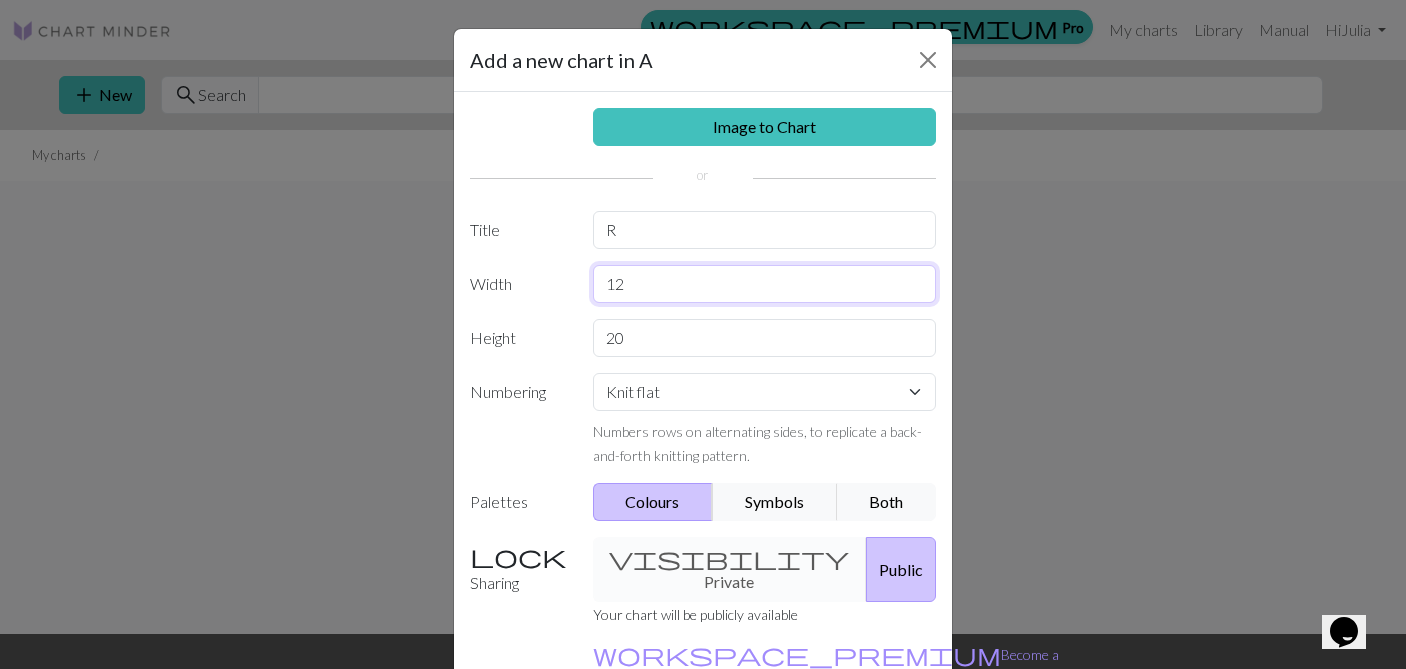 type on "12" 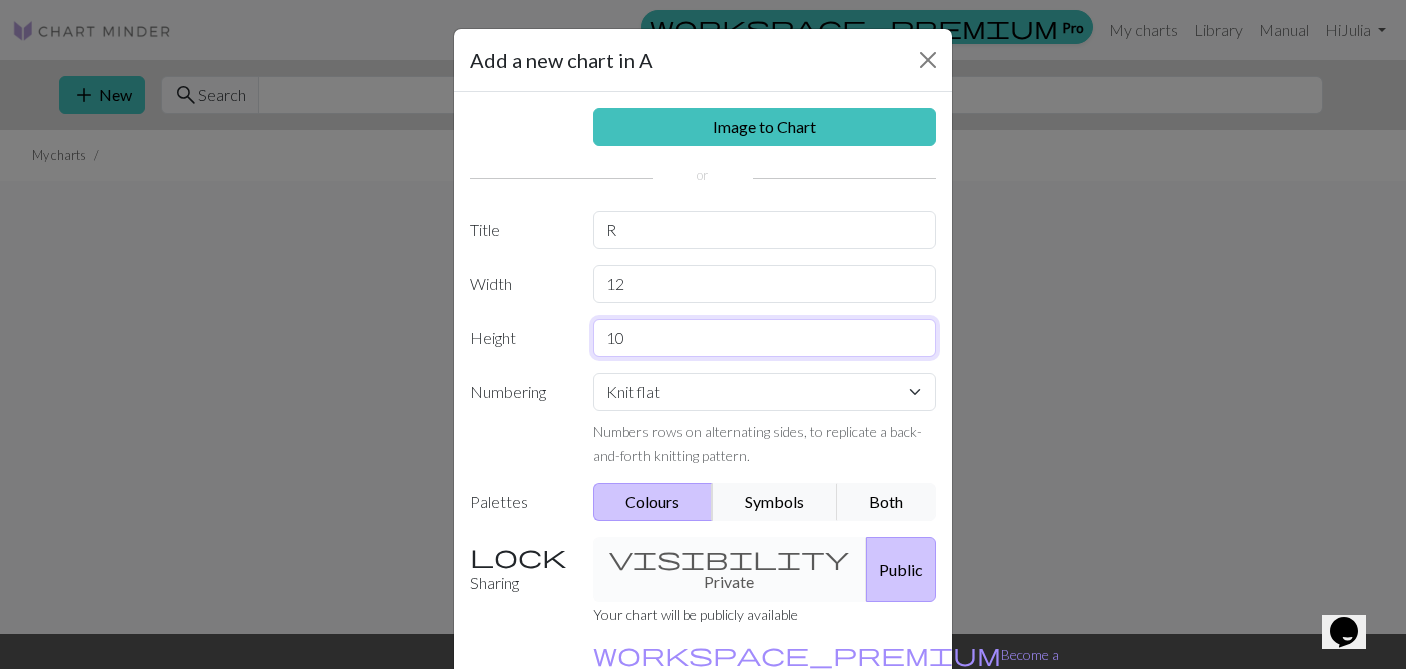 scroll, scrollTop: 120, scrollLeft: 0, axis: vertical 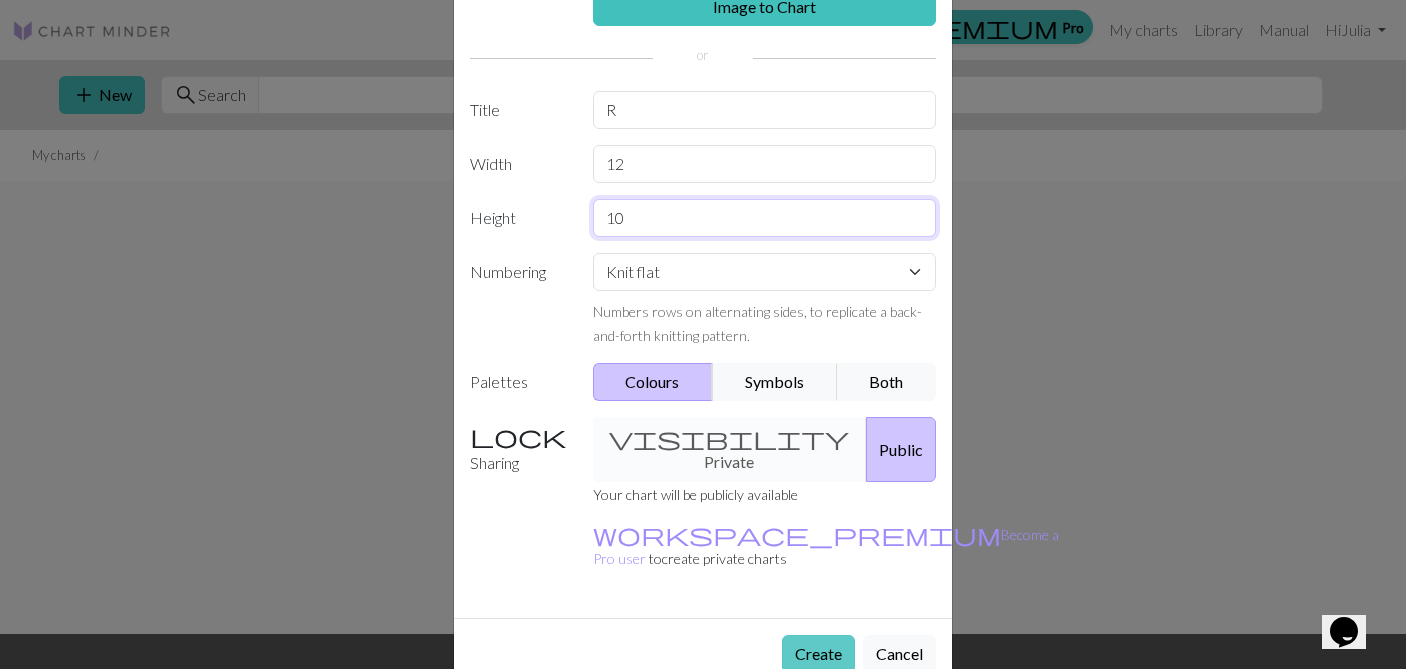 type on "10" 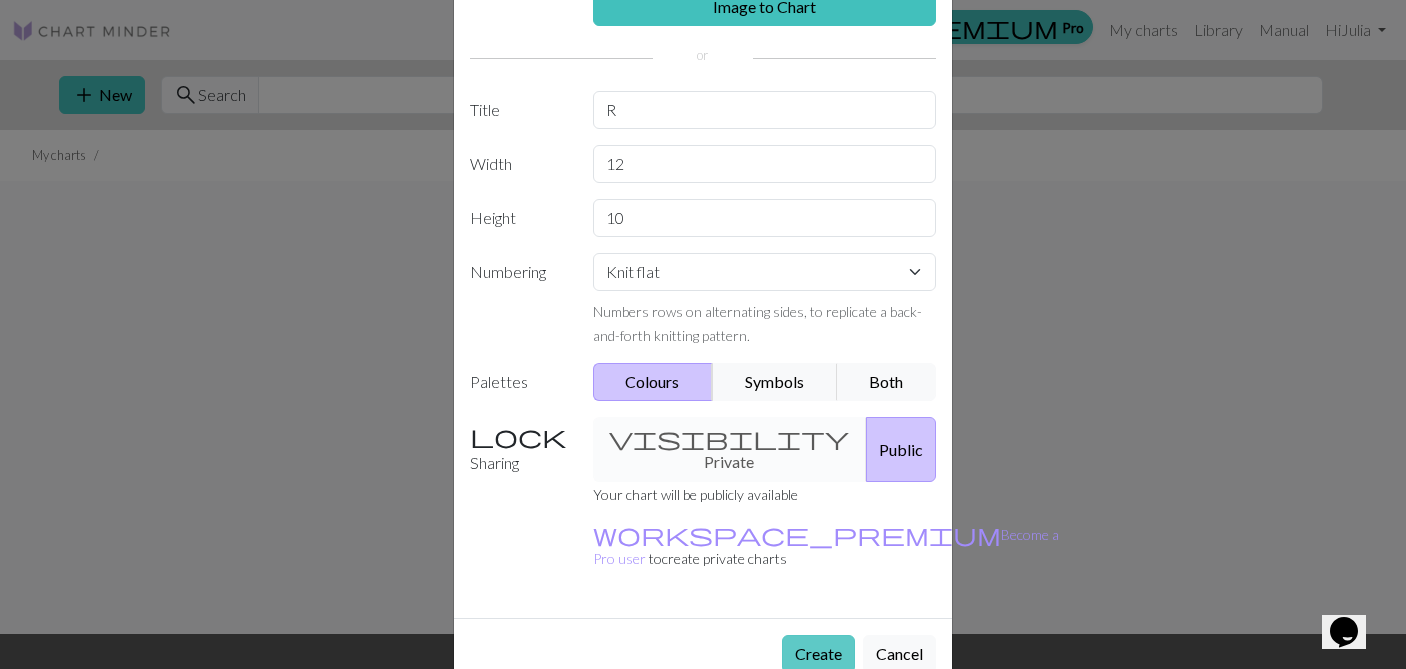 click on "Create" at bounding box center (818, 654) 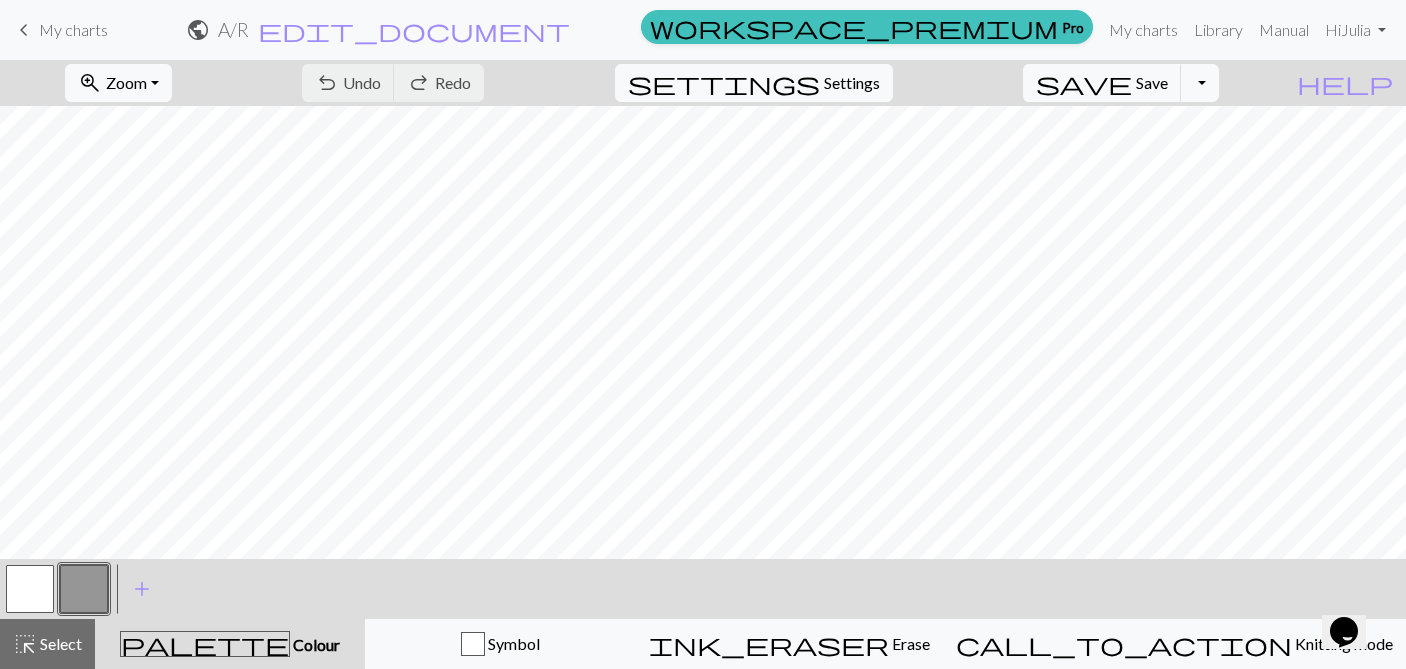 click at bounding box center [84, 589] 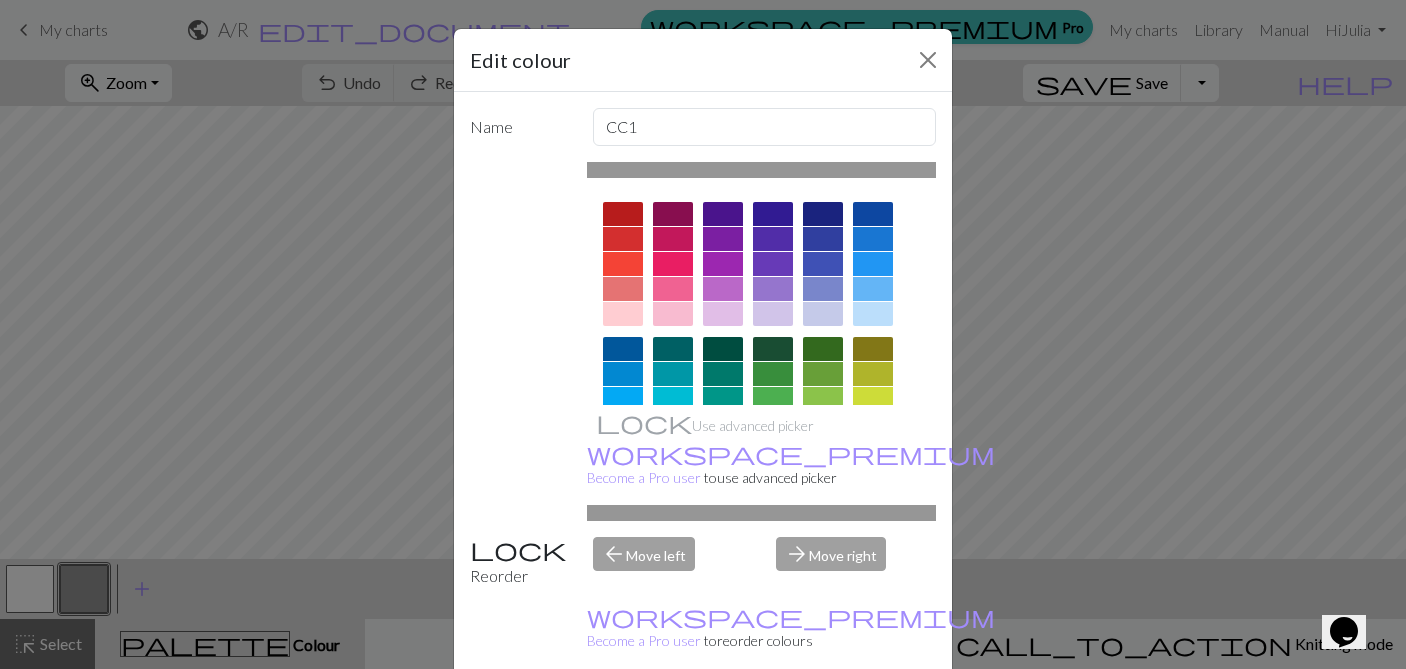 click at bounding box center (673, 214) 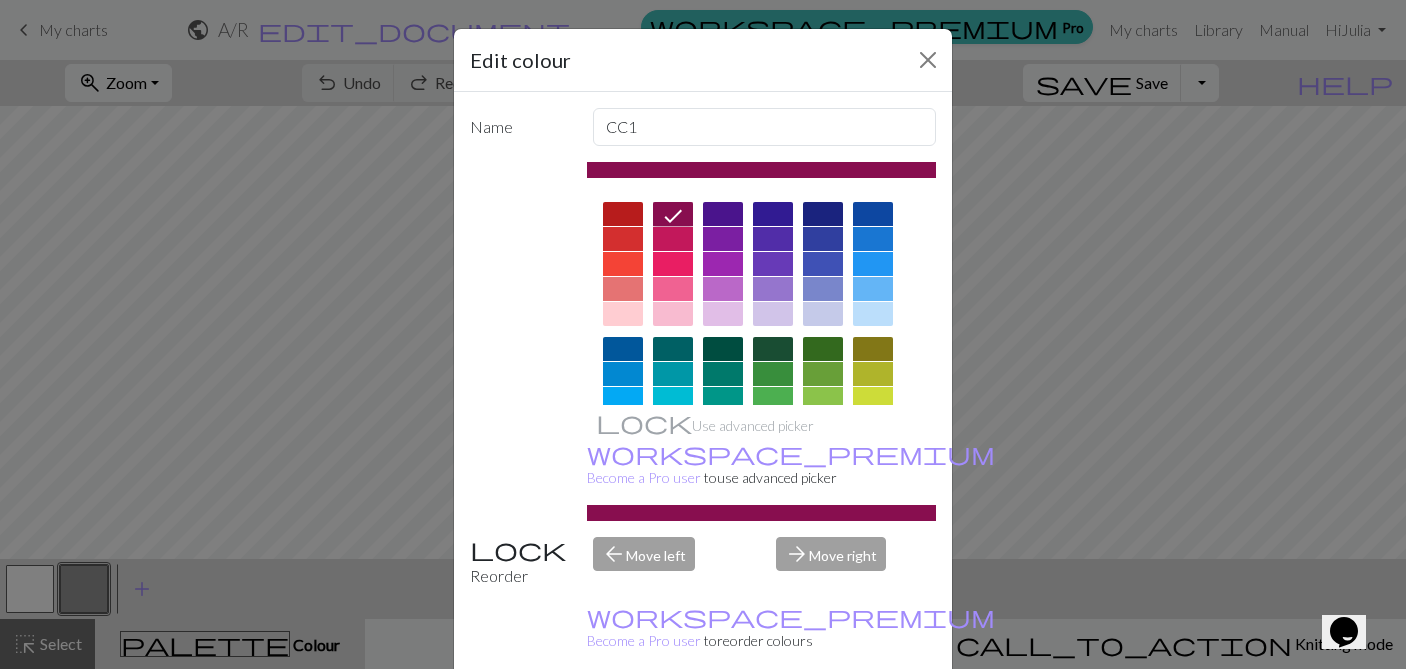 click on "Done" at bounding box center (823, 720) 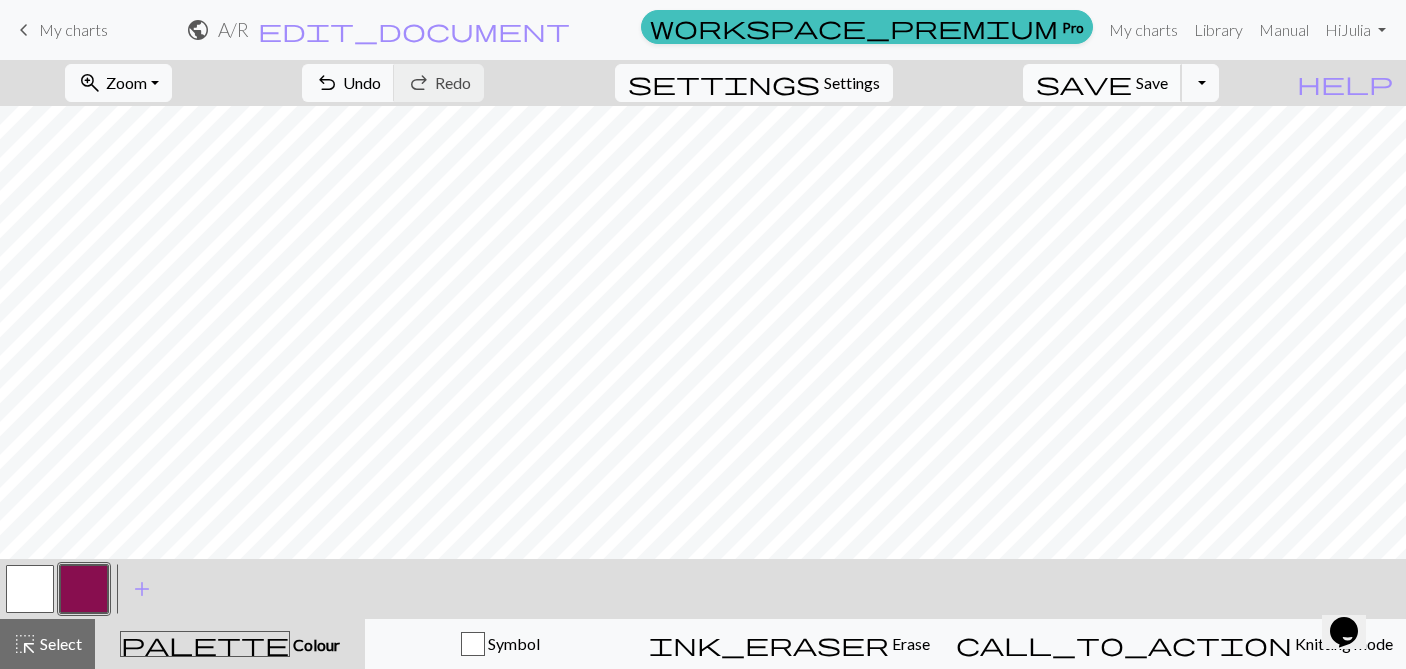 click on "Save" at bounding box center [1152, 82] 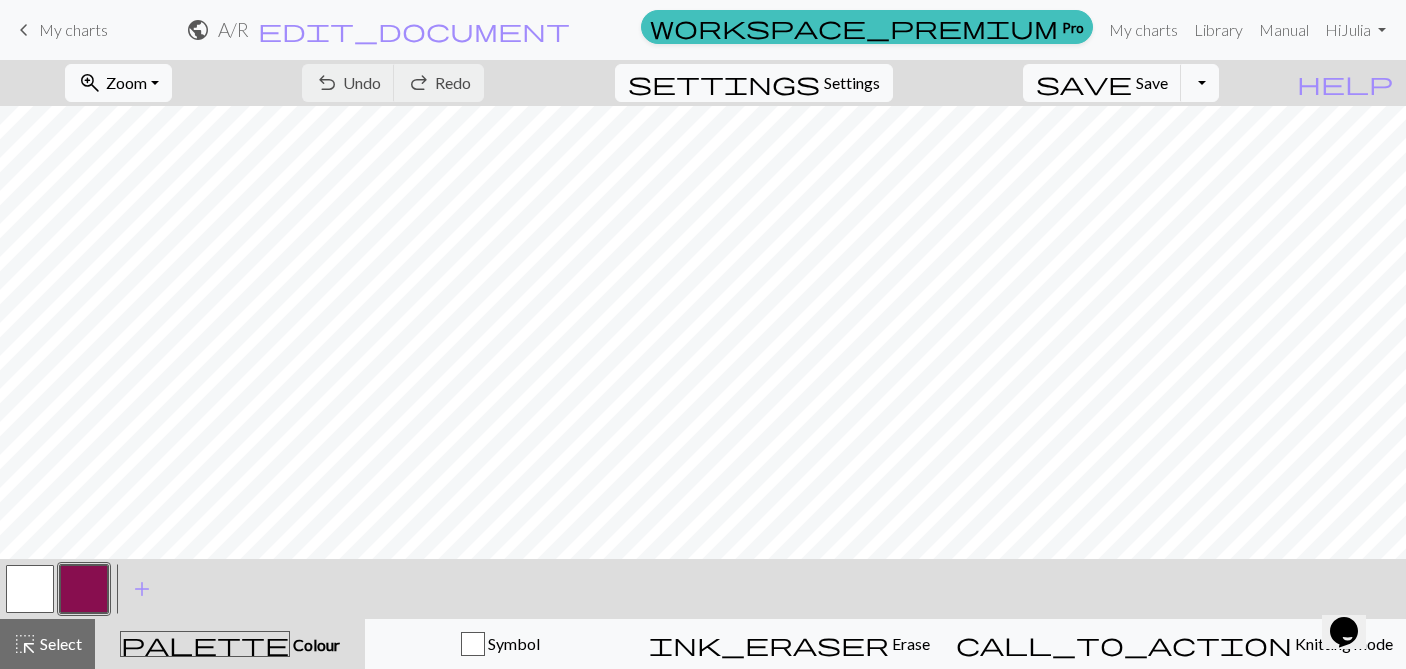 click on "keyboard_arrow_left" at bounding box center (24, 30) 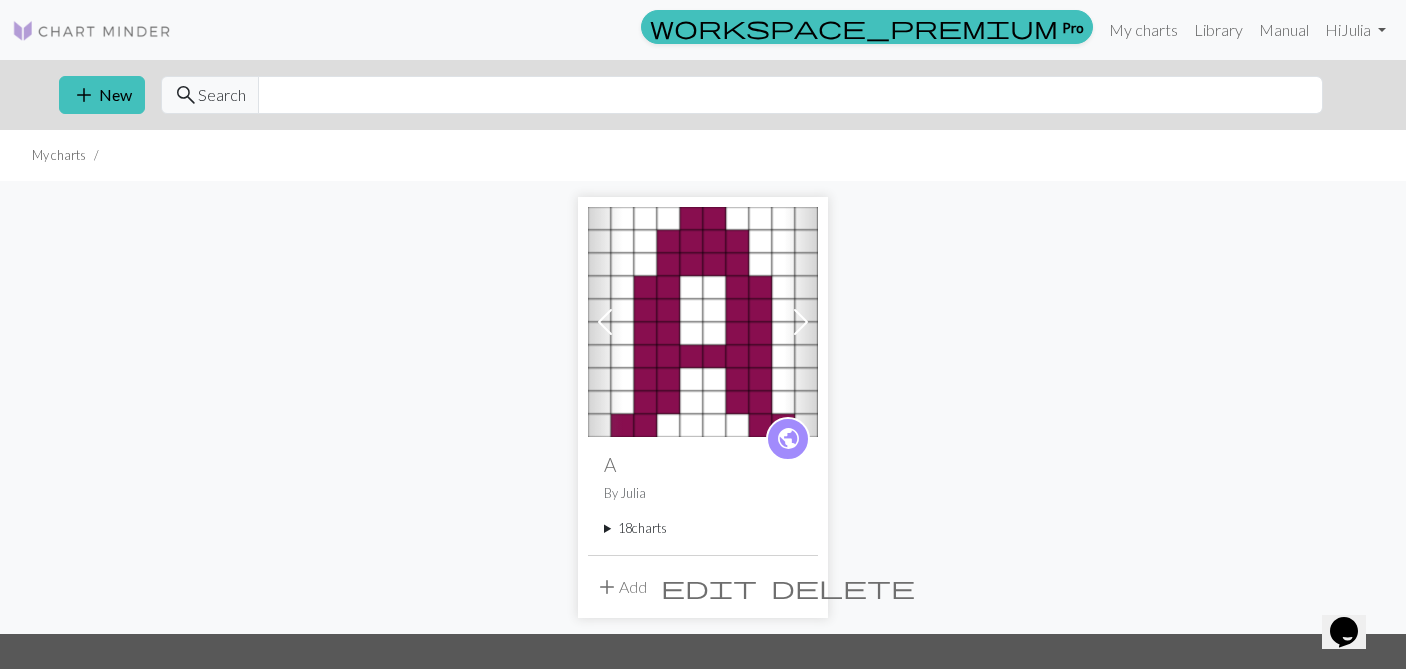 click at bounding box center (605, 322) 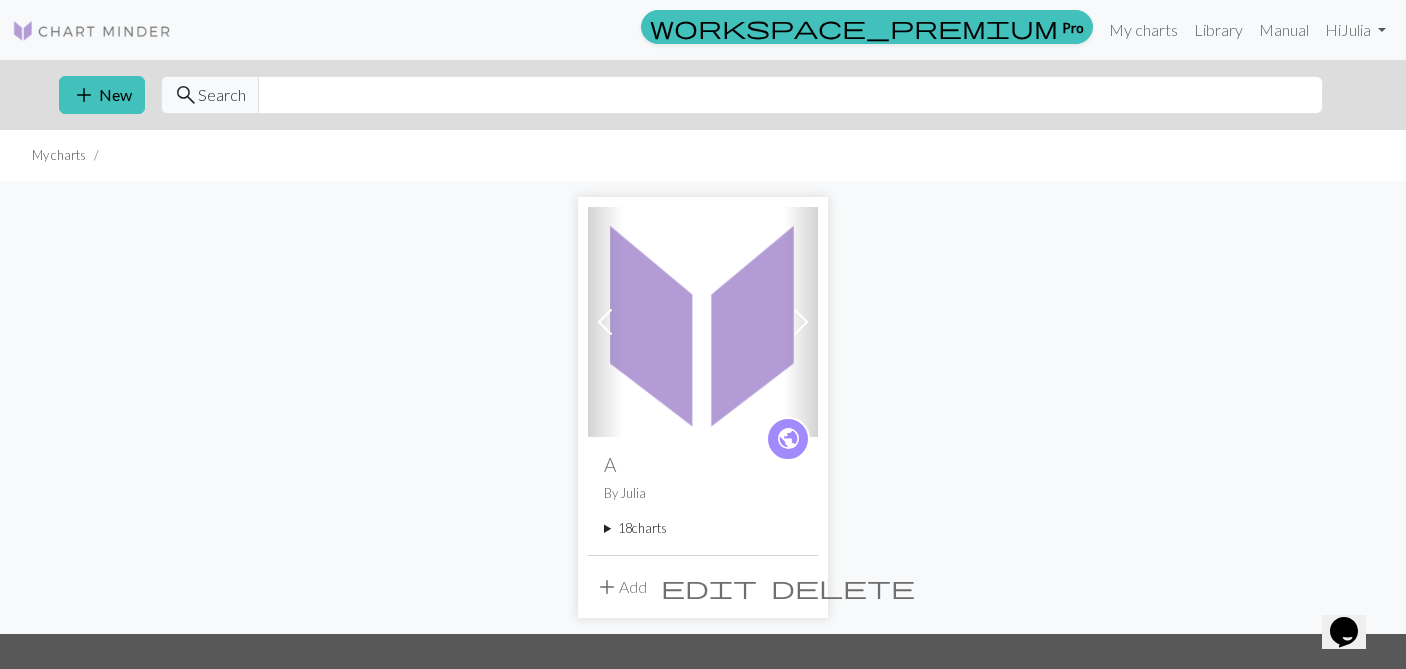 click on "Previous" at bounding box center (605, 322) 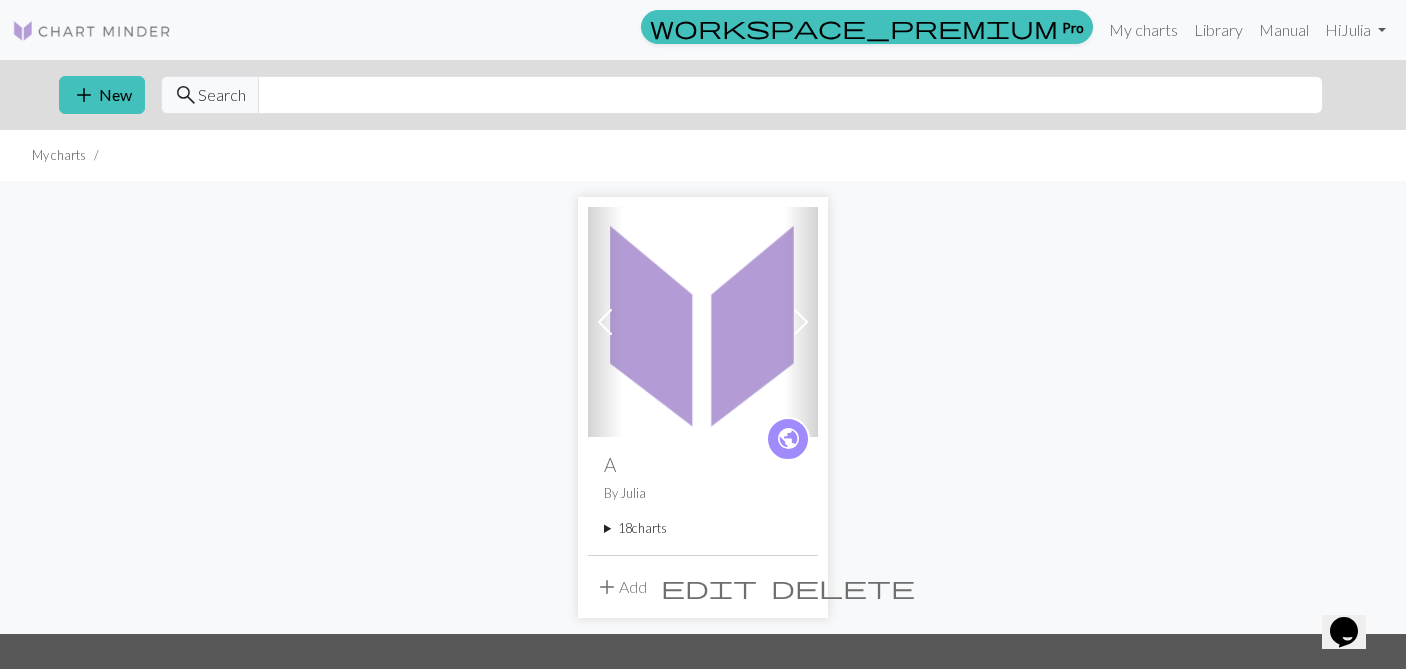 click at bounding box center [801, 322] 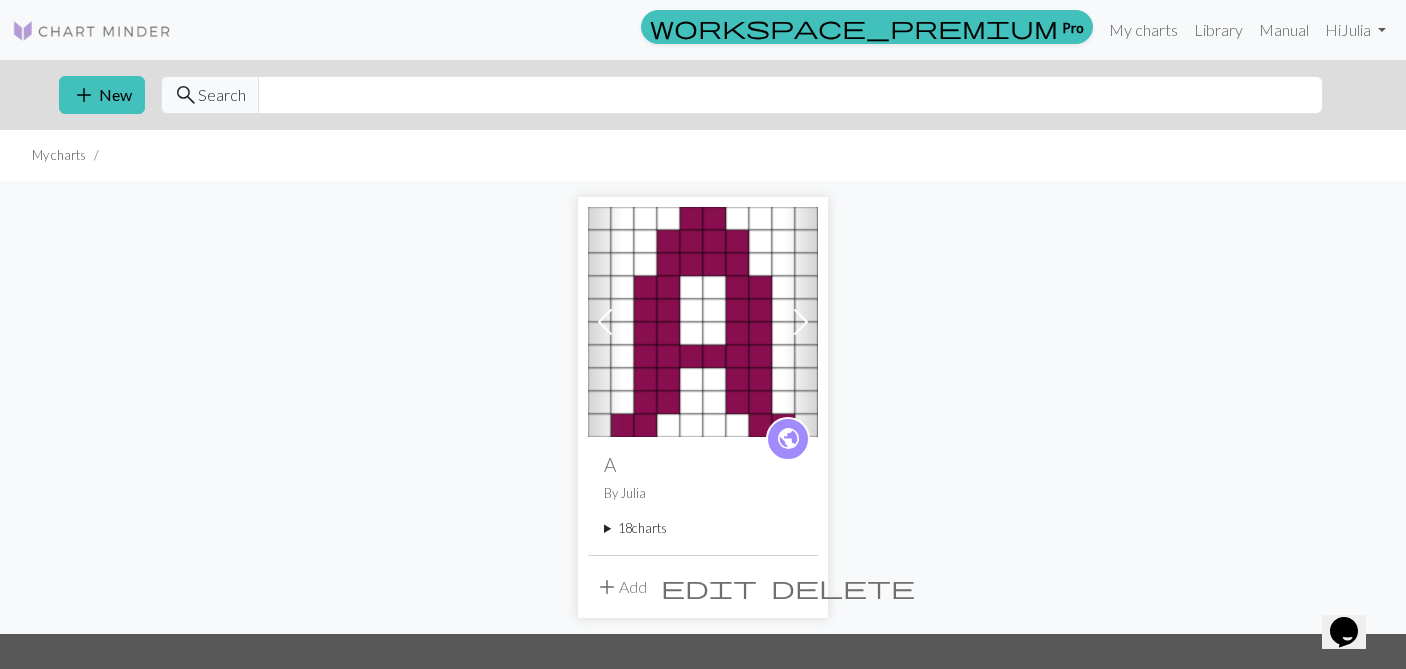 click on "add  Add" at bounding box center (621, 587) 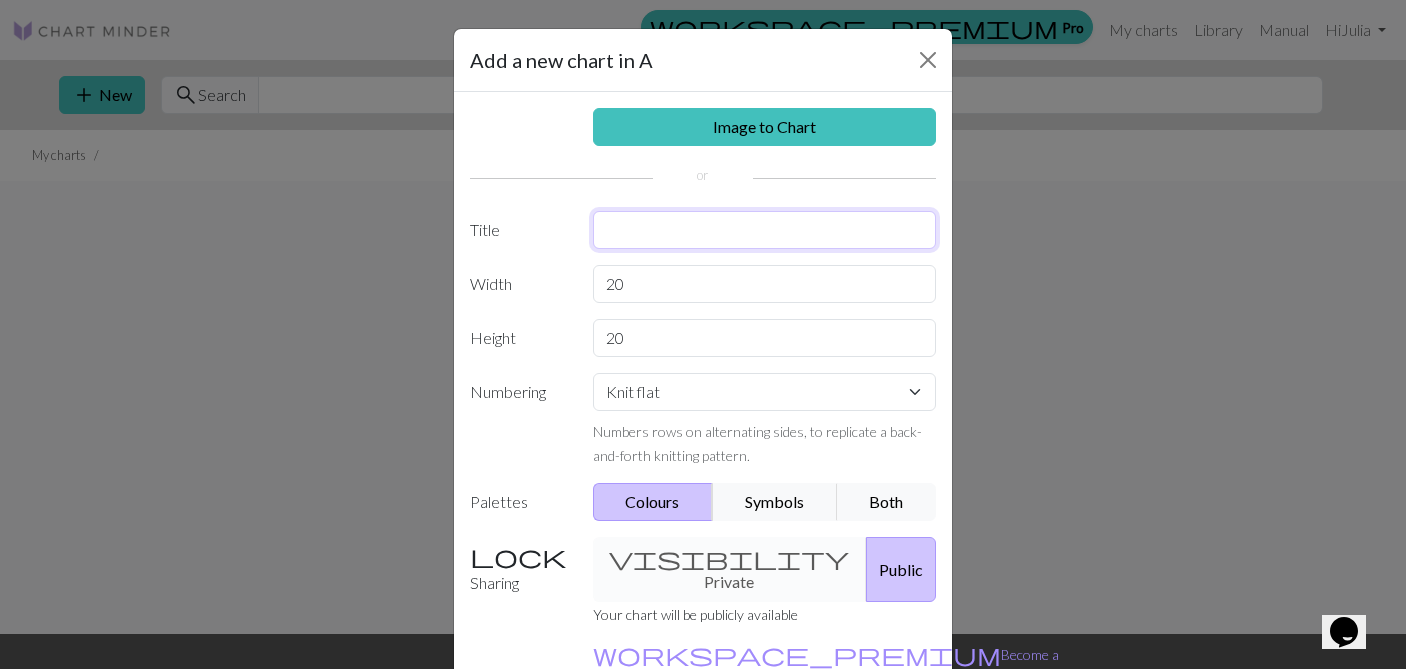 click at bounding box center [765, 230] 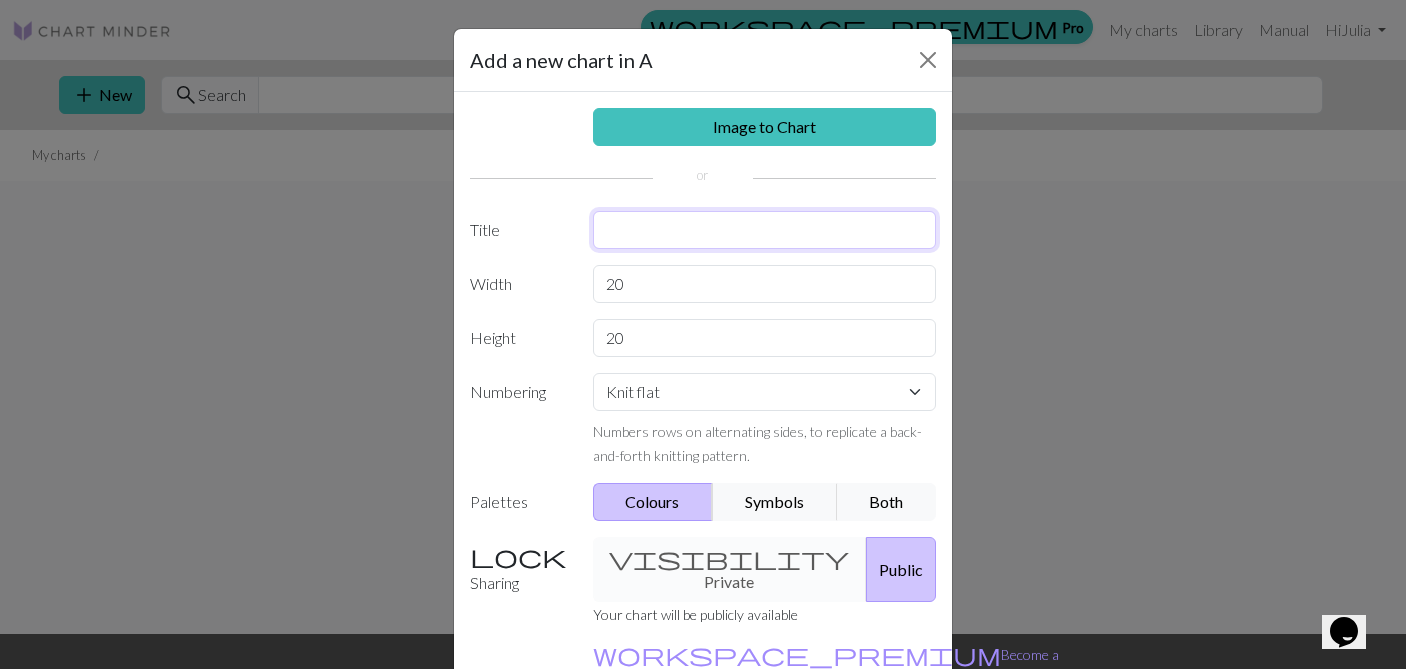 type on "s" 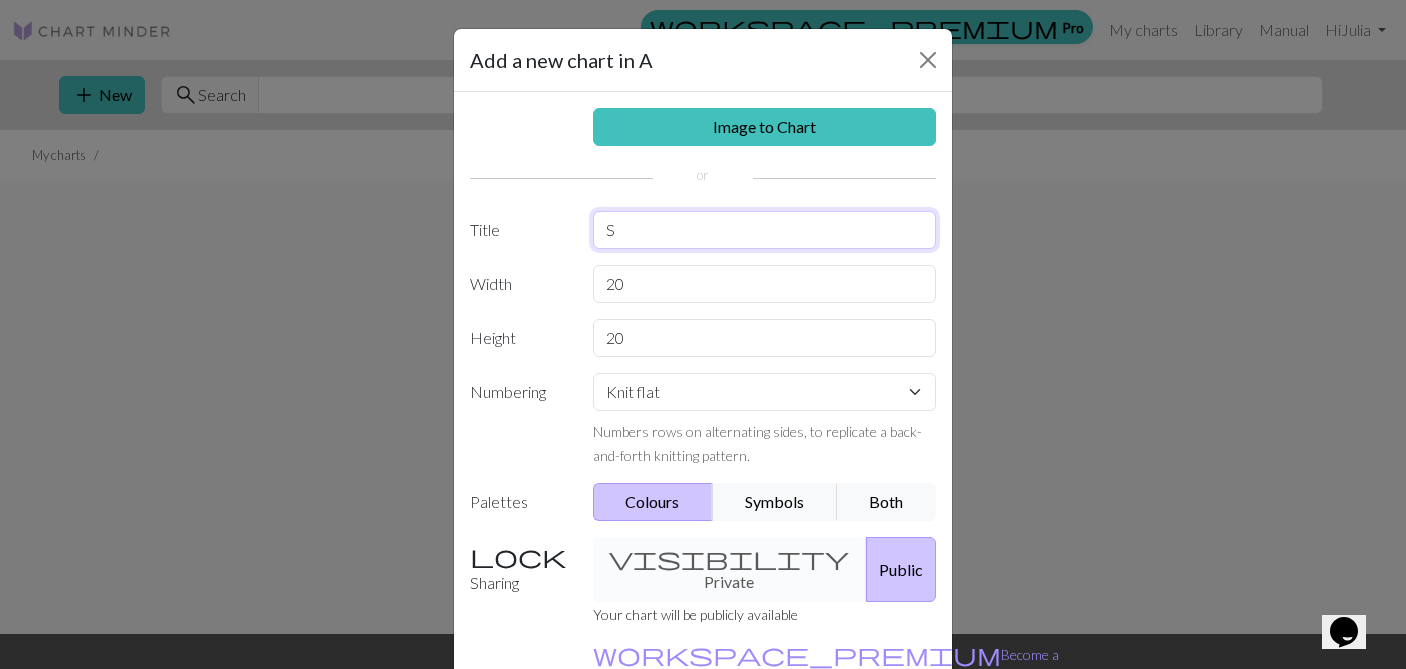type on "S" 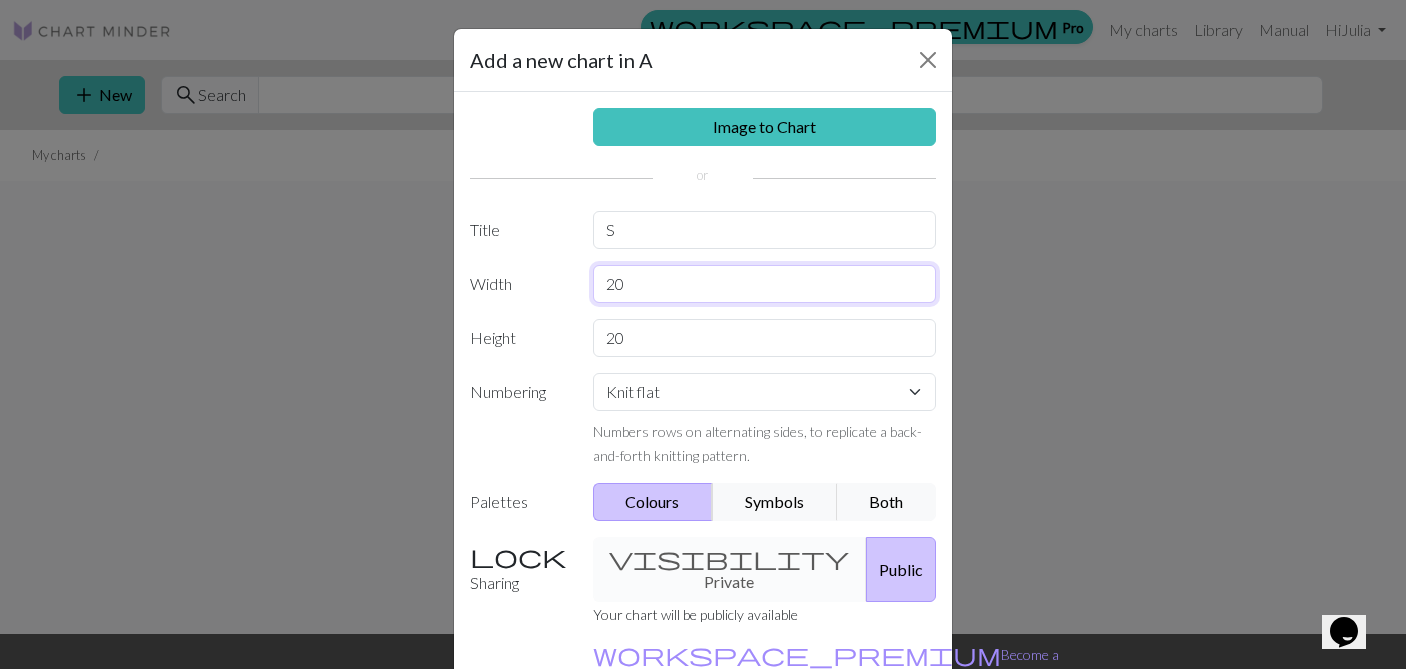 drag, startPoint x: 662, startPoint y: 286, endPoint x: 567, endPoint y: 282, distance: 95.084175 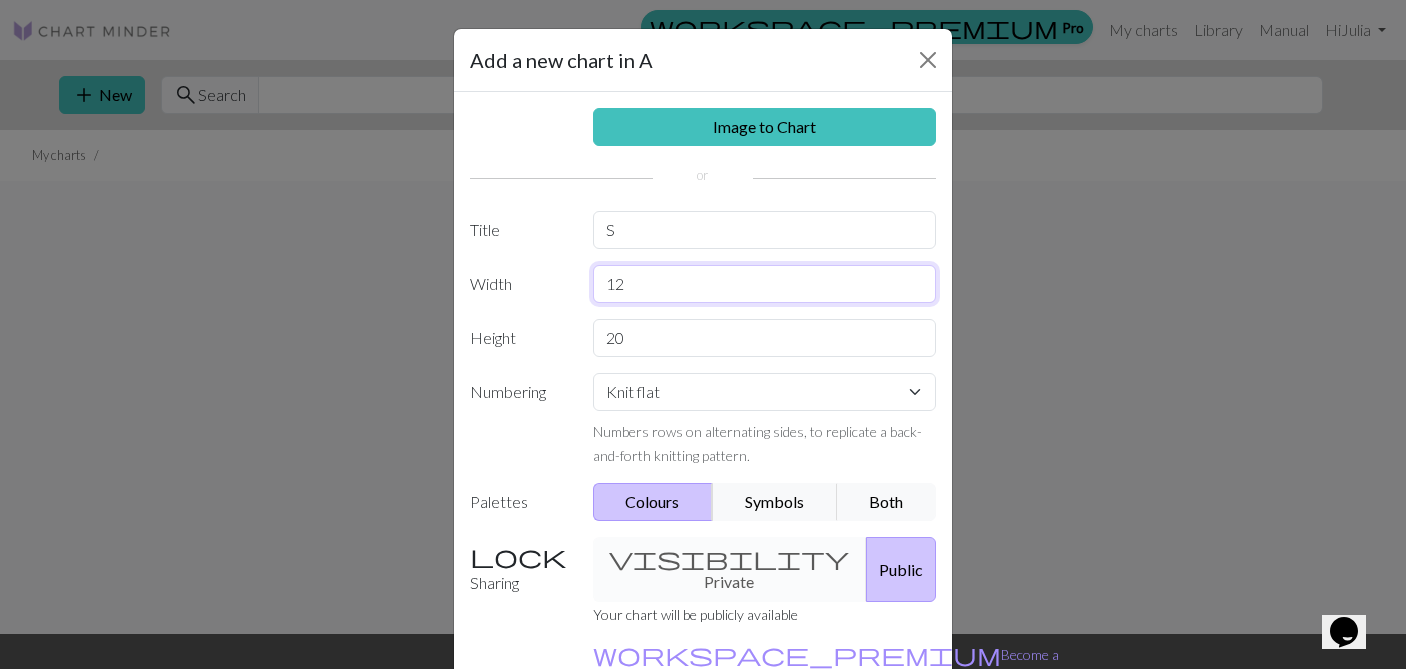 type on "12" 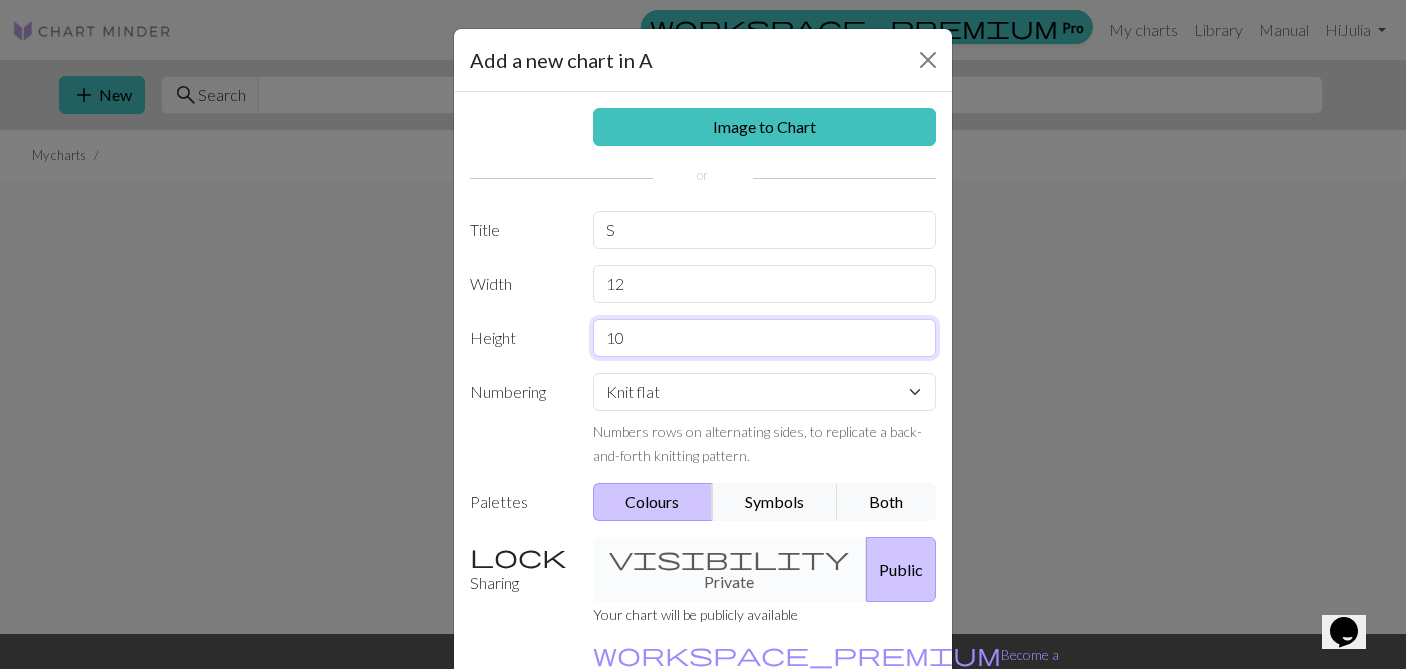 scroll, scrollTop: 120, scrollLeft: 0, axis: vertical 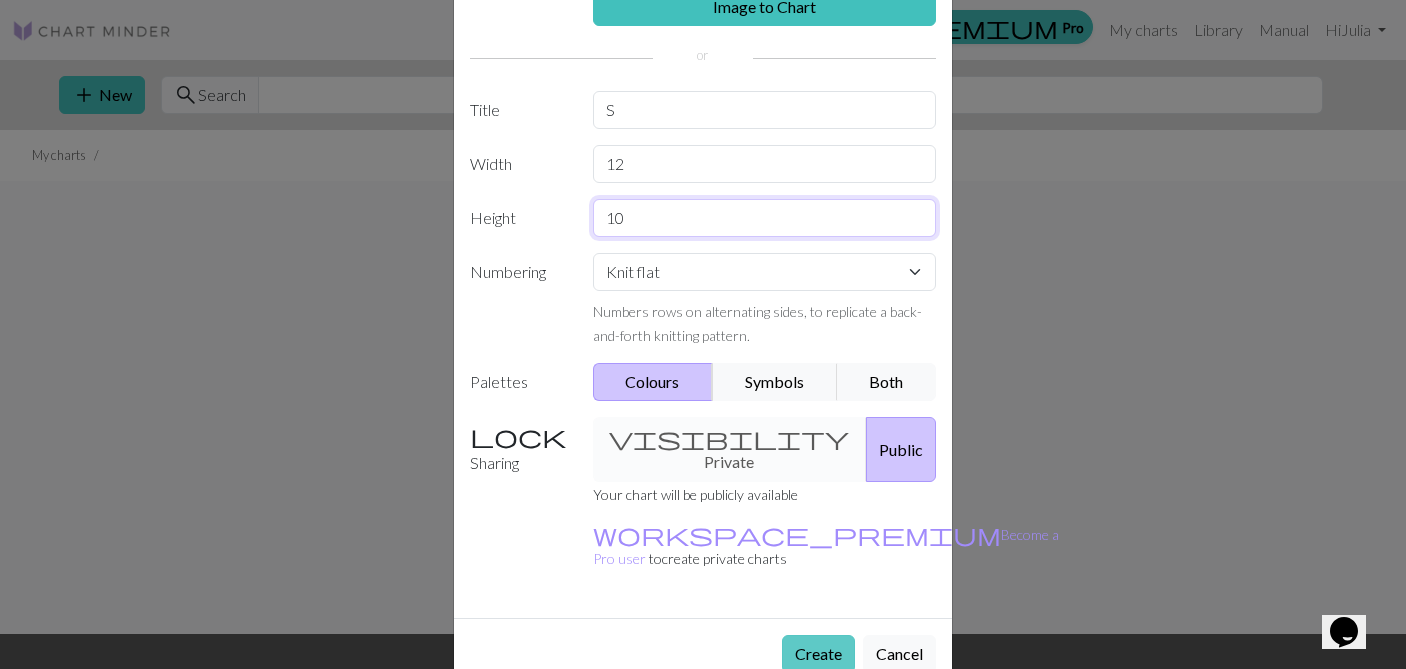 type on "10" 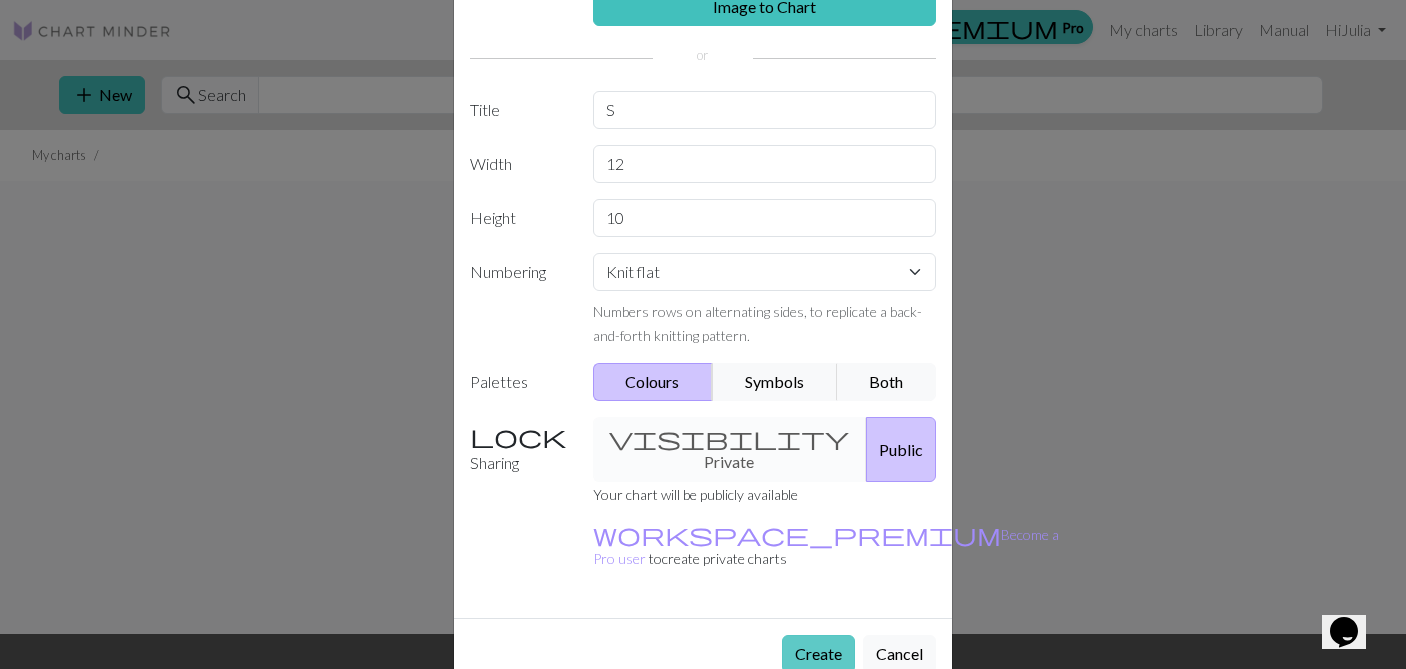 click on "Create" at bounding box center (818, 654) 